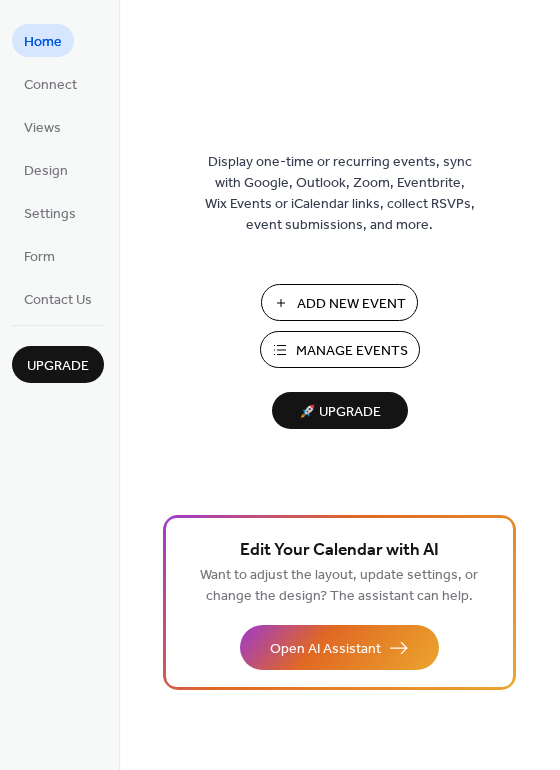 scroll, scrollTop: 0, scrollLeft: 0, axis: both 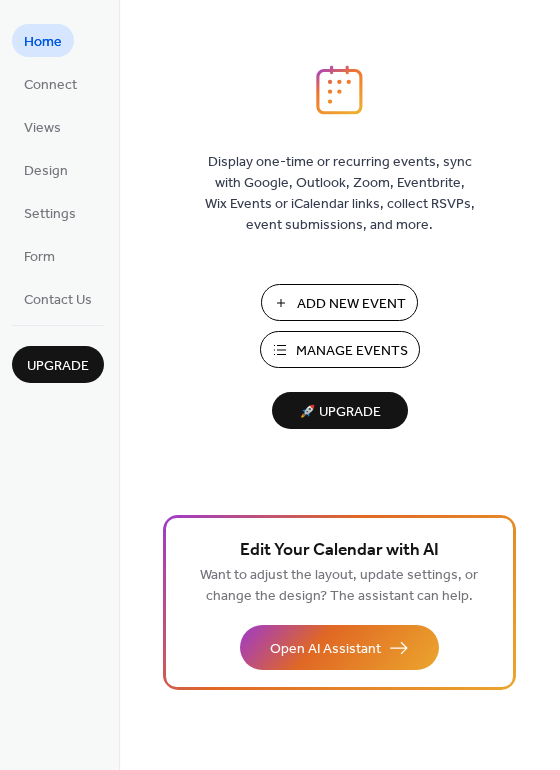 click on "Manage Events" at bounding box center (352, 351) 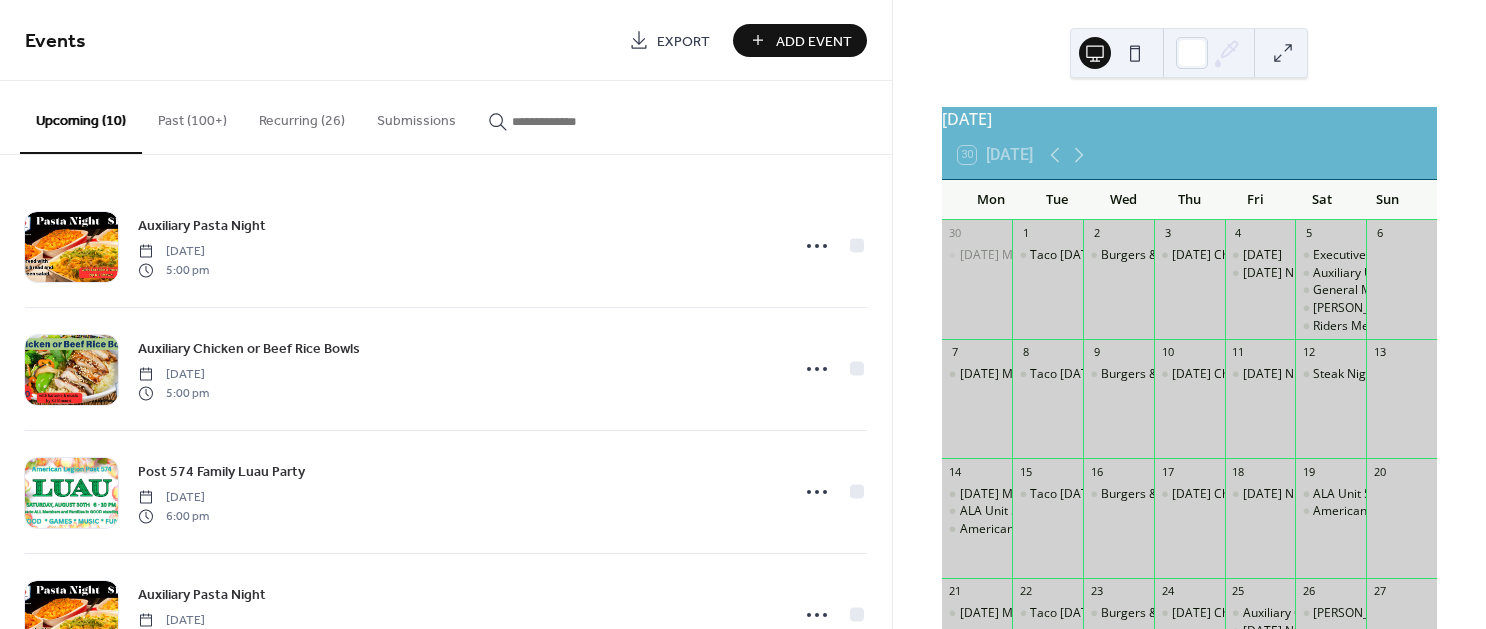 scroll, scrollTop: 0, scrollLeft: 0, axis: both 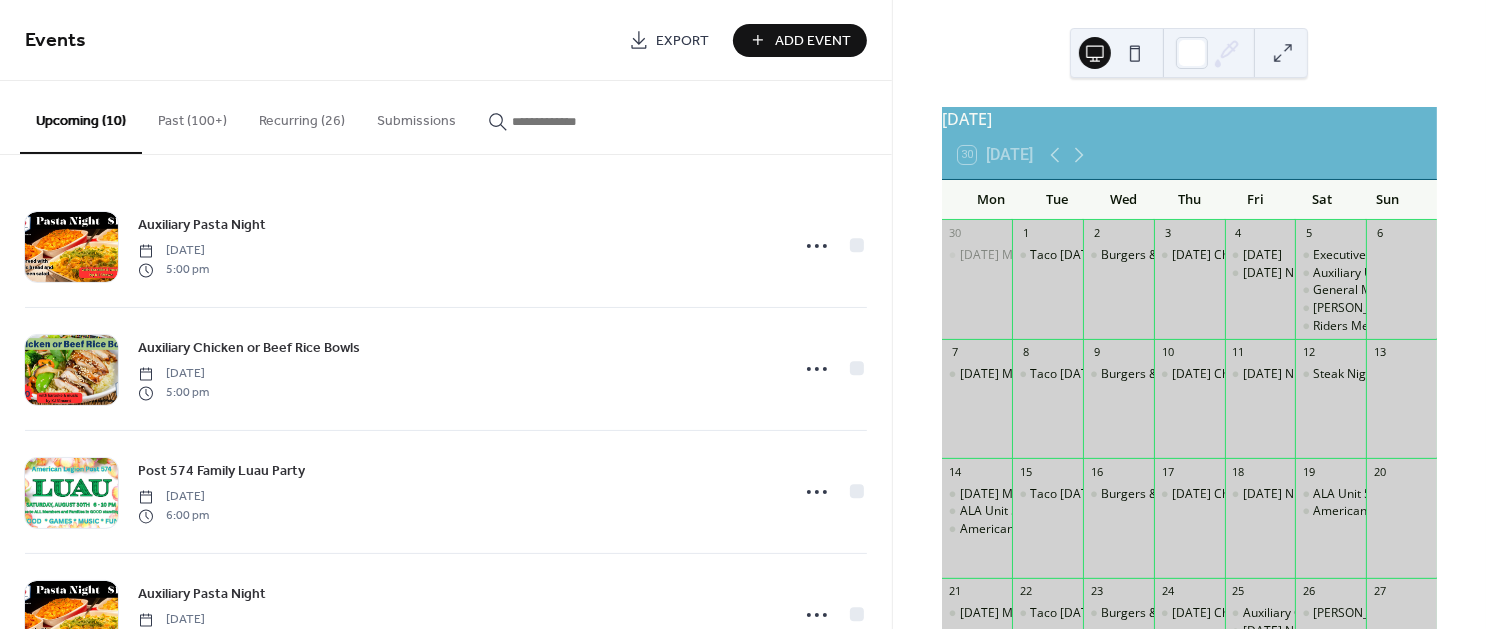 click on "Recurring (26)" at bounding box center (302, 116) 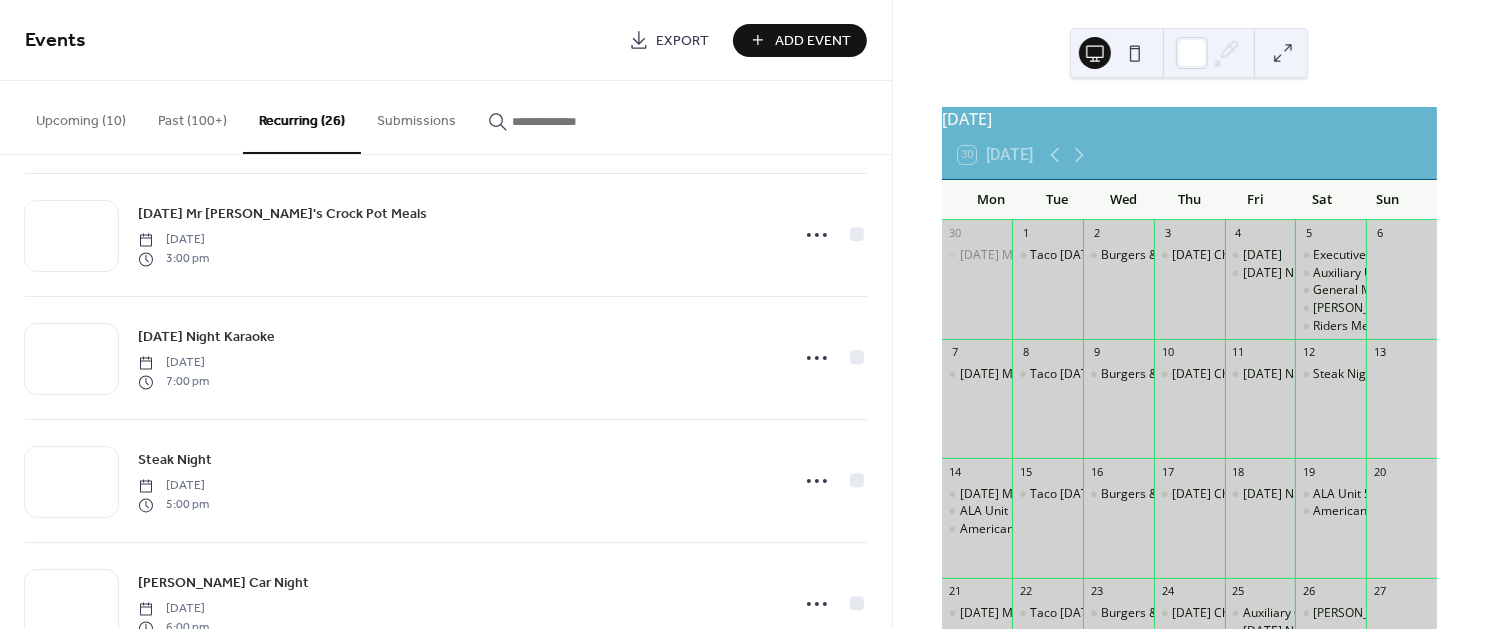 scroll, scrollTop: 2623, scrollLeft: 0, axis: vertical 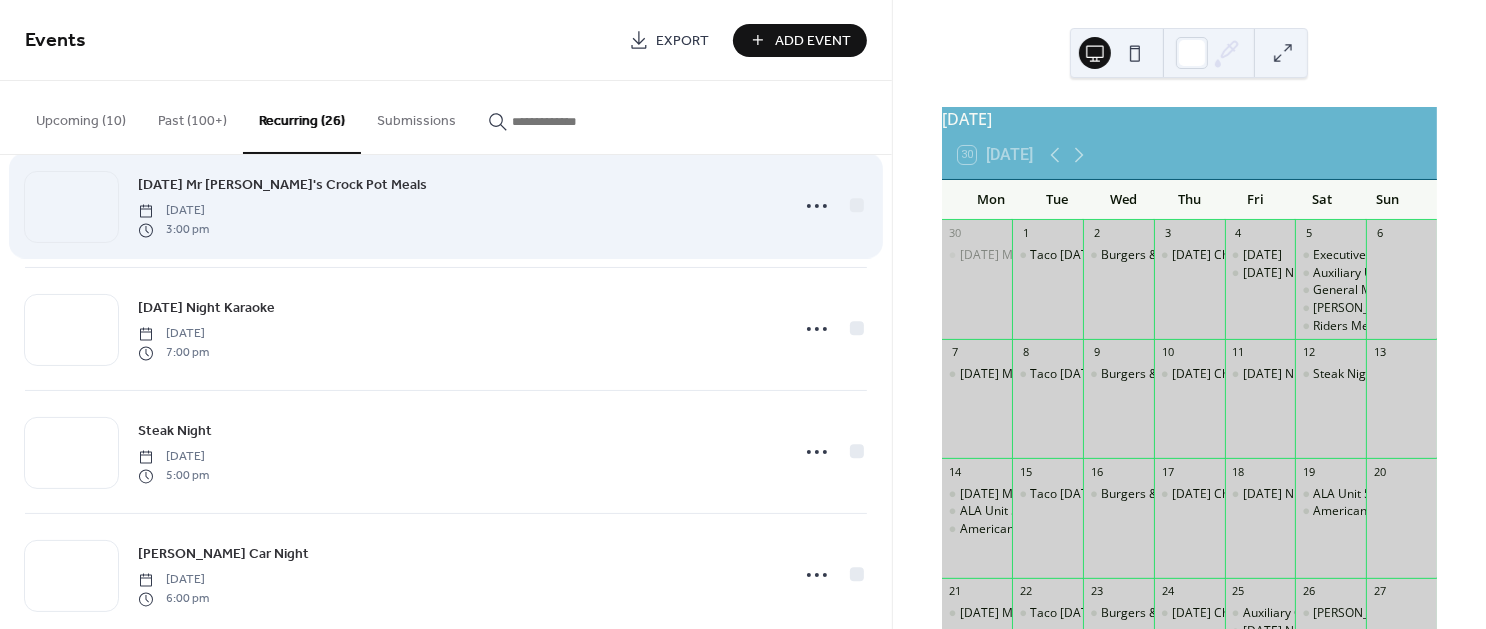 click on "[DATE] Mr [PERSON_NAME]'s Crock Pot Meals" at bounding box center [282, 186] 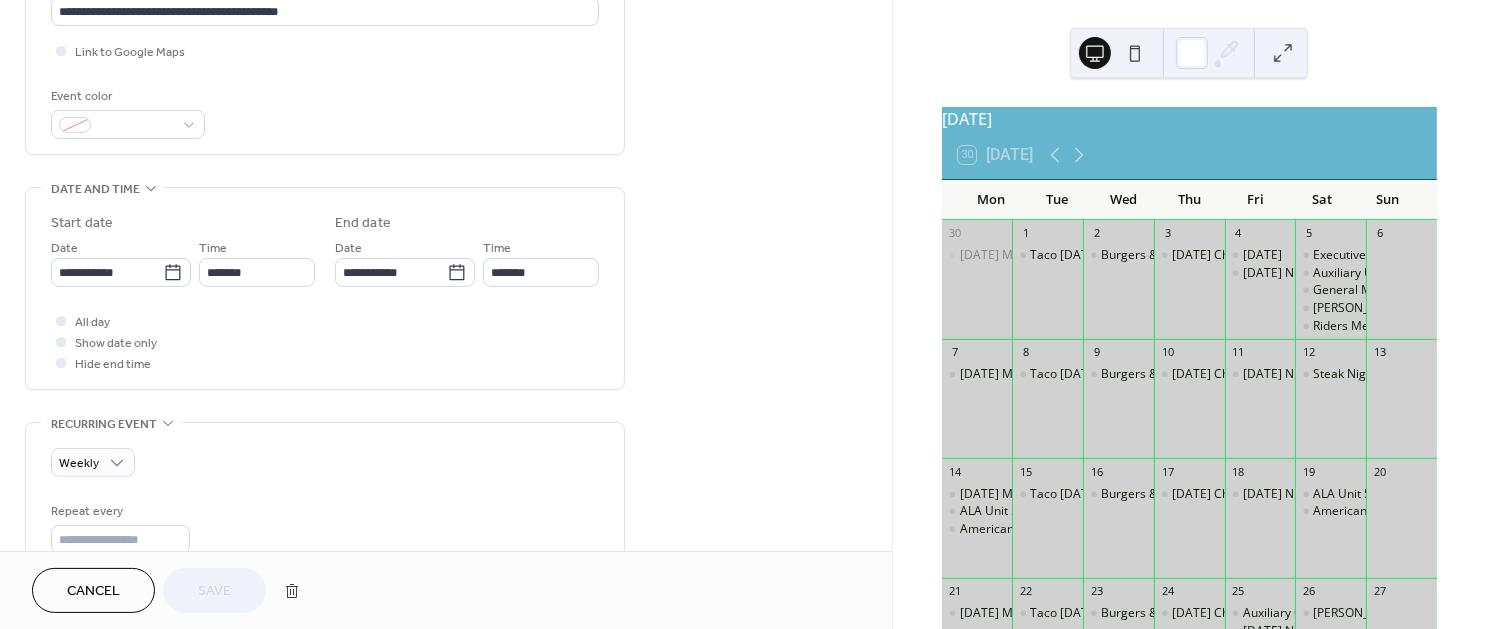 scroll, scrollTop: 469, scrollLeft: 0, axis: vertical 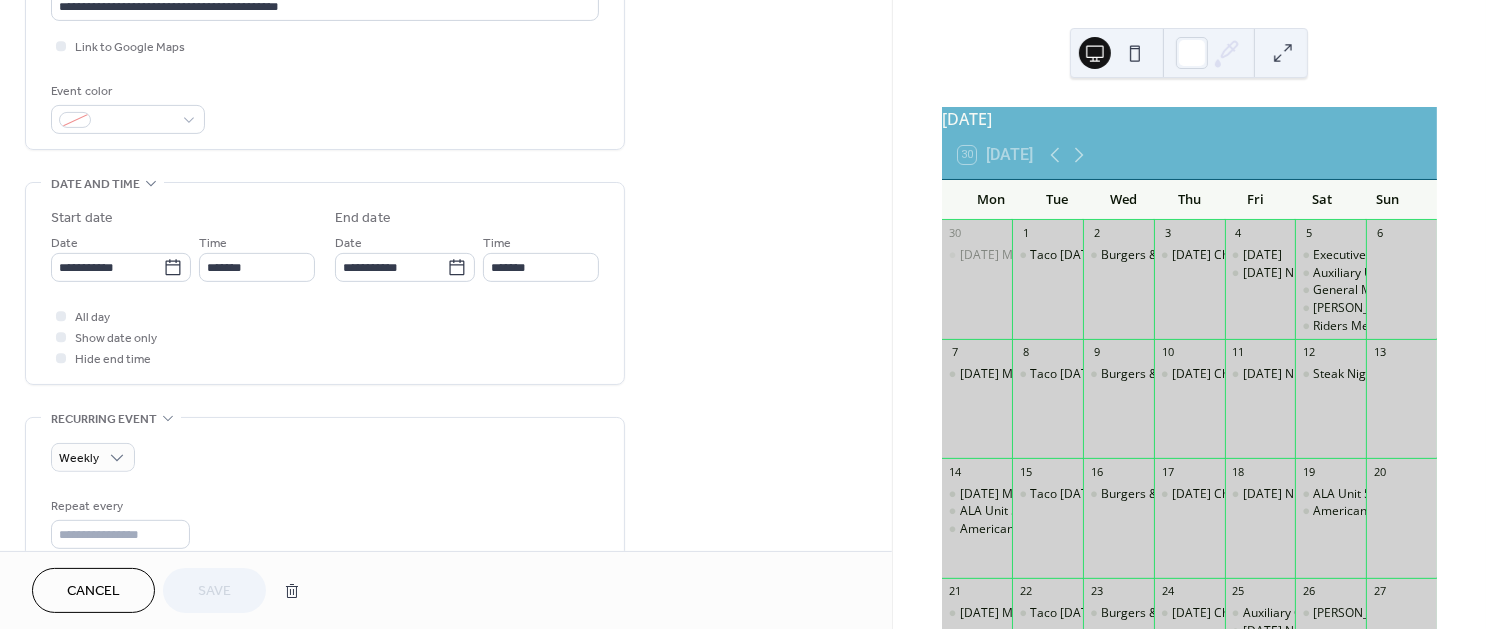 click on "Cancel" at bounding box center (93, 592) 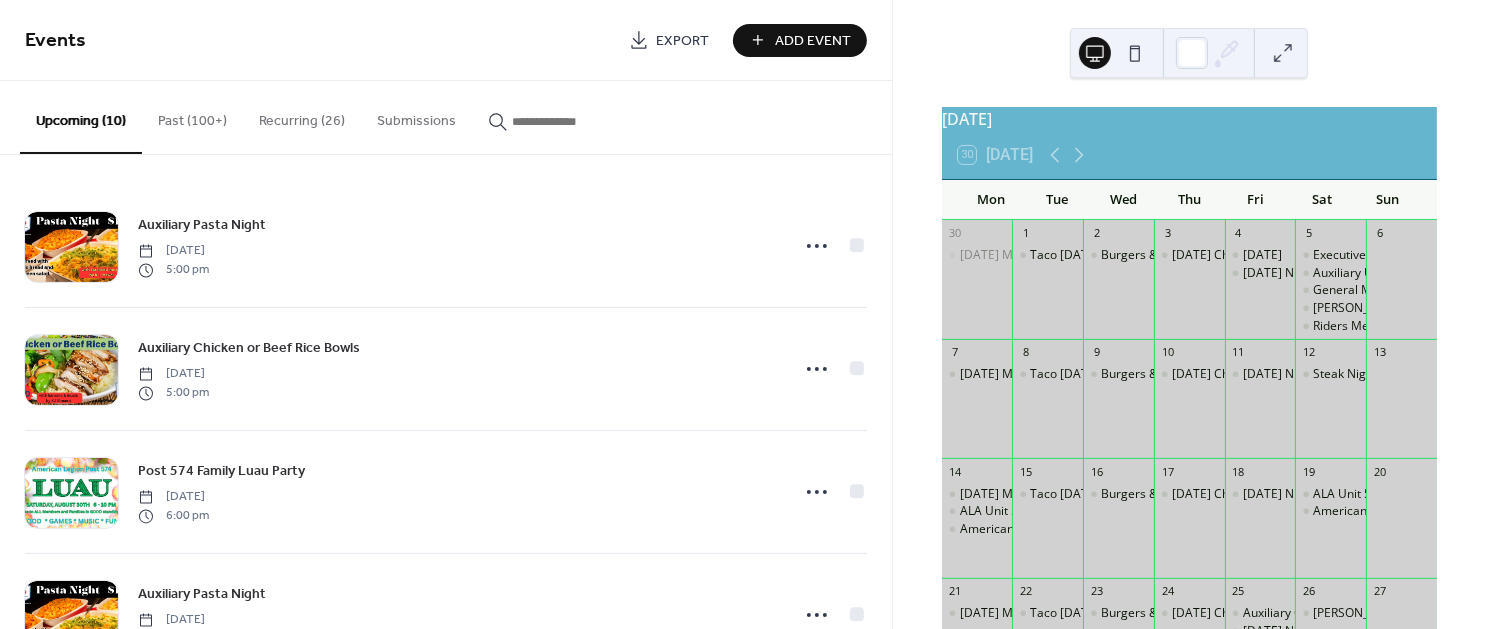 click on "Recurring (26)" at bounding box center [302, 116] 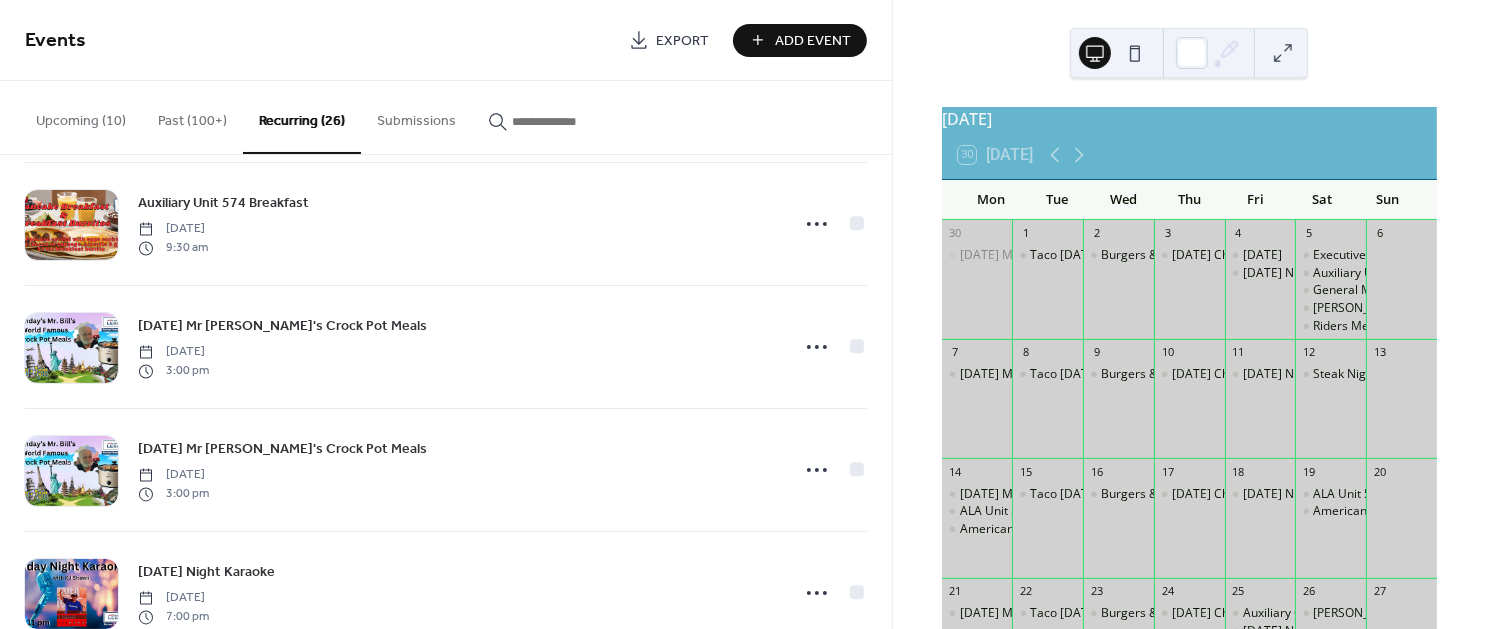 scroll, scrollTop: 2378, scrollLeft: 0, axis: vertical 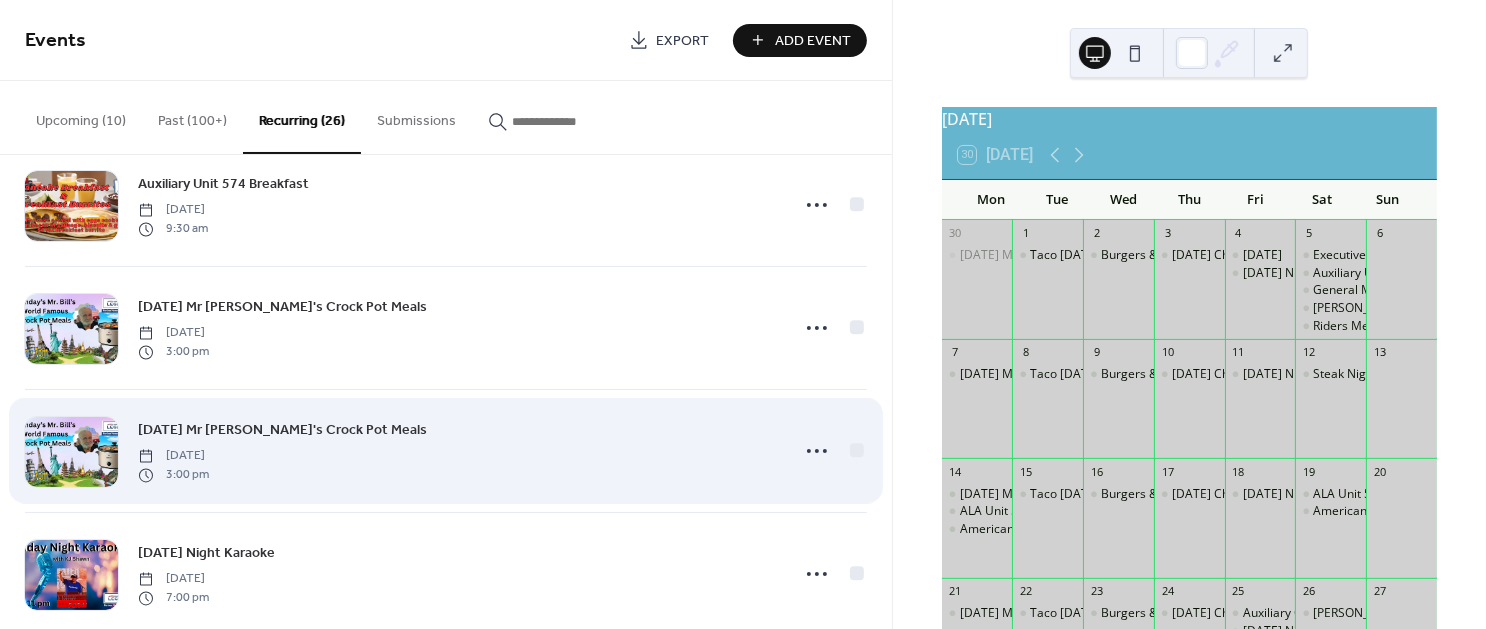 click on "[DATE] Mr [PERSON_NAME]'s Crock Pot Meals" at bounding box center (282, 431) 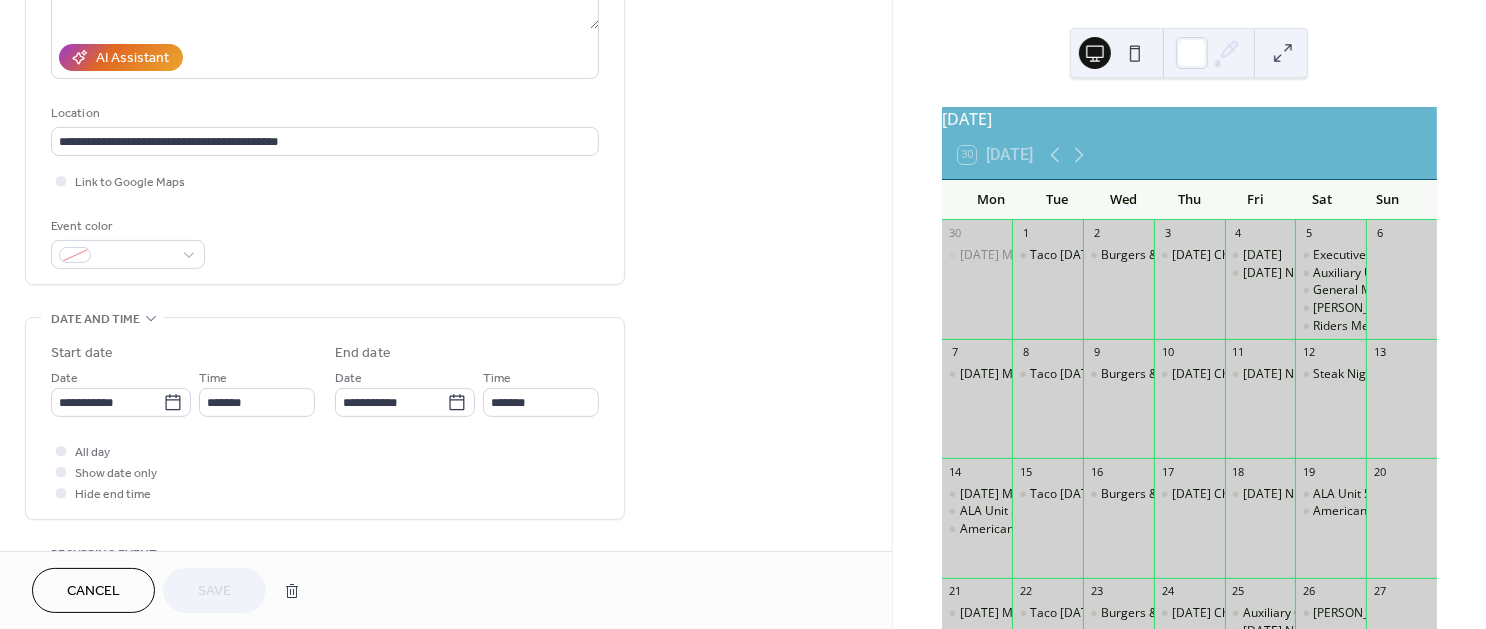 scroll, scrollTop: 338, scrollLeft: 0, axis: vertical 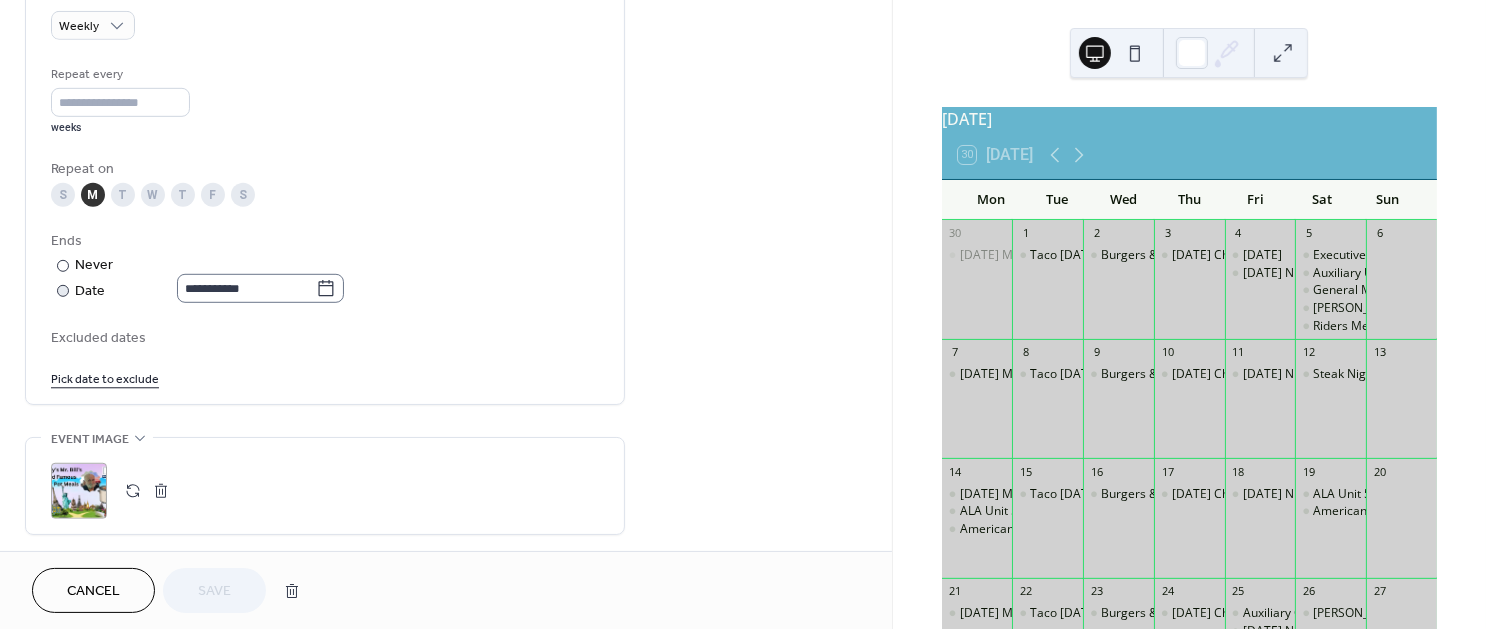 click 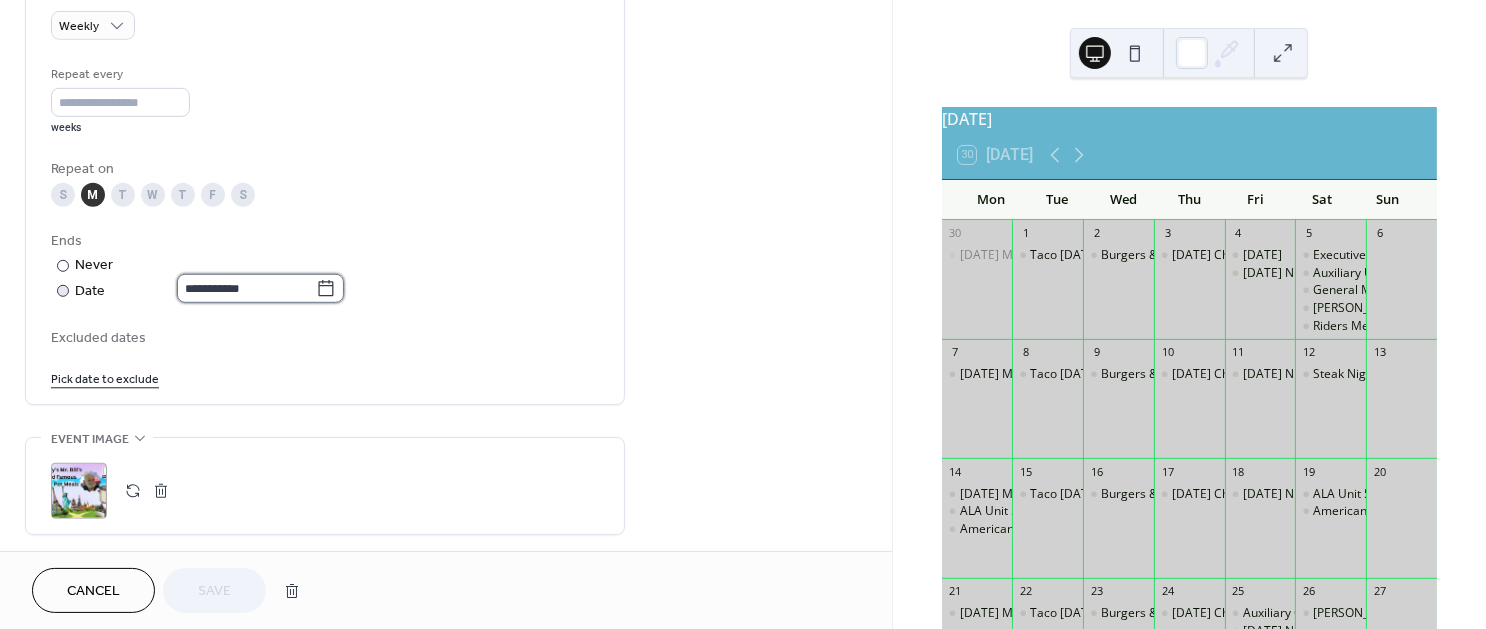 click on "**********" at bounding box center [246, 288] 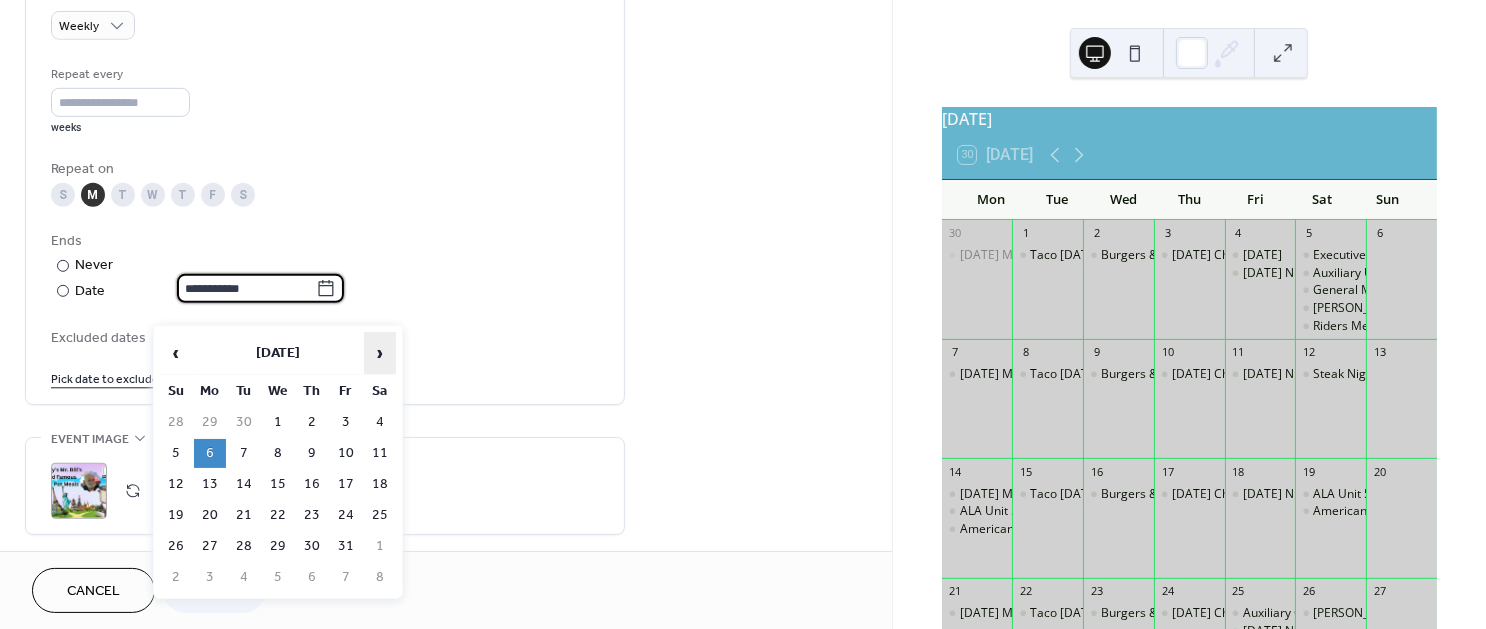 click on "›" at bounding box center (380, 353) 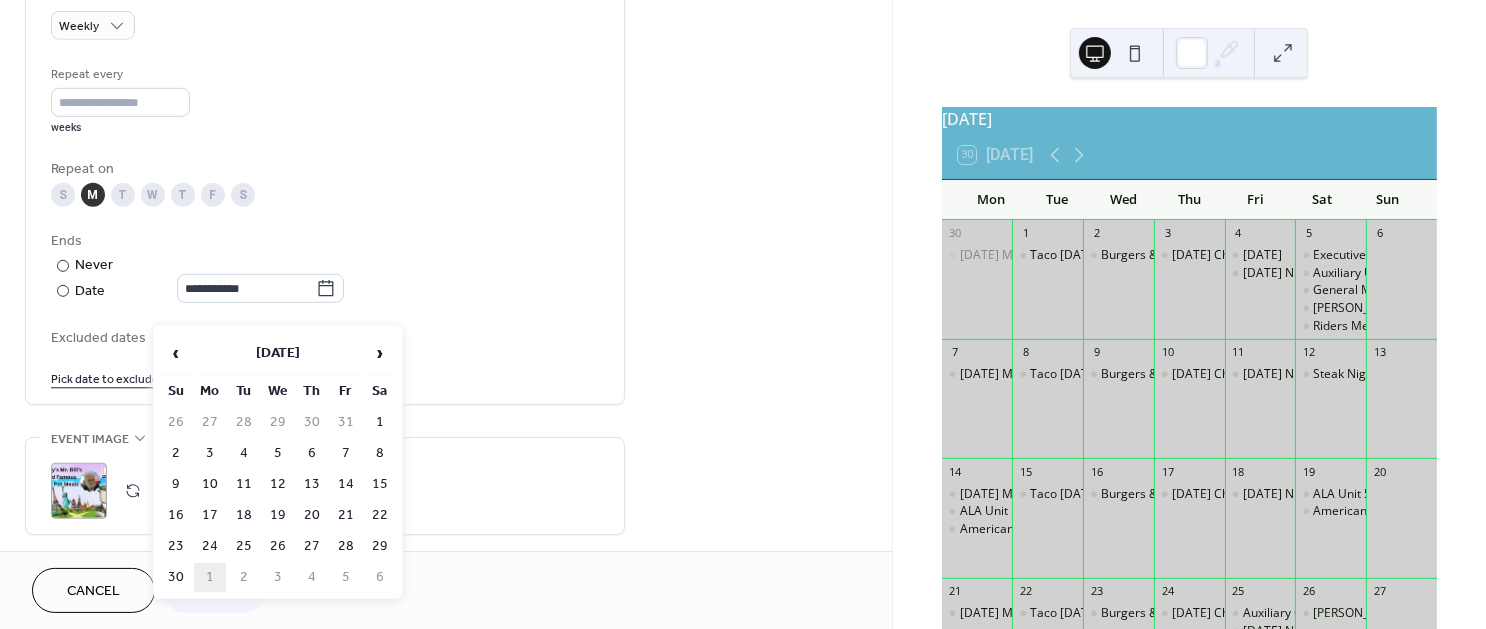 click on "1" at bounding box center (210, 577) 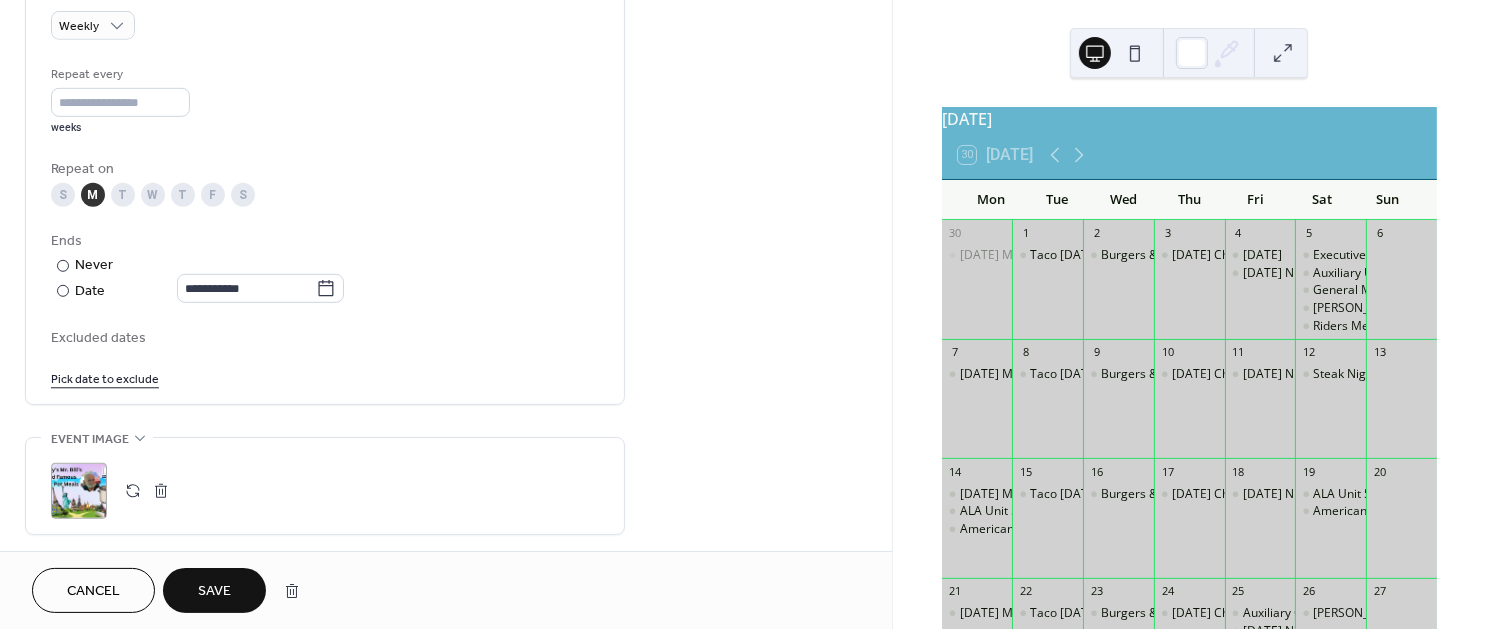click on "Save" at bounding box center (214, 592) 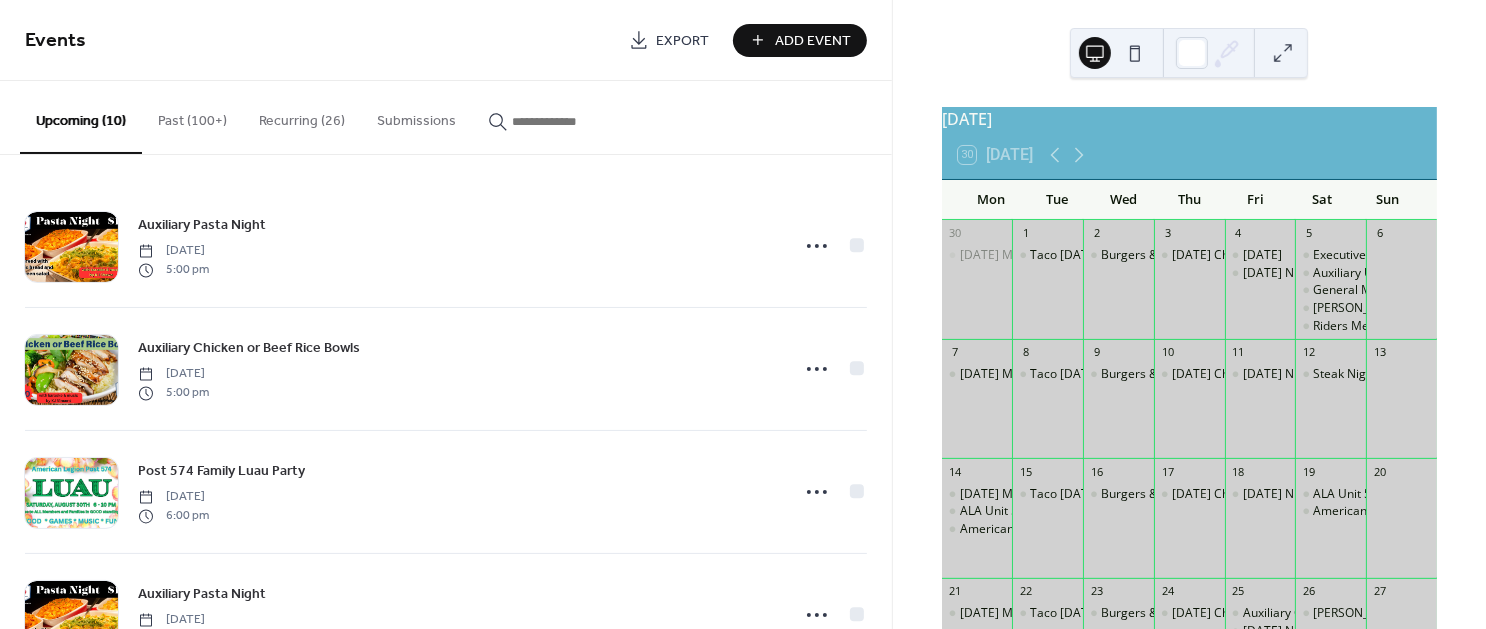click on "Recurring (26)" at bounding box center (302, 116) 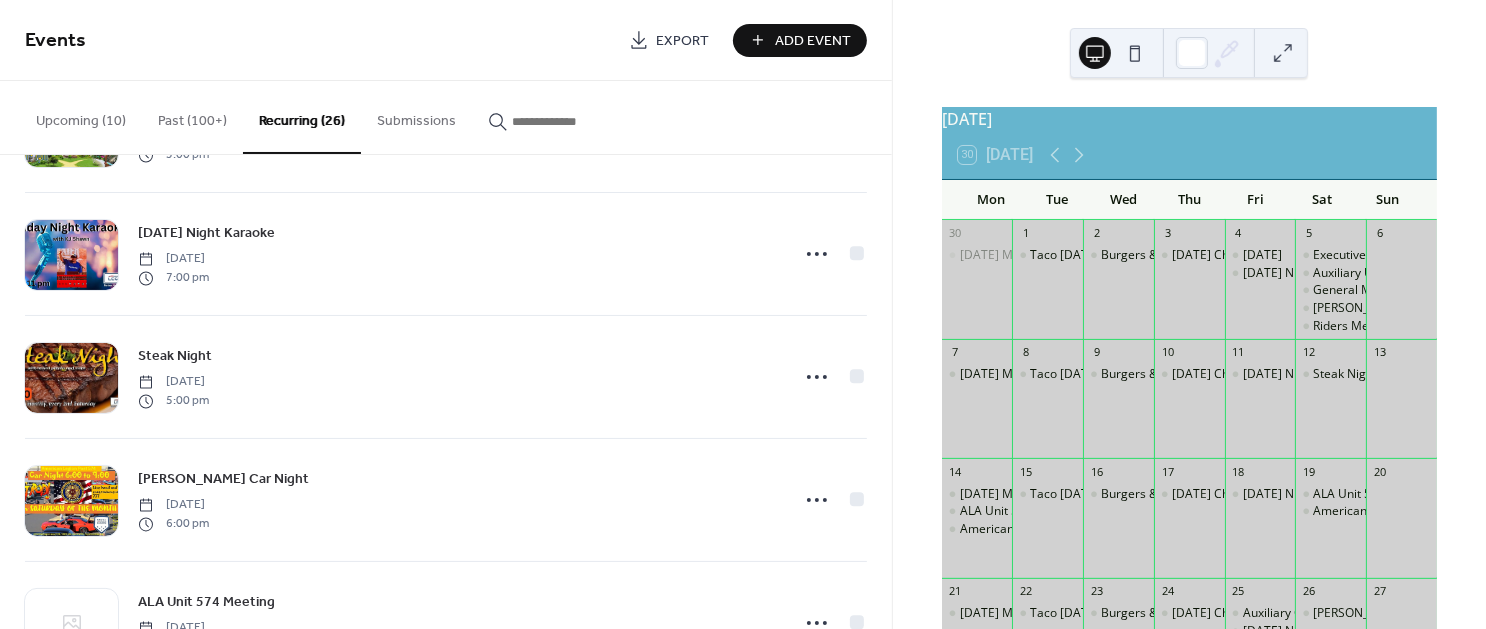 scroll, scrollTop: 2791, scrollLeft: 0, axis: vertical 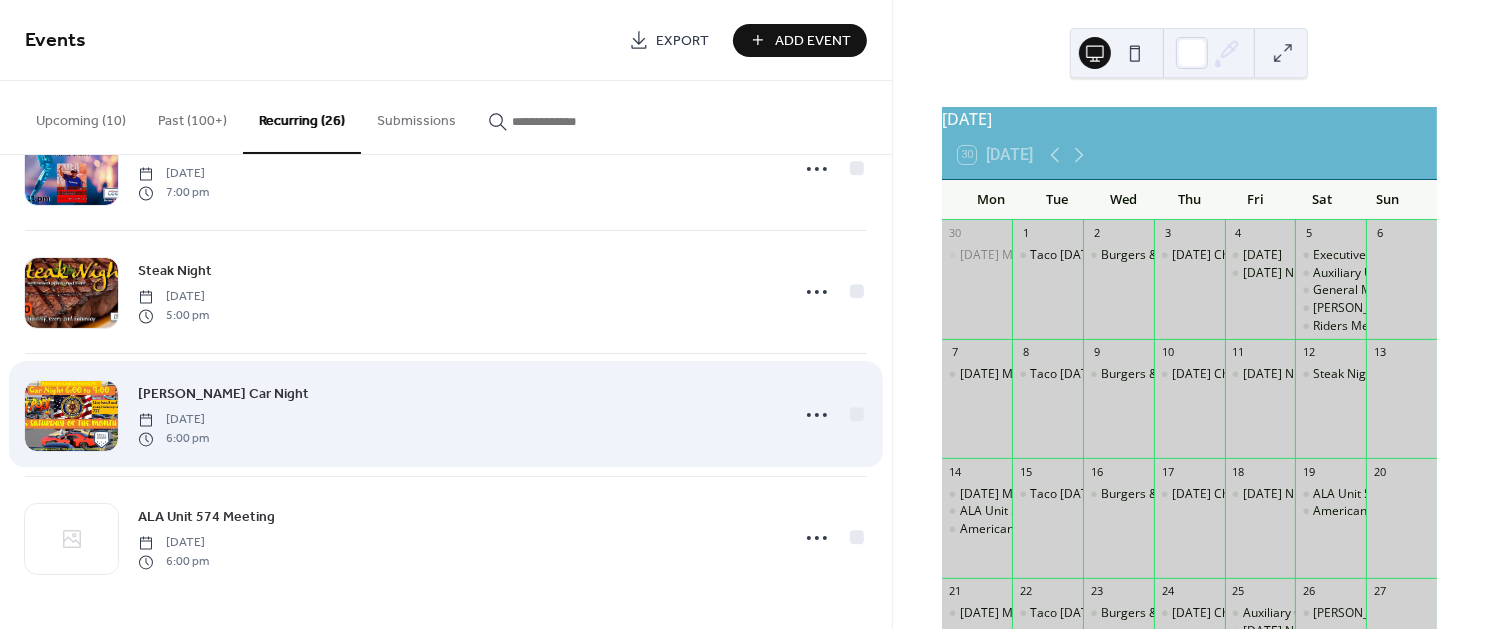 click on "[PERSON_NAME] Car Night" at bounding box center (223, 395) 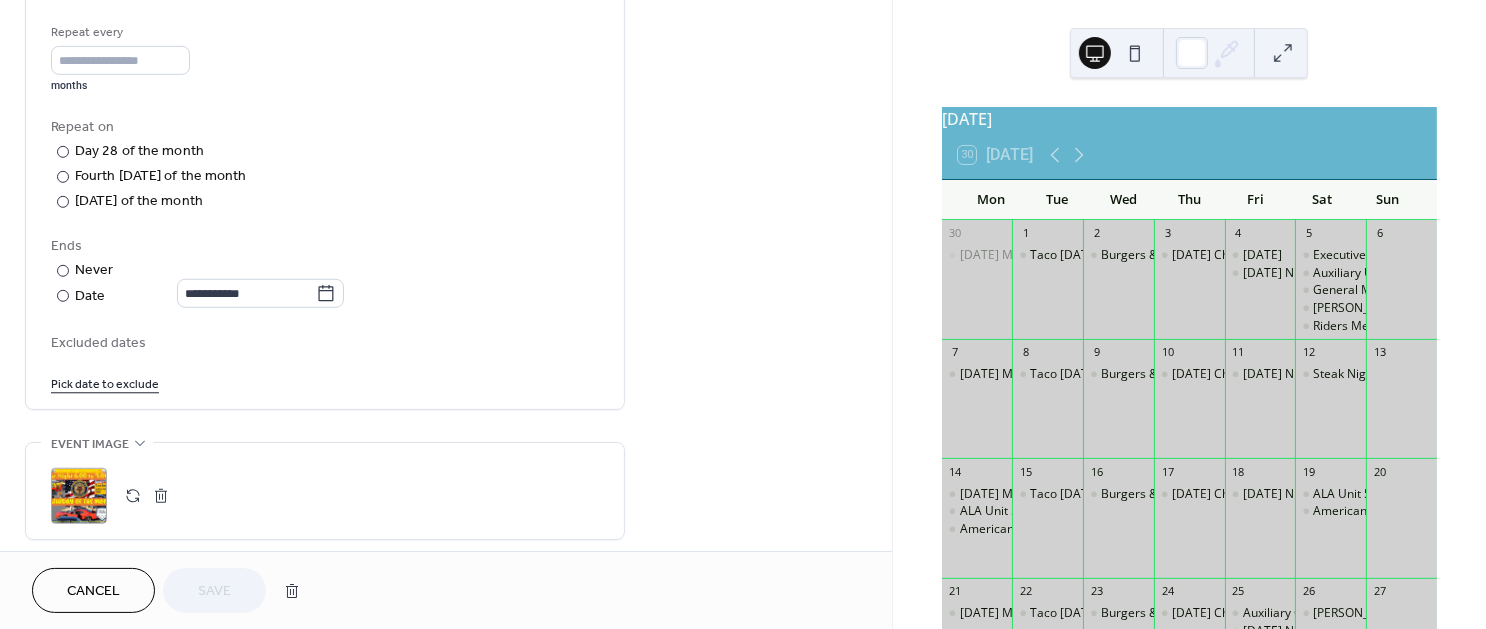 scroll, scrollTop: 989, scrollLeft: 0, axis: vertical 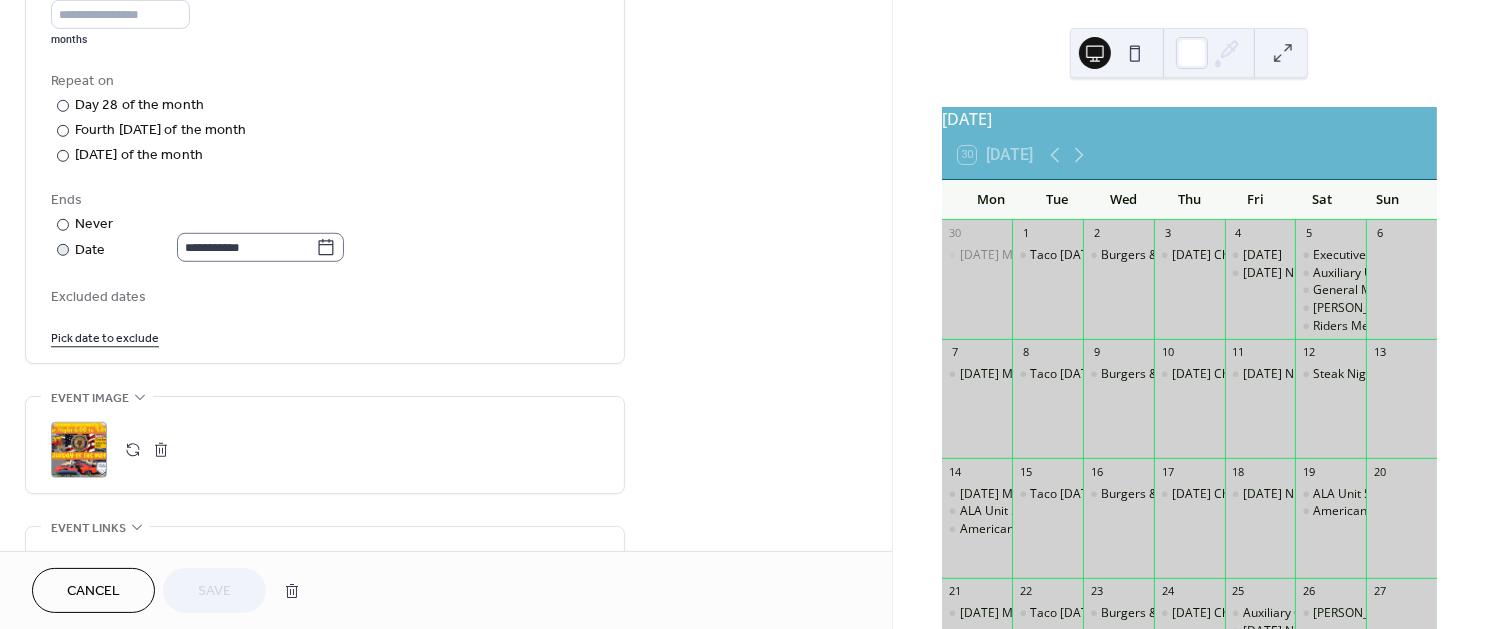click 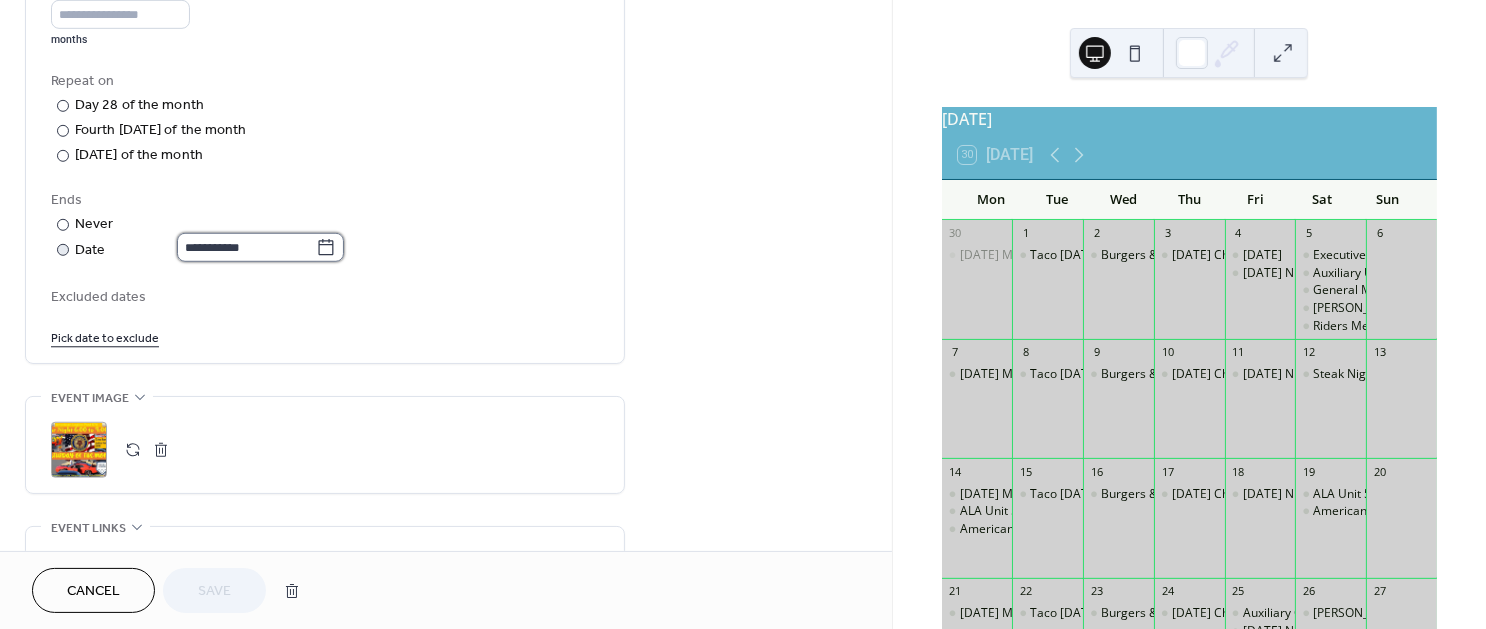click on "**********" at bounding box center [246, 247] 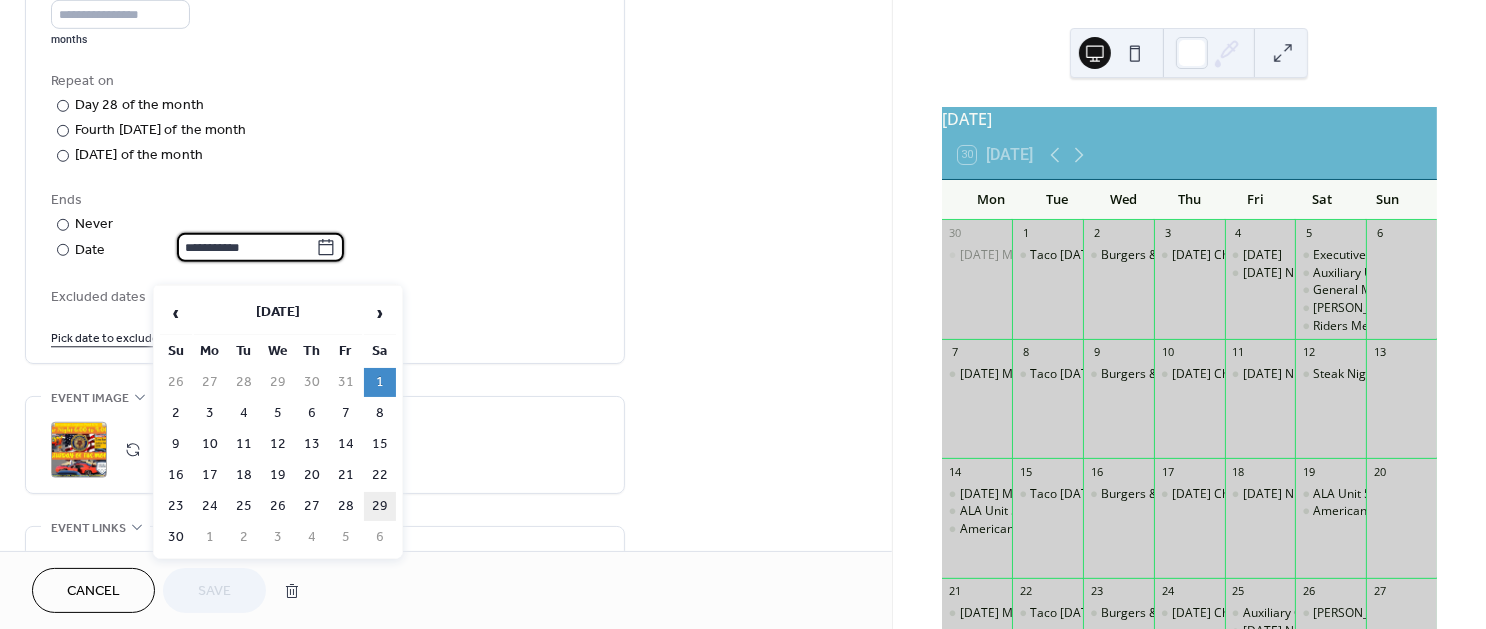 click on "29" at bounding box center (380, 506) 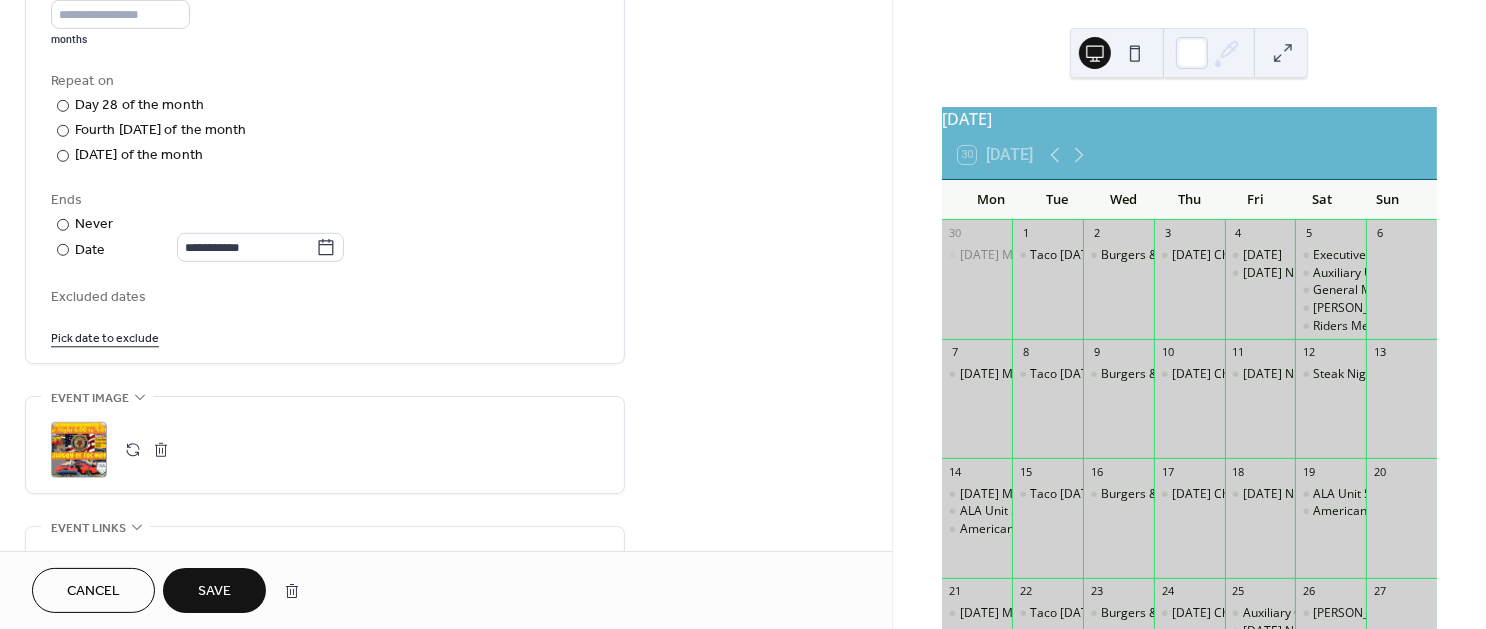 click on "Save" at bounding box center [214, 592] 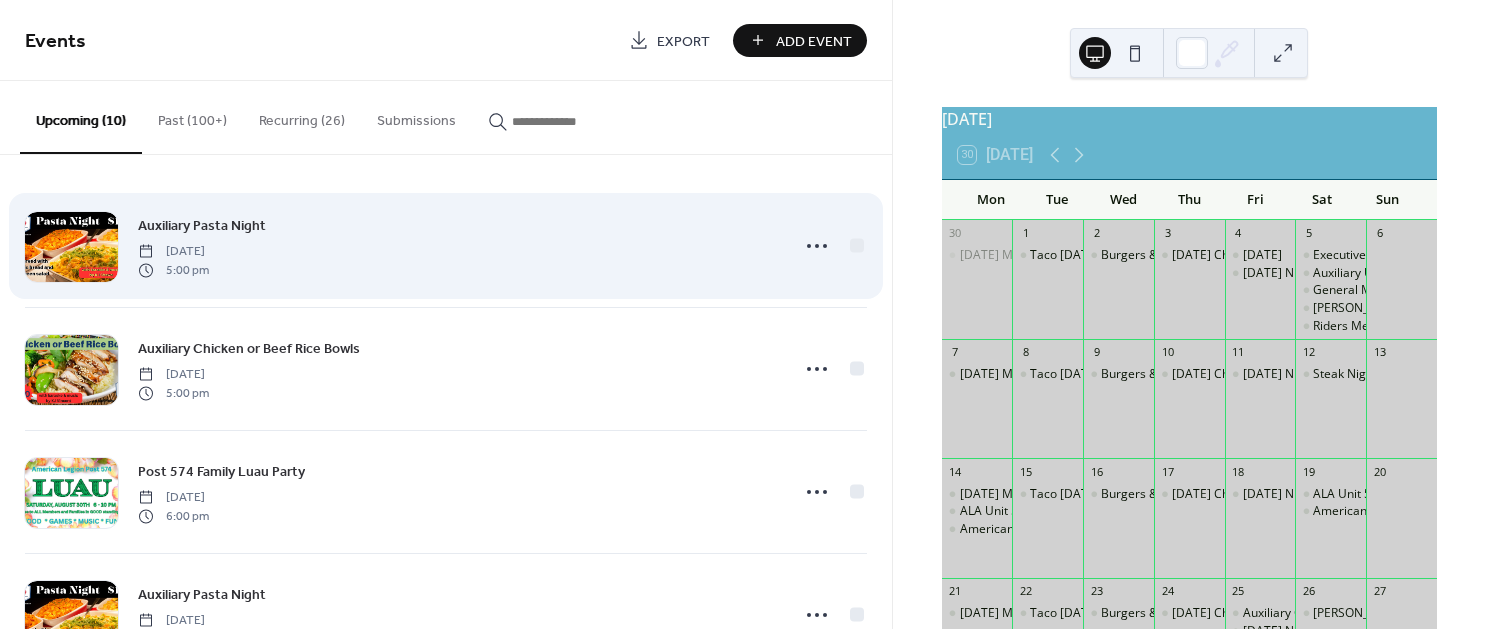 scroll, scrollTop: 0, scrollLeft: 0, axis: both 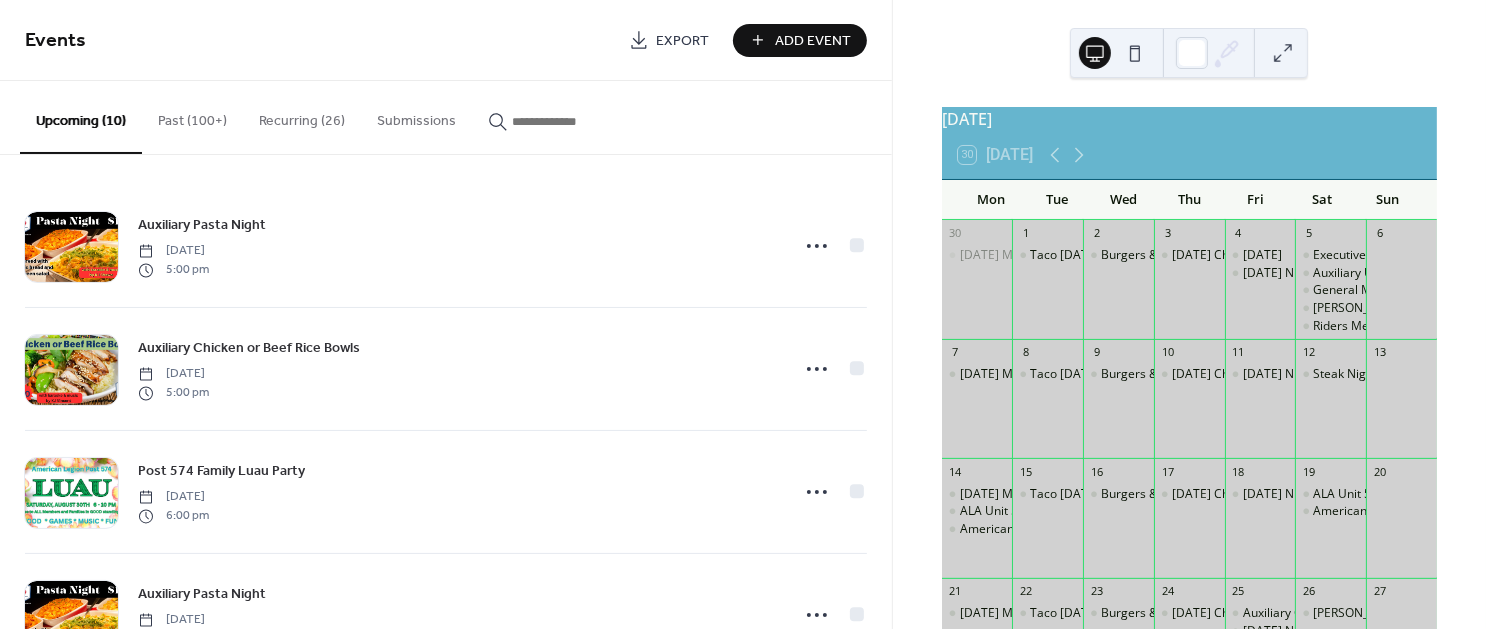 click on "Recurring (26)" at bounding box center (302, 116) 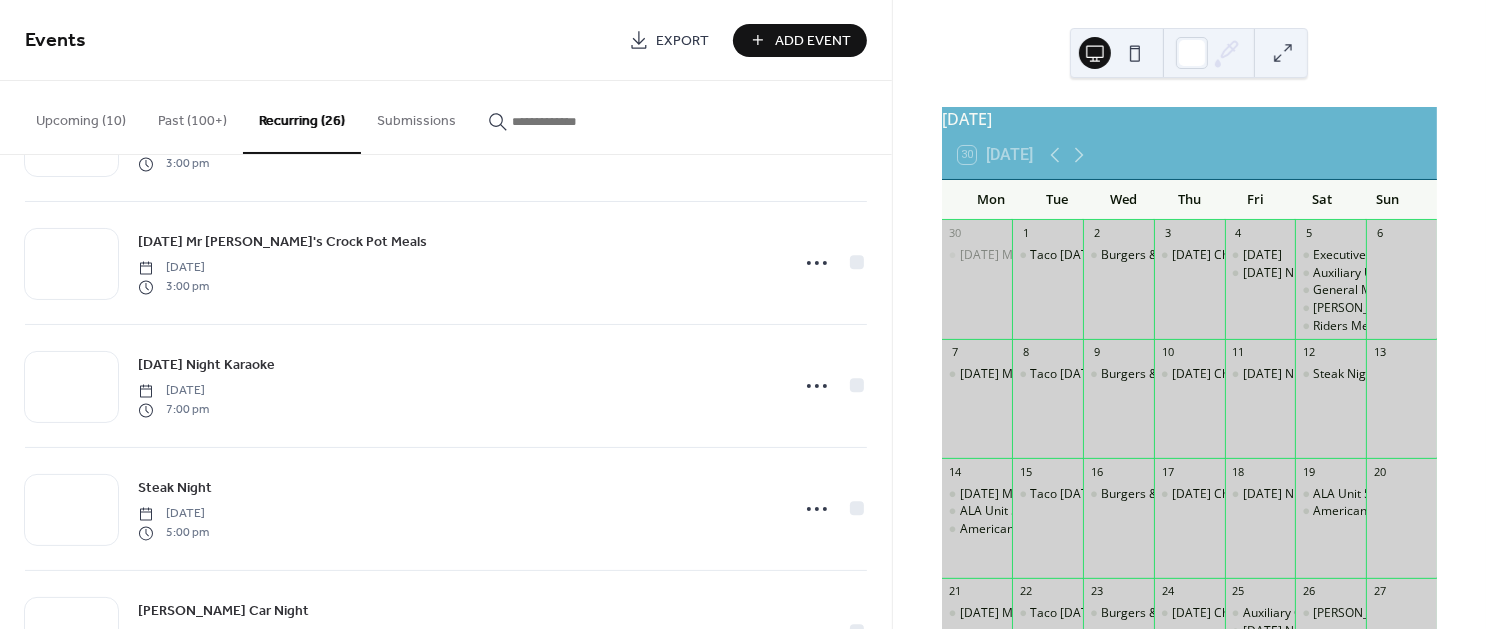 scroll, scrollTop: 2548, scrollLeft: 0, axis: vertical 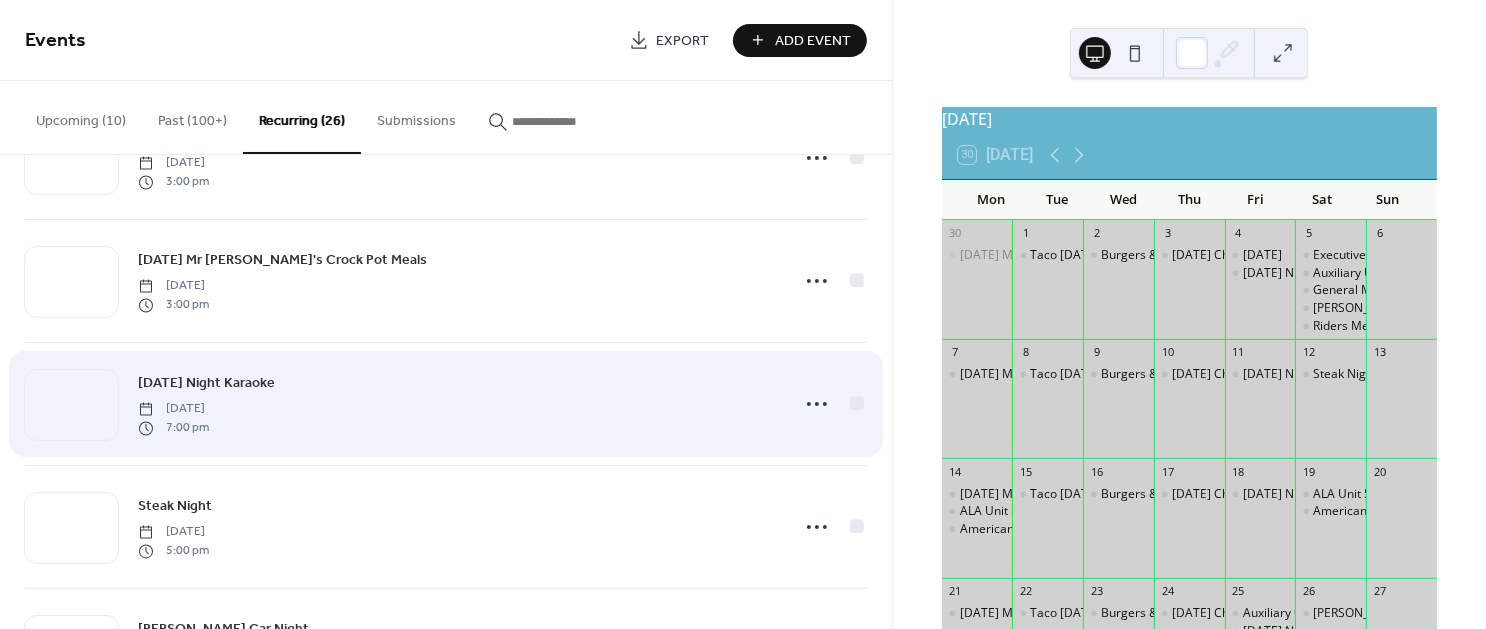 click on "[DATE] Night Karaoke [DATE] 7:00 pm" at bounding box center (457, 404) 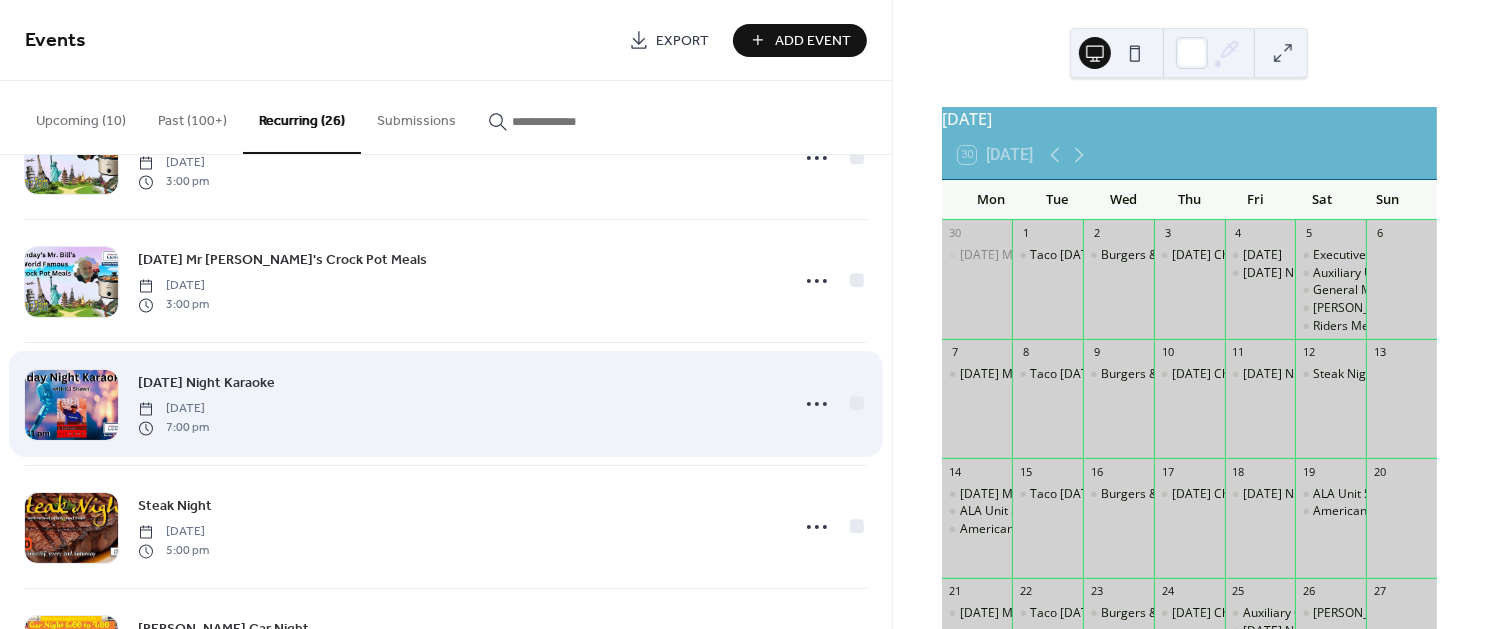 click on "[DATE] Night Karaoke" at bounding box center (206, 384) 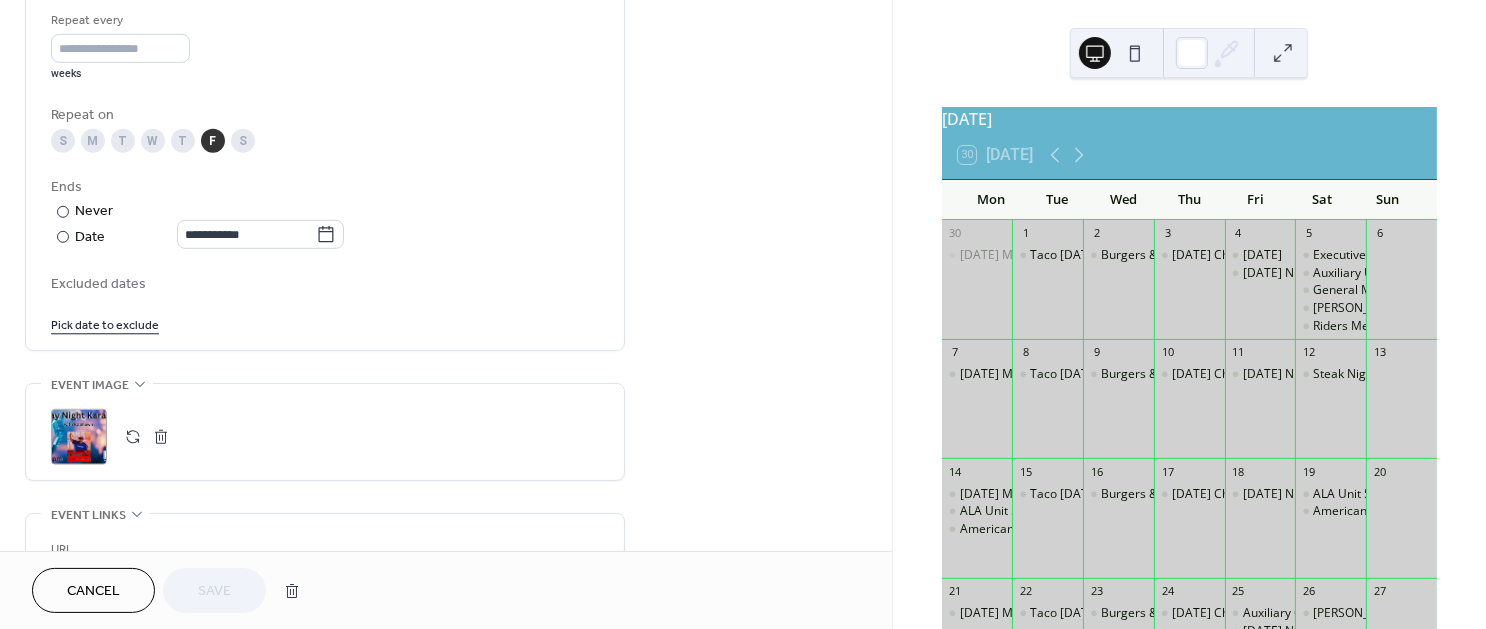 scroll, scrollTop: 964, scrollLeft: 0, axis: vertical 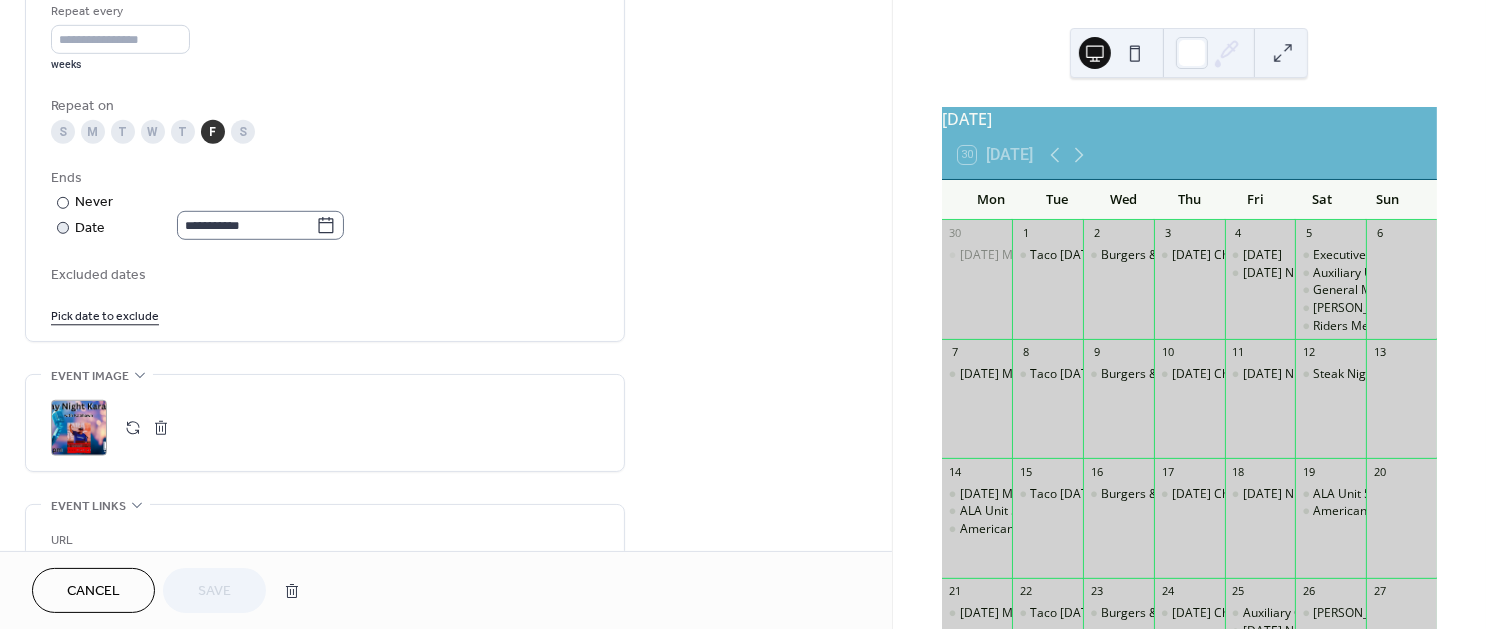 click 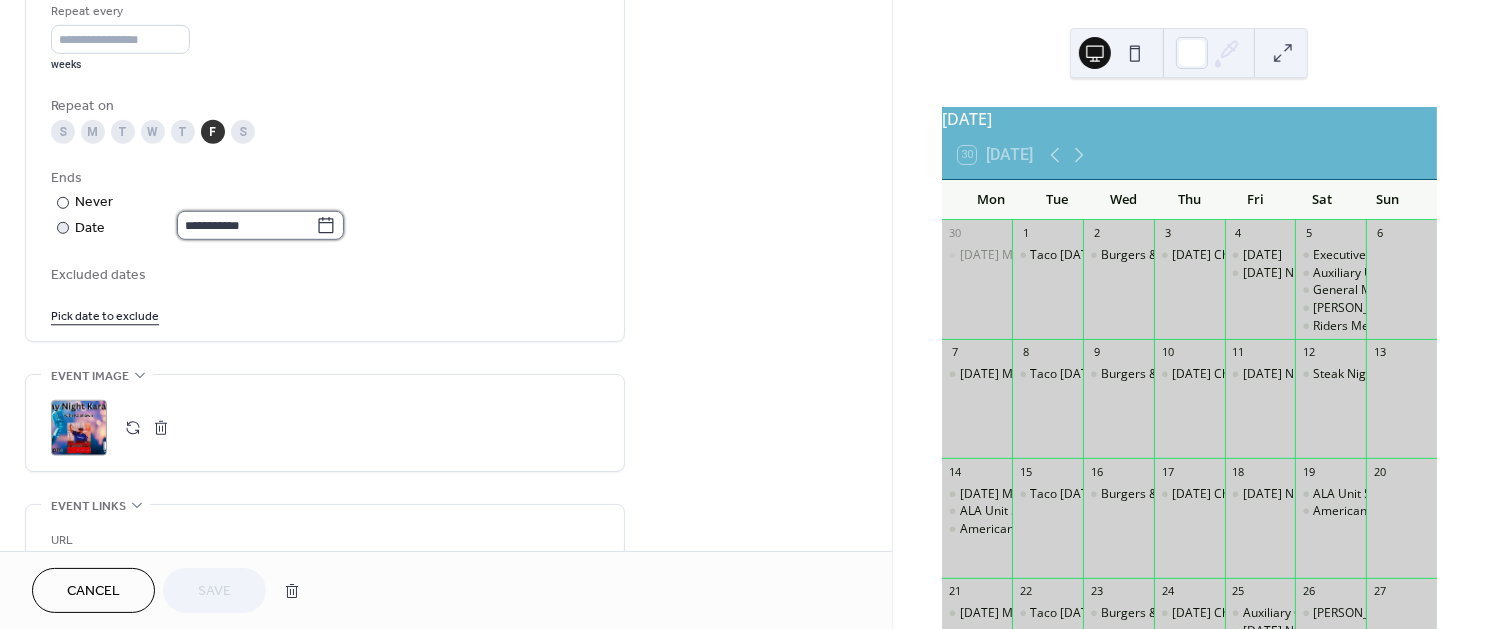 click on "**********" at bounding box center (246, 225) 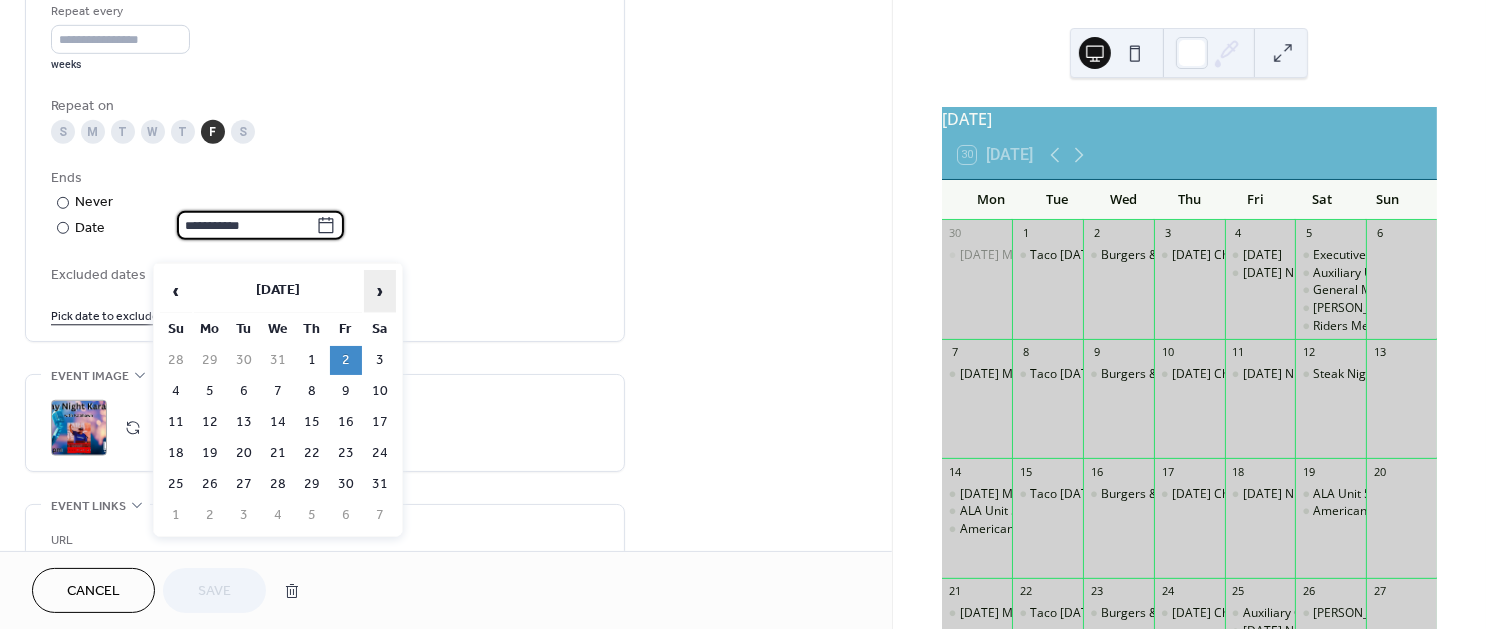click on "›" at bounding box center (380, 291) 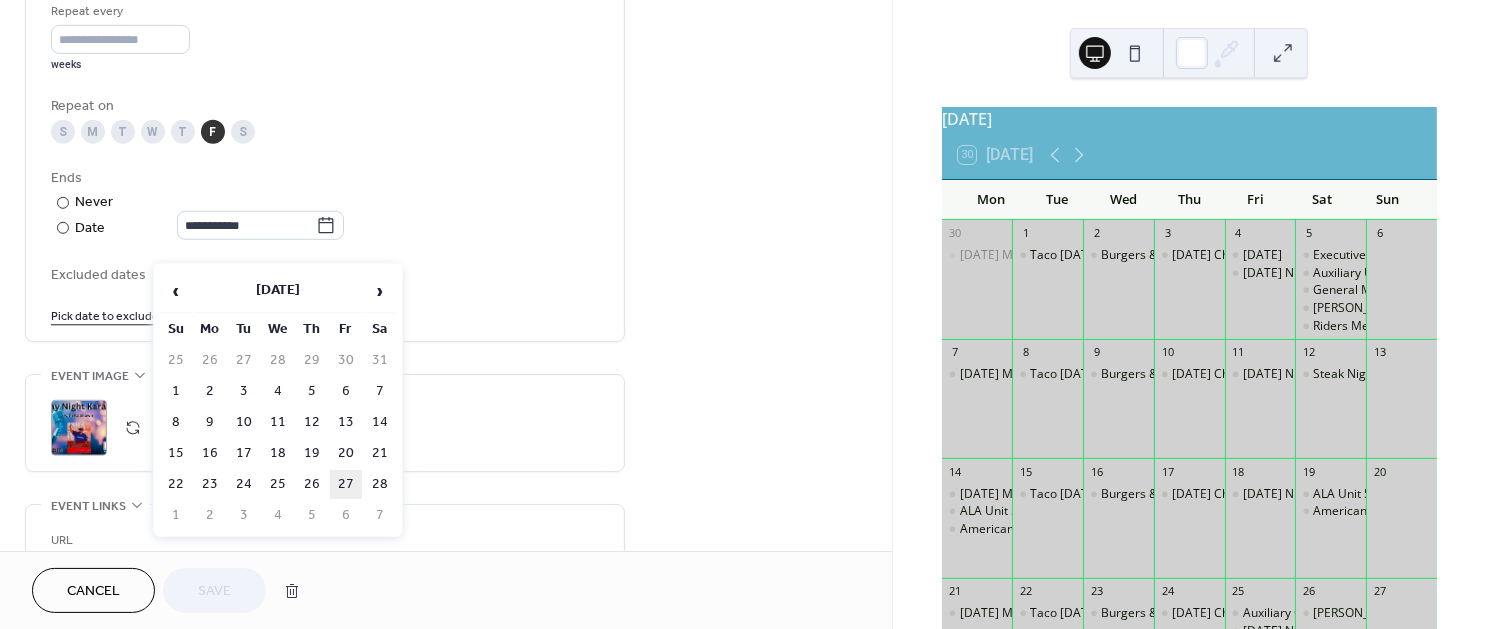 click on "27" at bounding box center (346, 484) 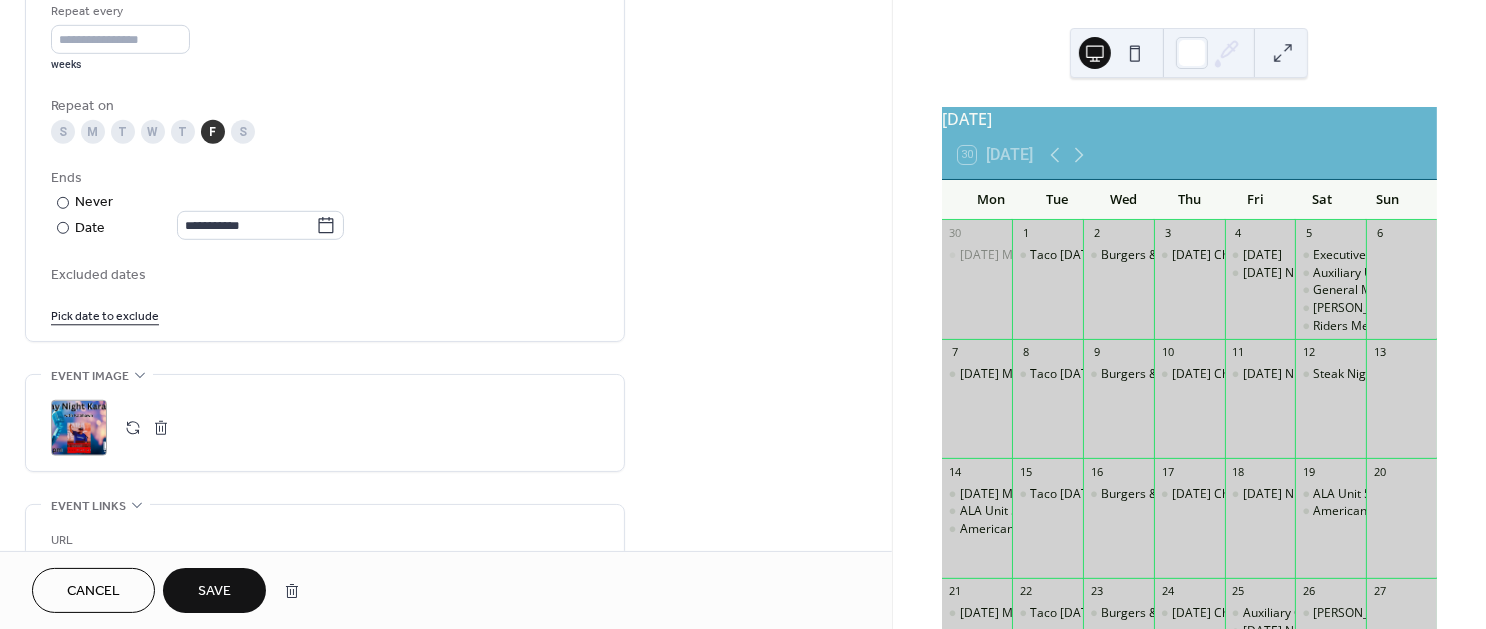type on "**********" 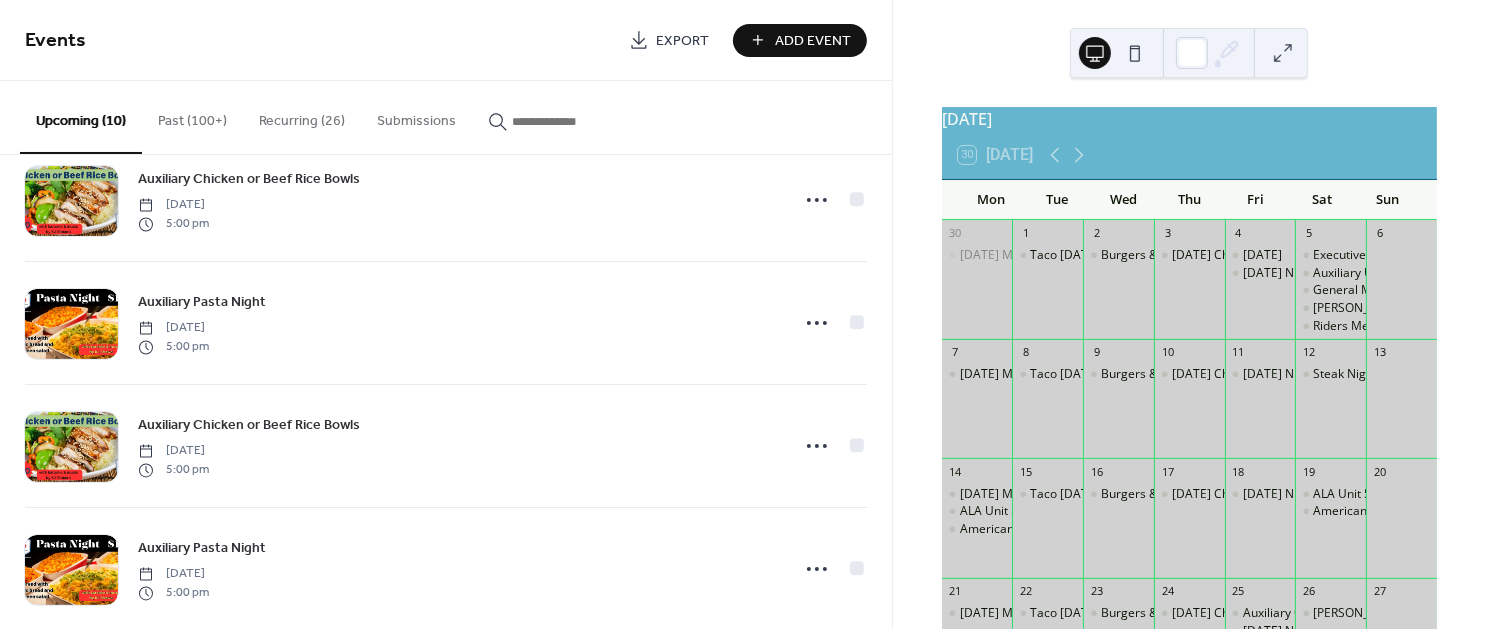 scroll, scrollTop: 545, scrollLeft: 0, axis: vertical 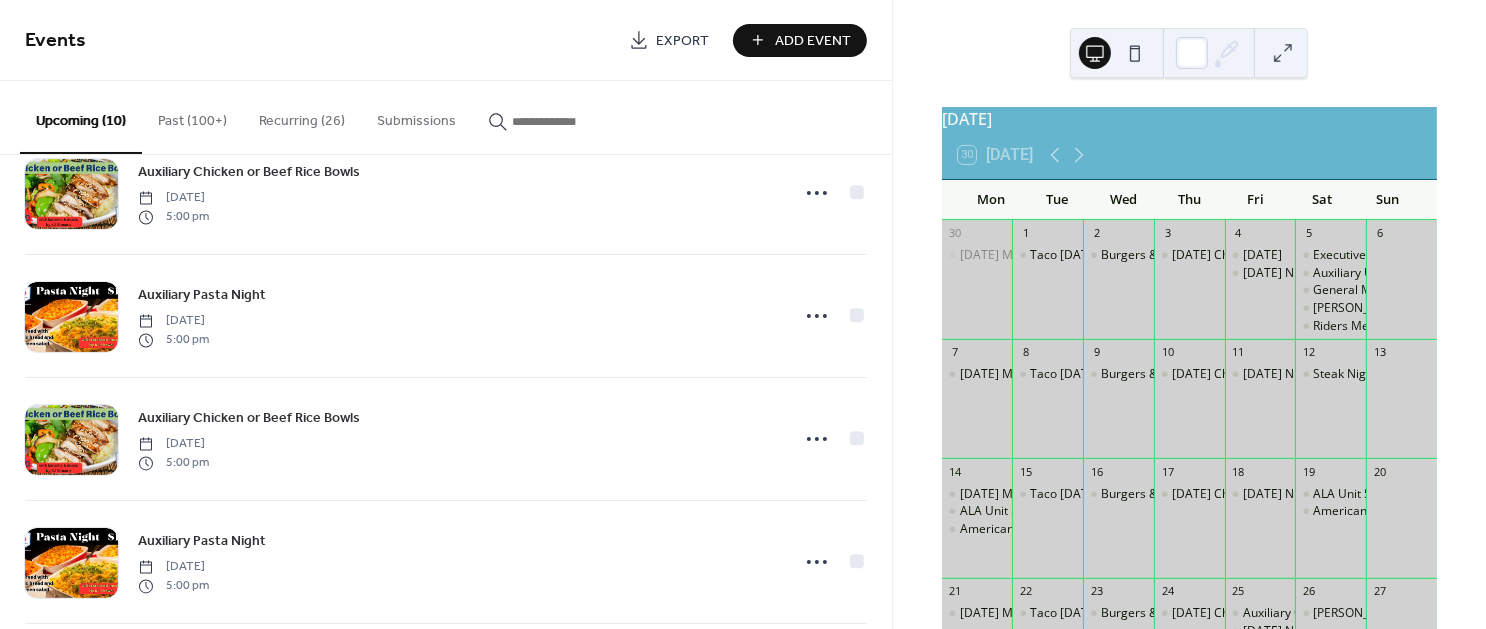 click on "Recurring (26)" at bounding box center (302, 116) 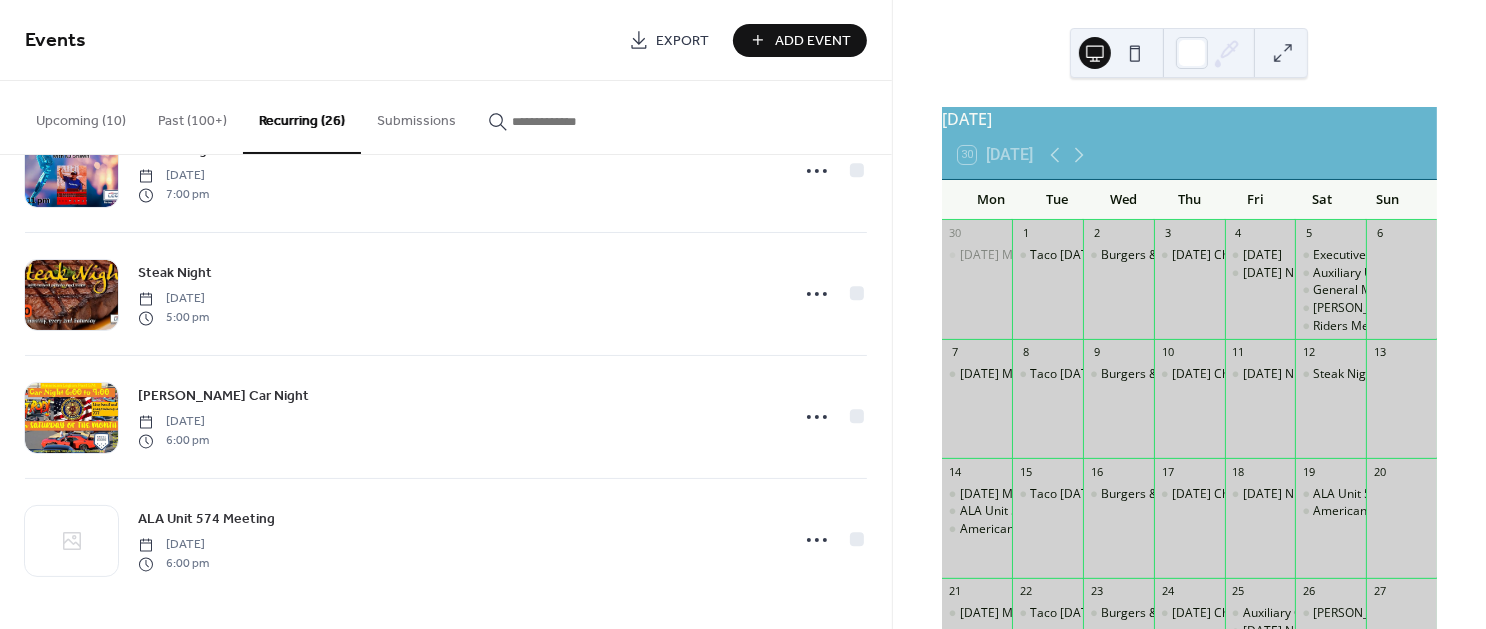 scroll, scrollTop: 2791, scrollLeft: 0, axis: vertical 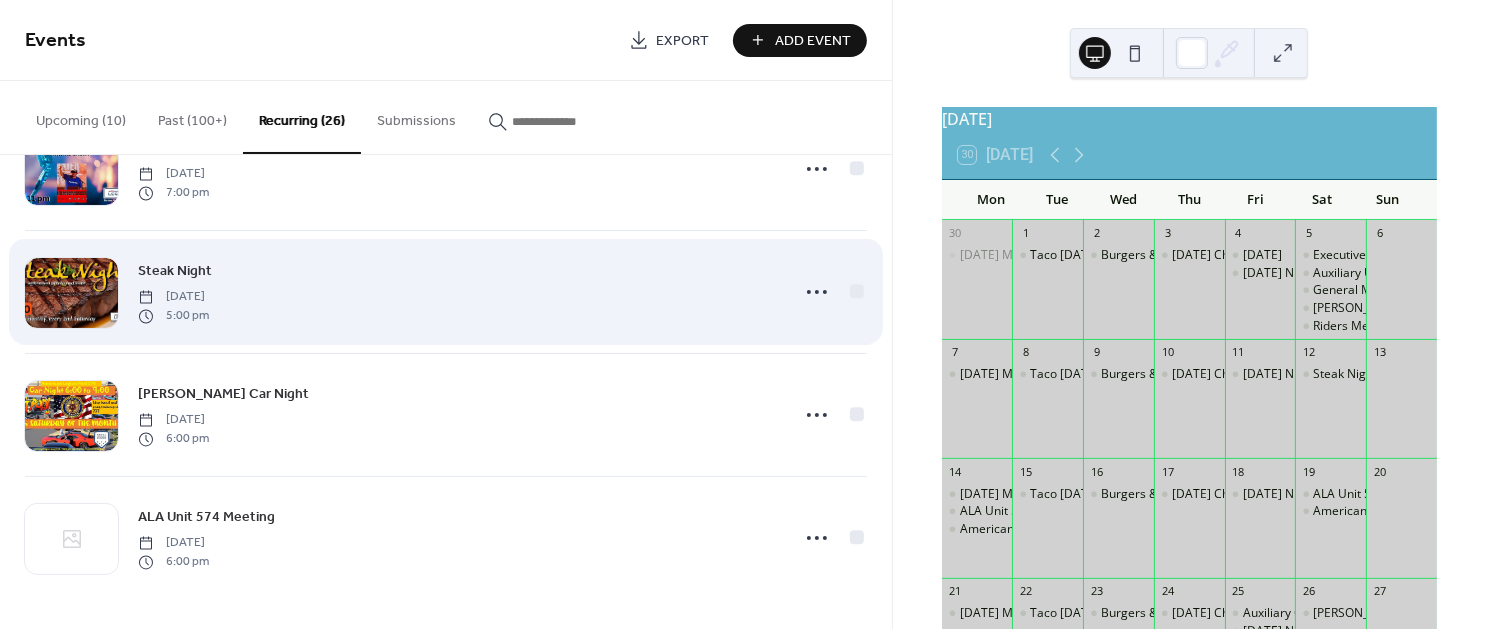 click on "Steak Night" at bounding box center [175, 272] 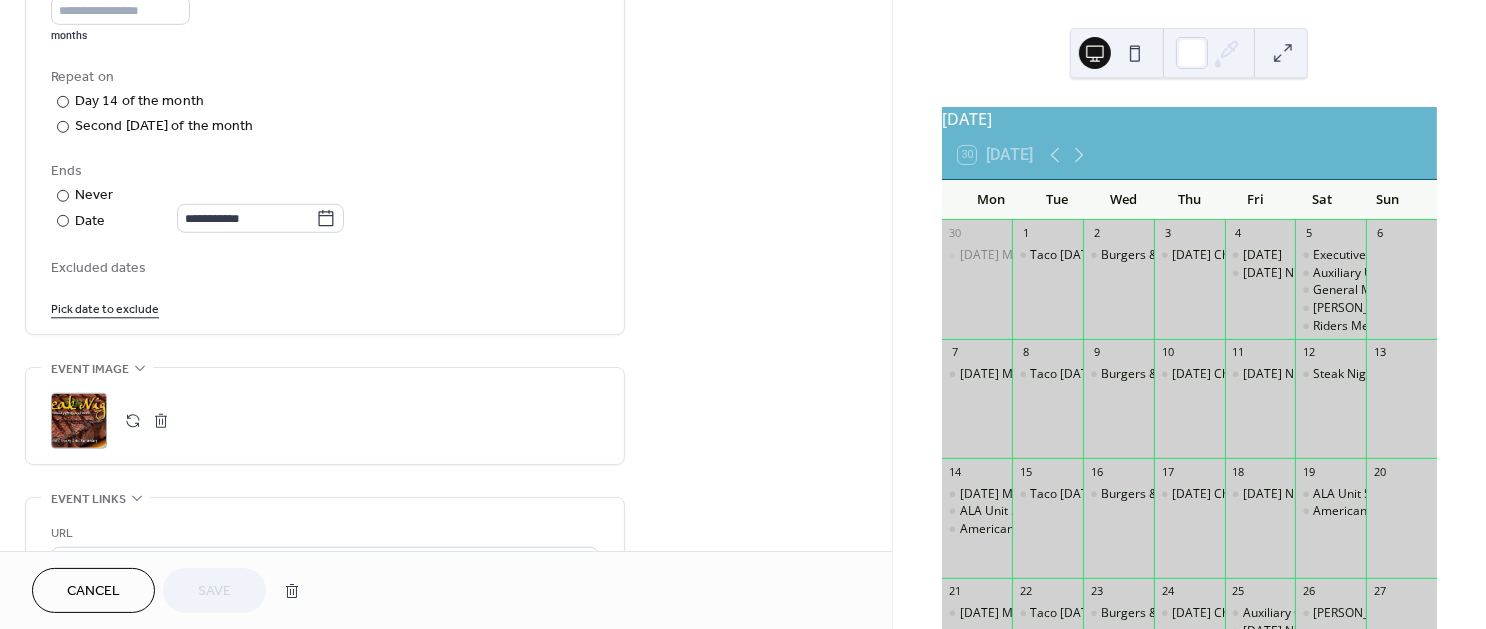 scroll, scrollTop: 1019, scrollLeft: 0, axis: vertical 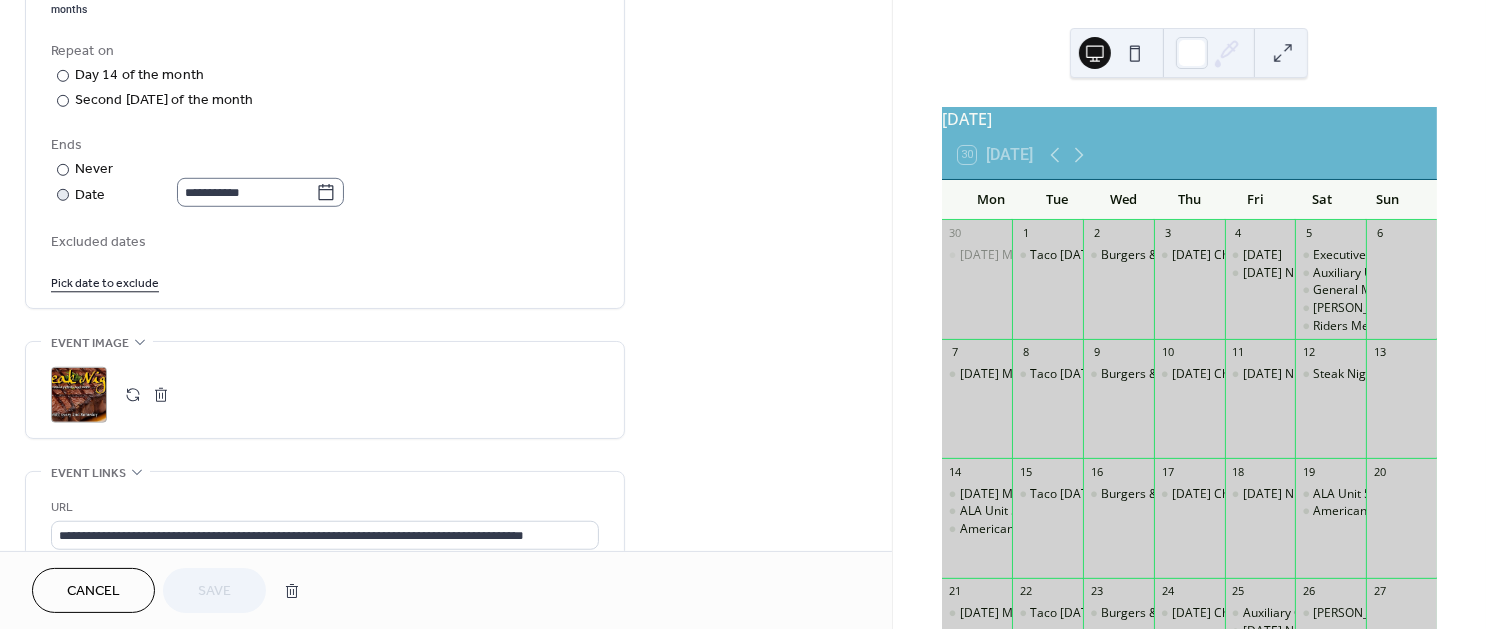click 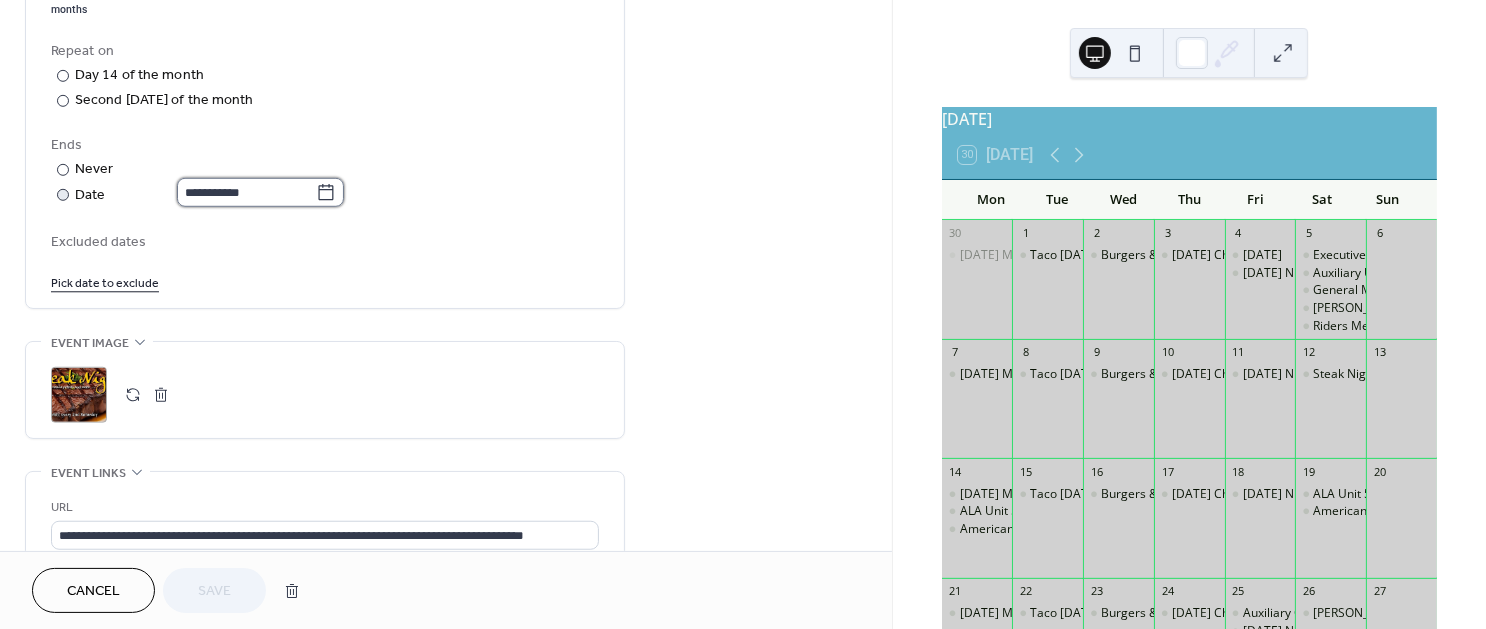 click on "**********" at bounding box center [246, 192] 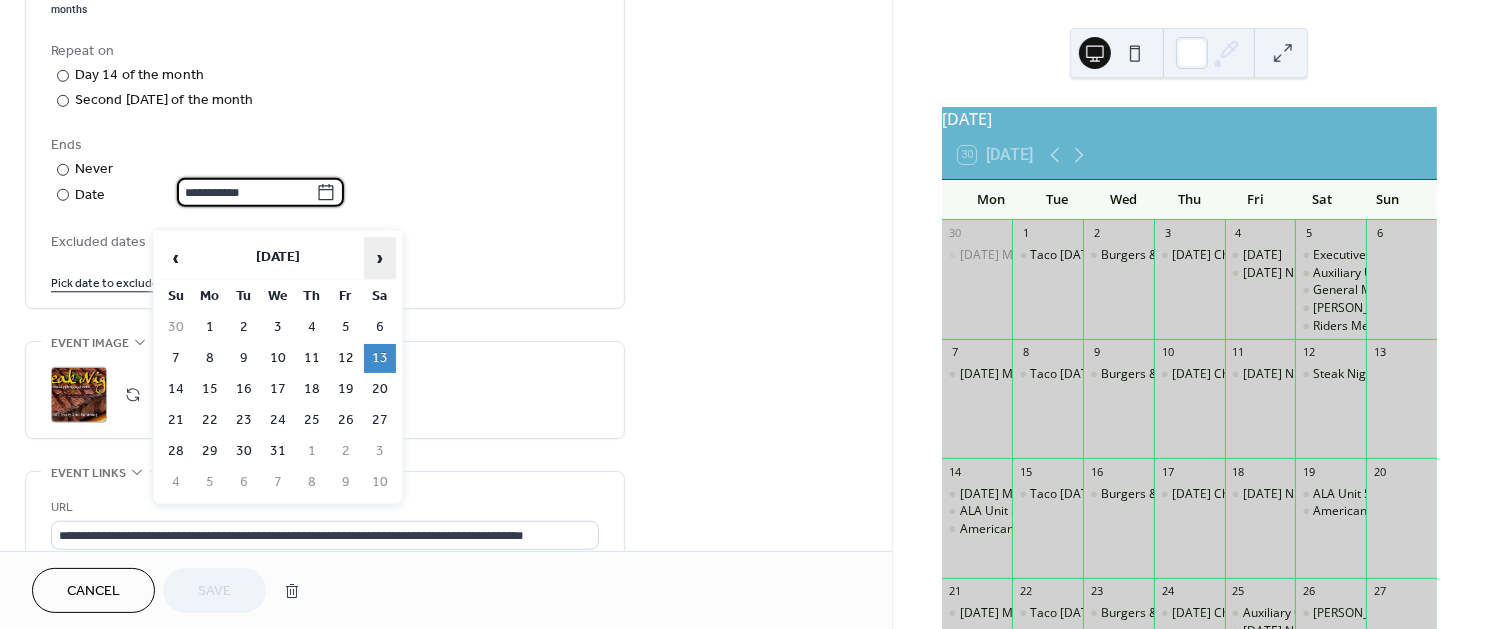 click on "›" at bounding box center (380, 258) 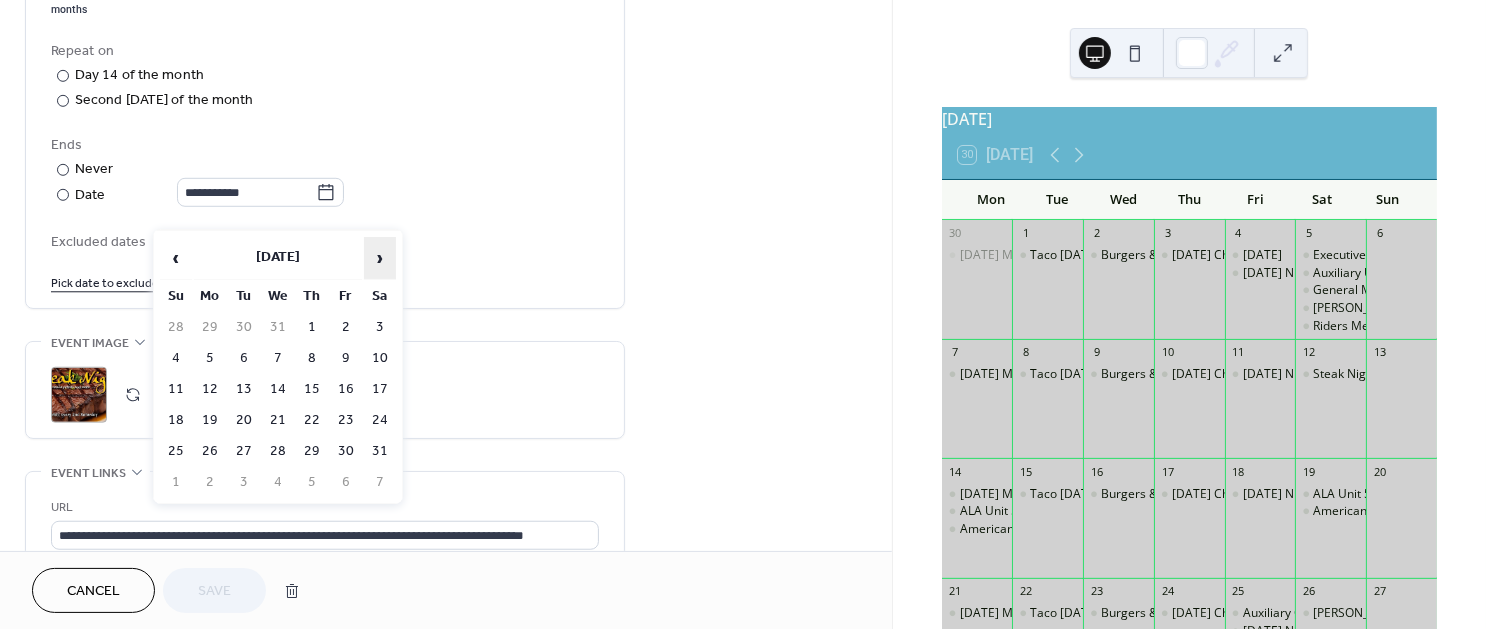 click on "›" at bounding box center [380, 258] 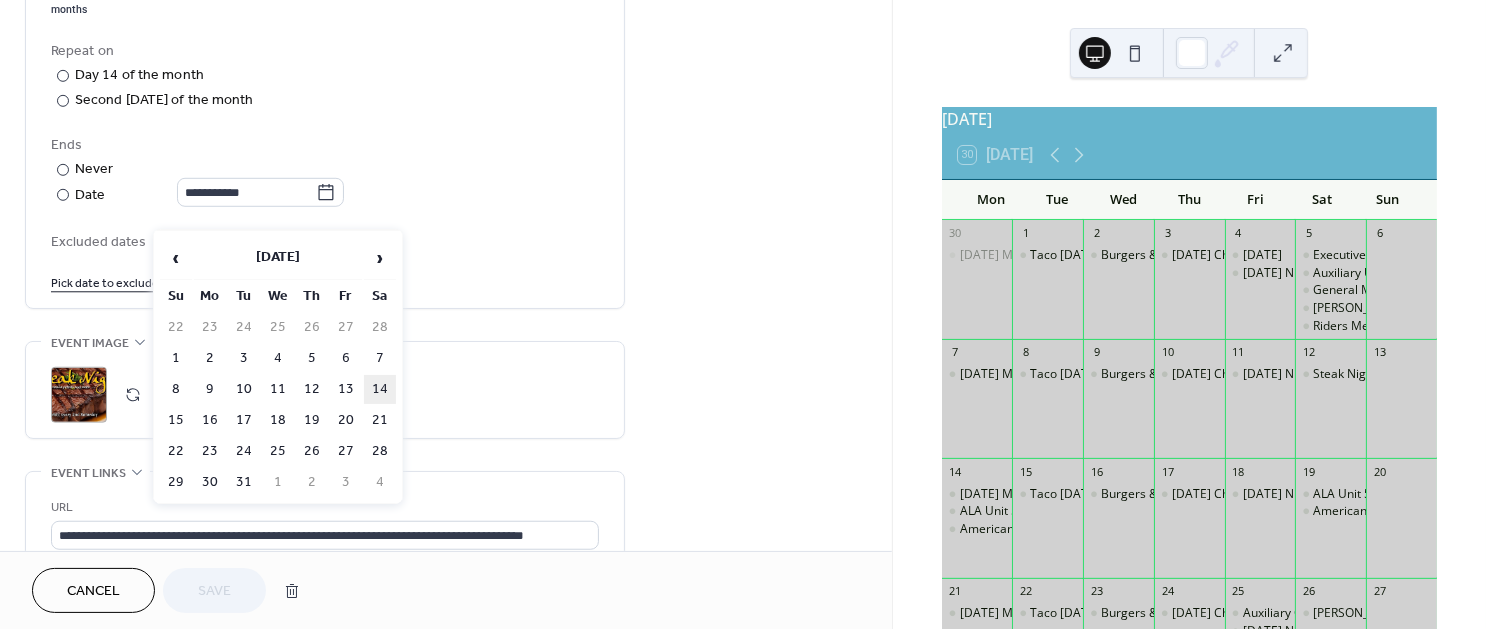 click on "14" at bounding box center (380, 389) 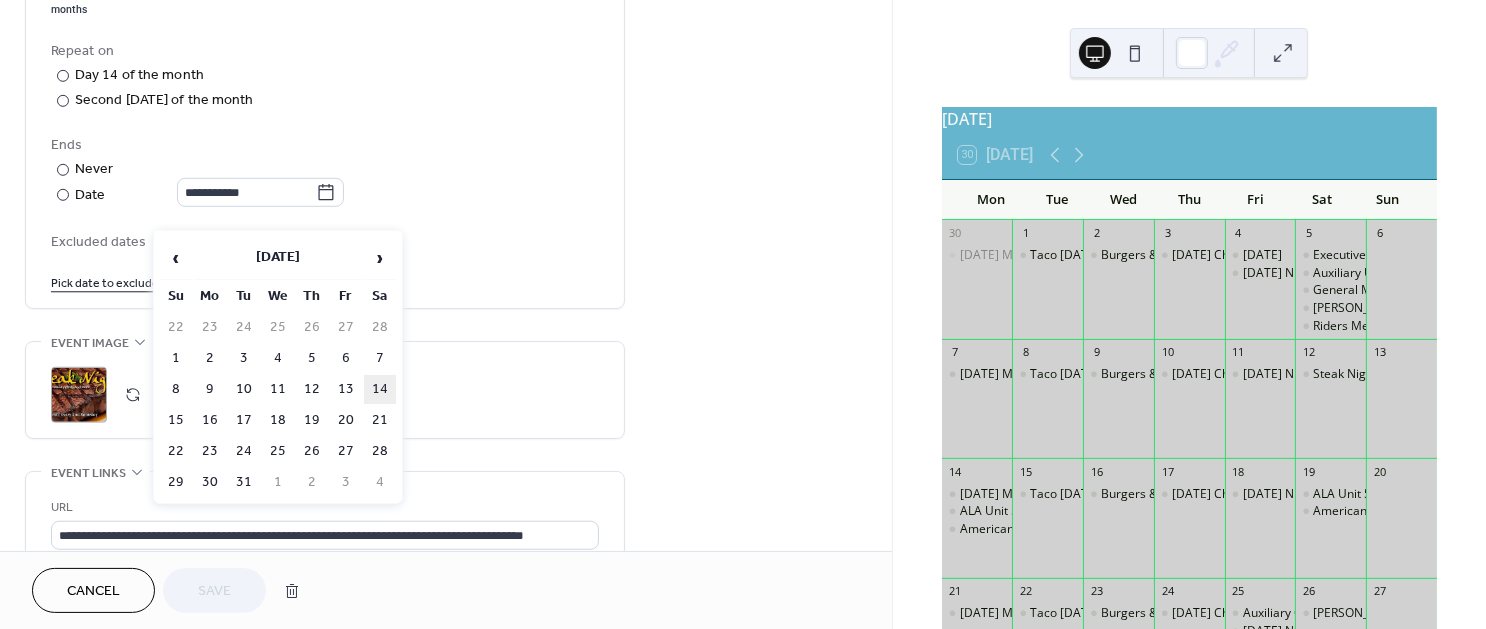 type on "**********" 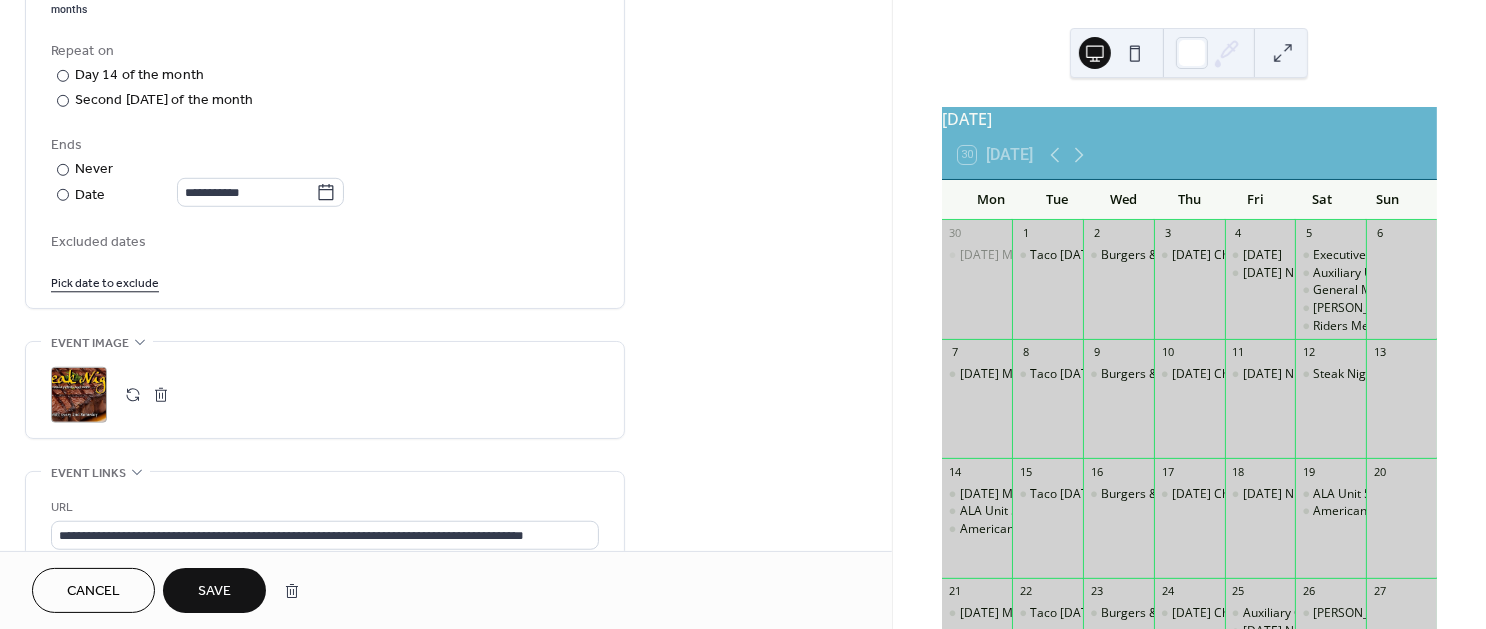 click on "Save" at bounding box center [214, 592] 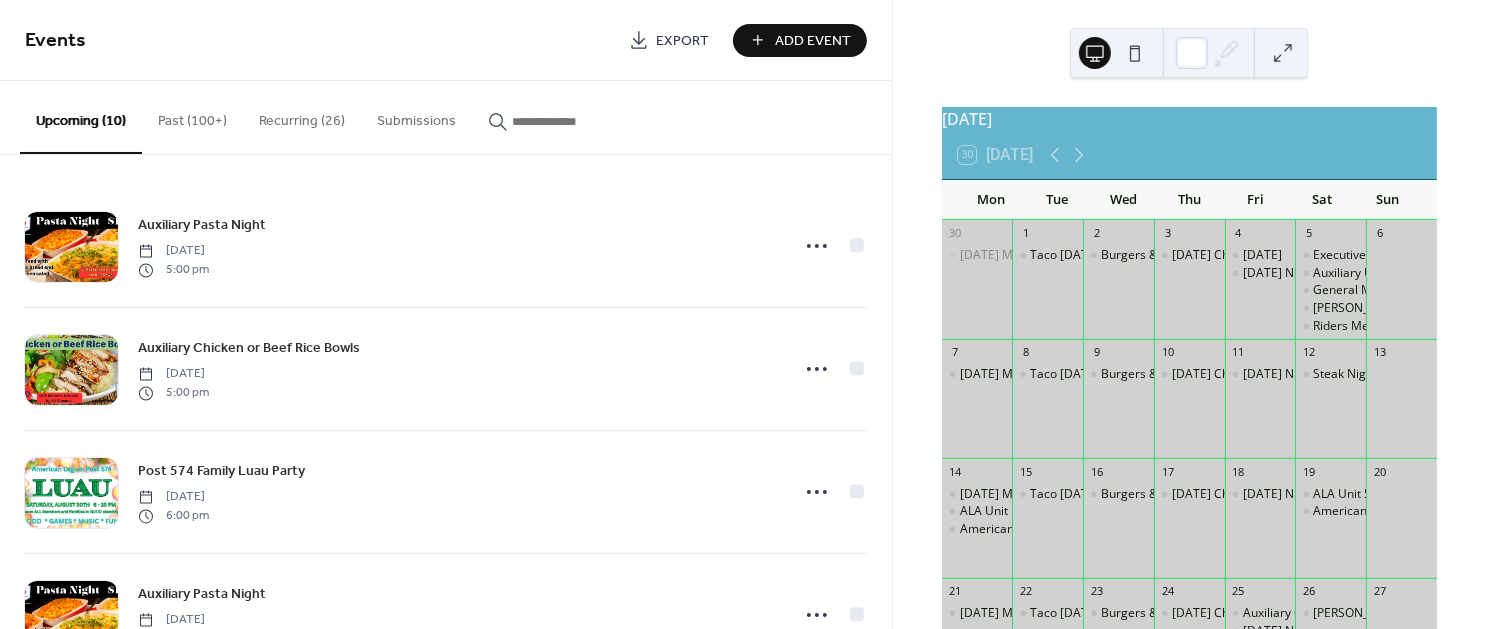 click on "Recurring (26)" at bounding box center [302, 116] 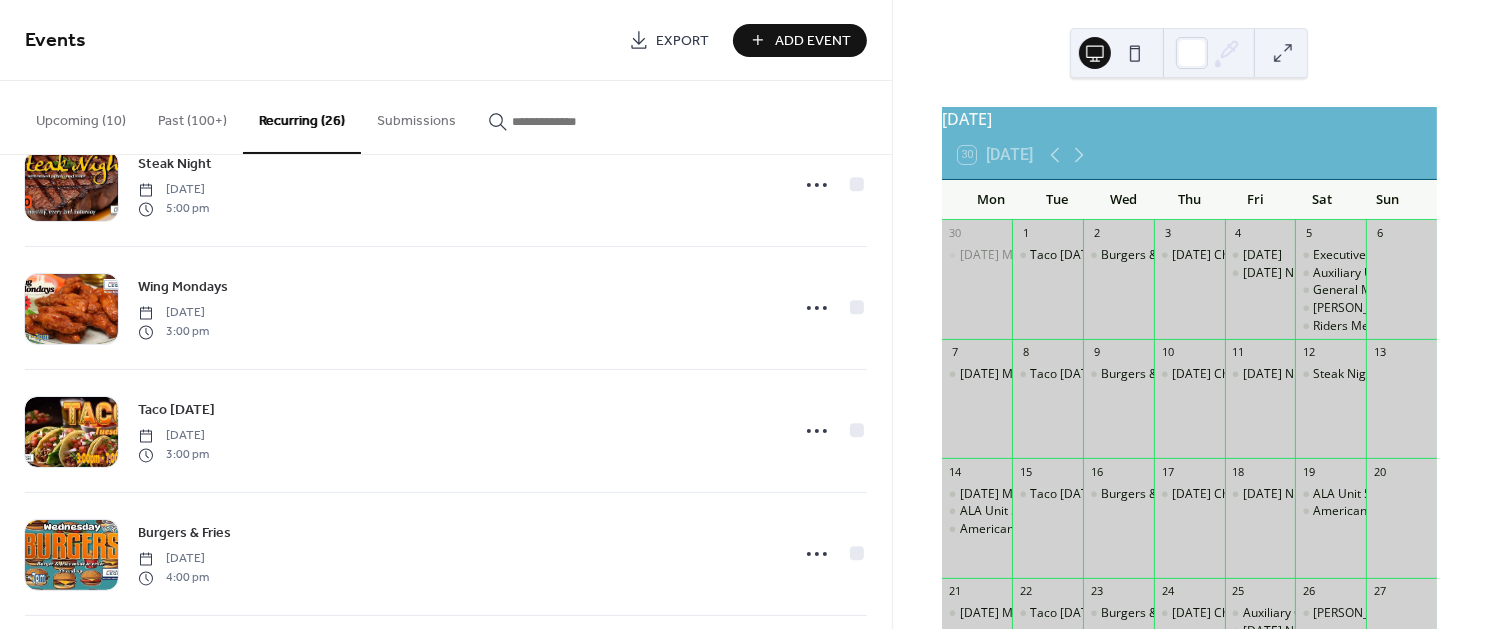 scroll, scrollTop: 724, scrollLeft: 0, axis: vertical 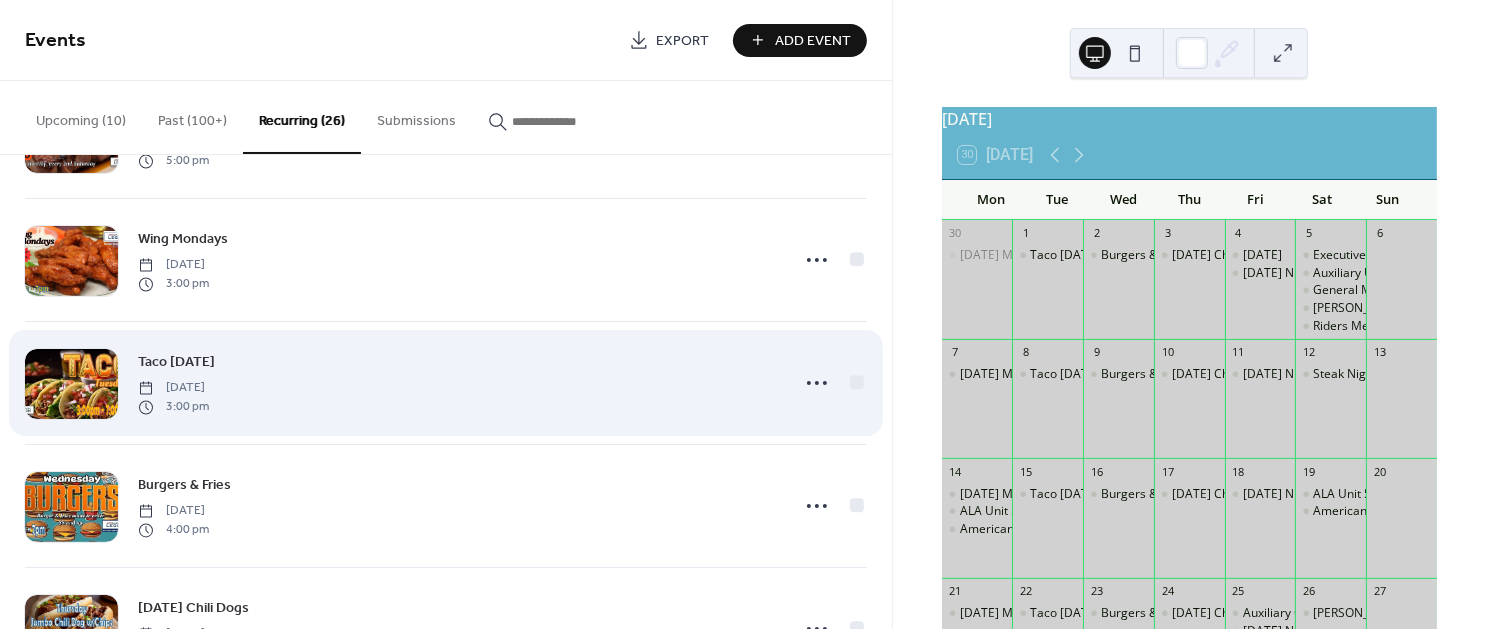 click on "Taco [DATE] [DATE] 3:00 pm" at bounding box center [457, 383] 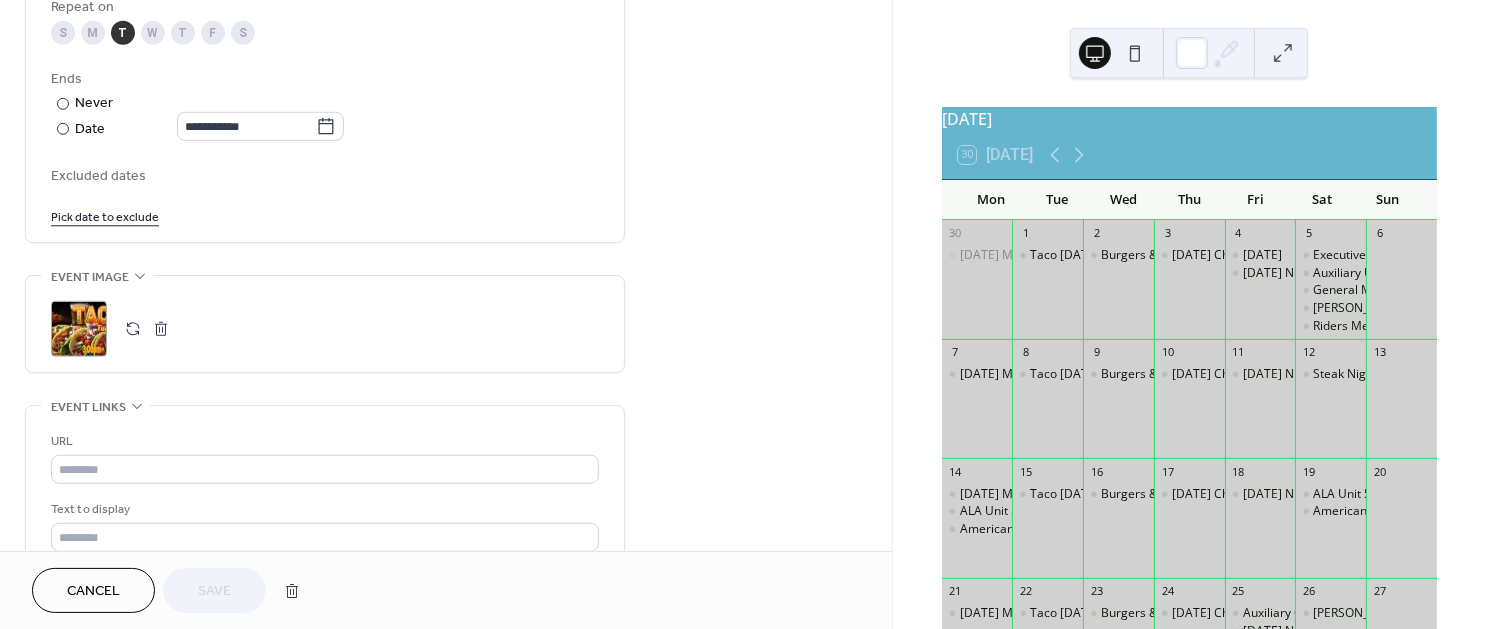 scroll, scrollTop: 1073, scrollLeft: 0, axis: vertical 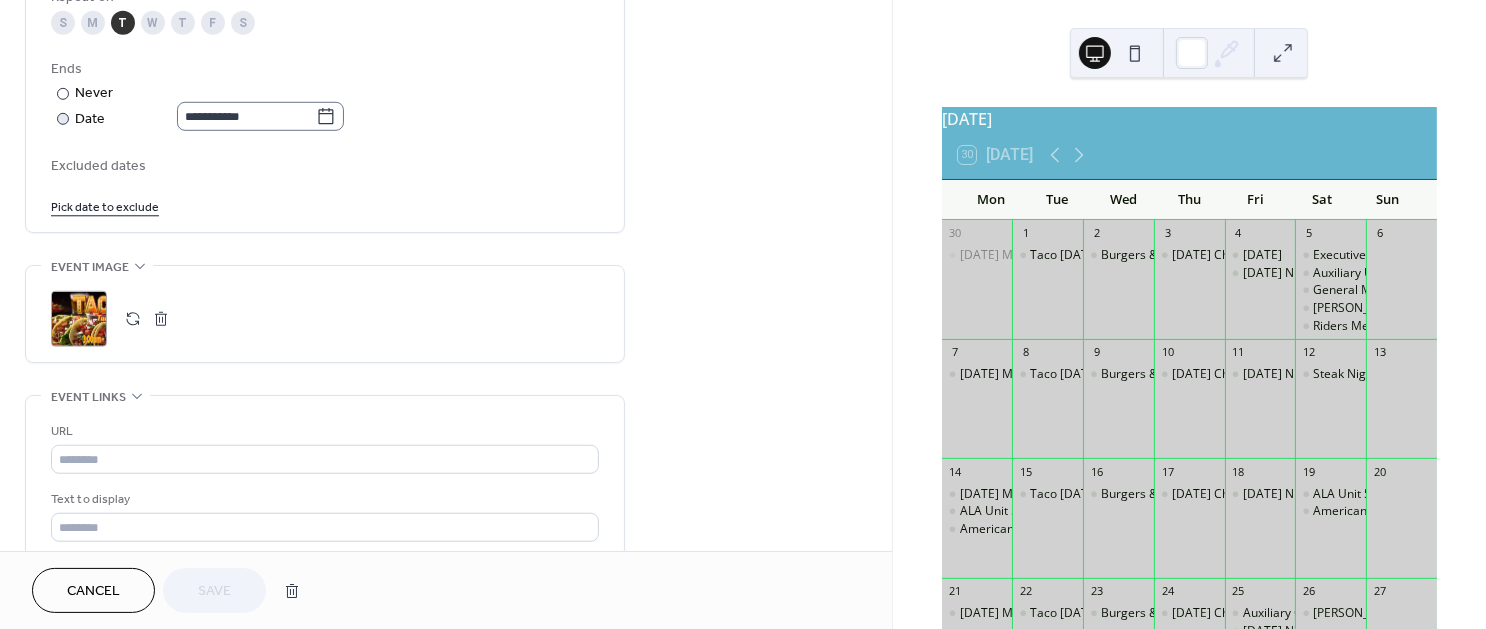 click 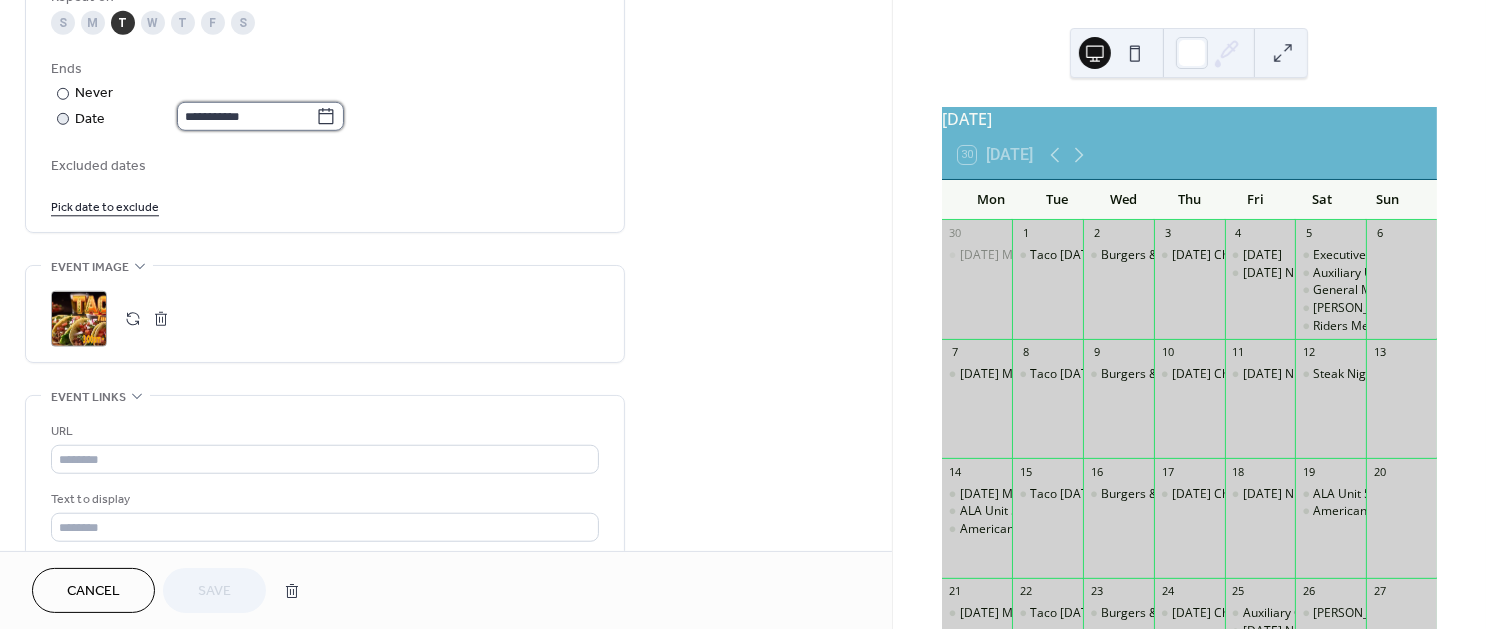 click on "**********" at bounding box center [246, 116] 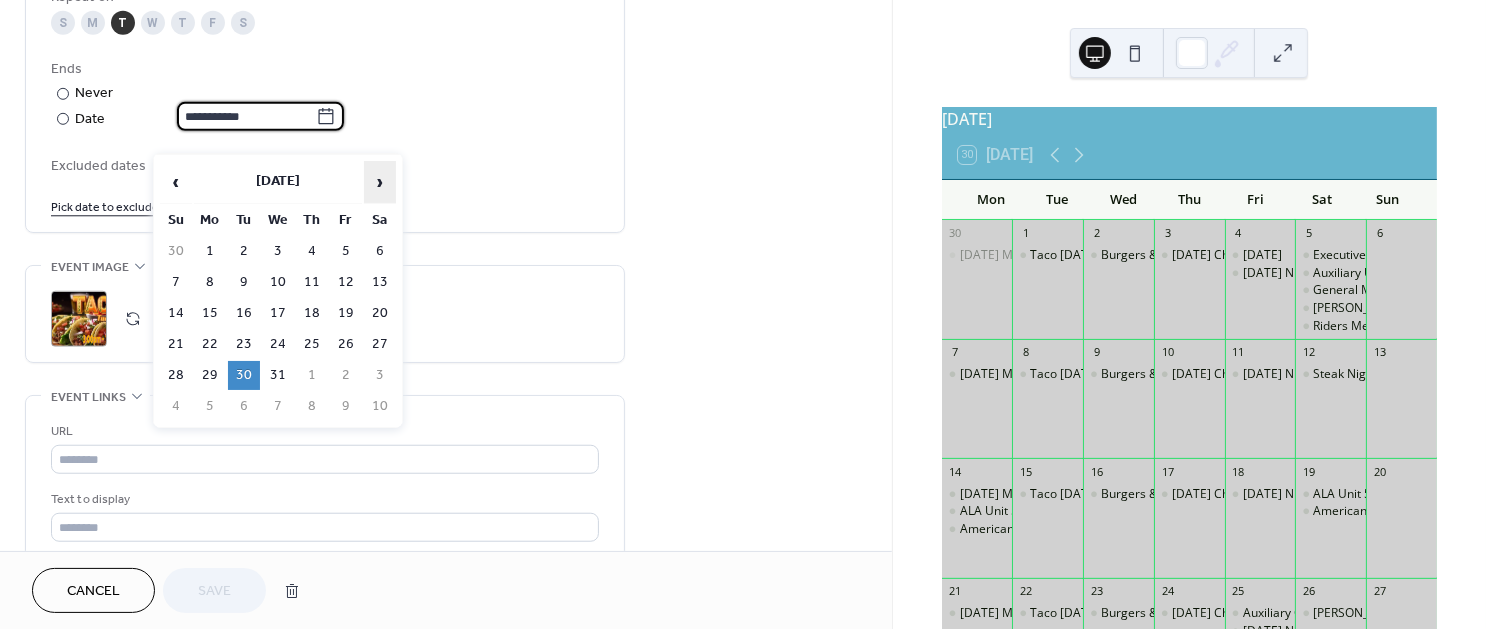 click on "›" at bounding box center (380, 182) 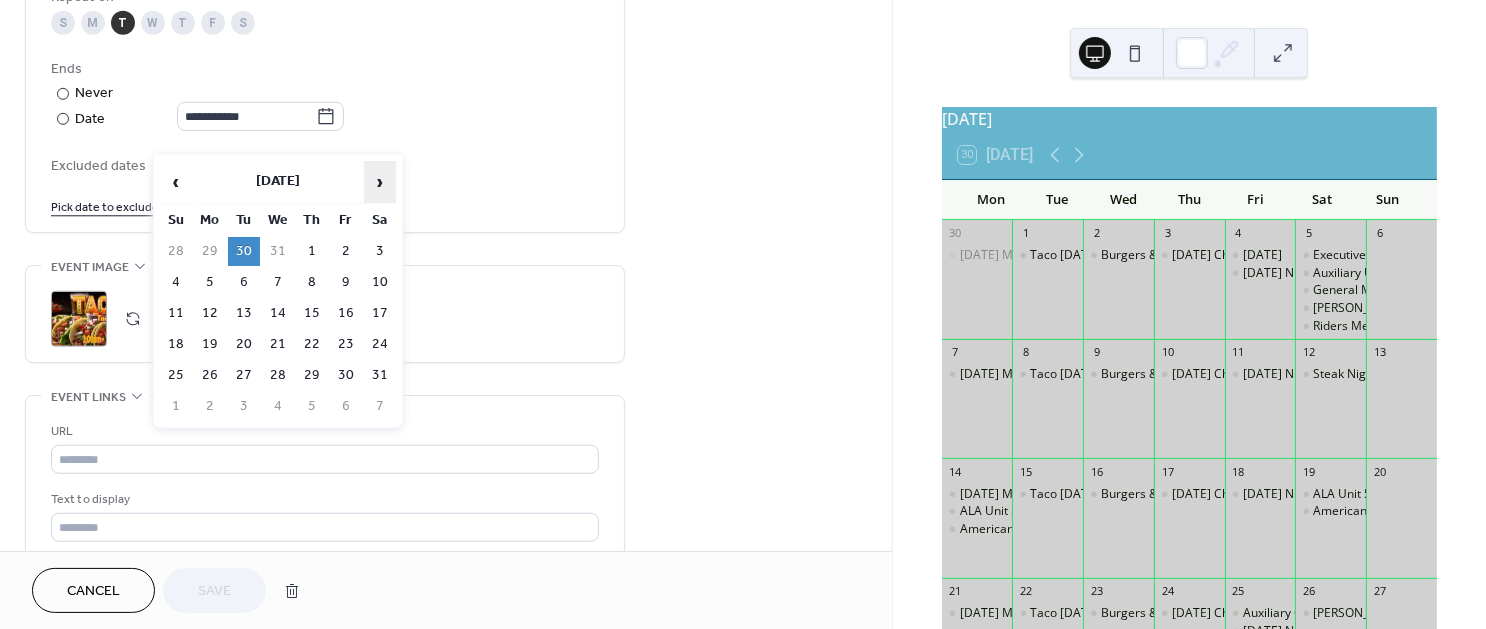 click on "›" at bounding box center [380, 182] 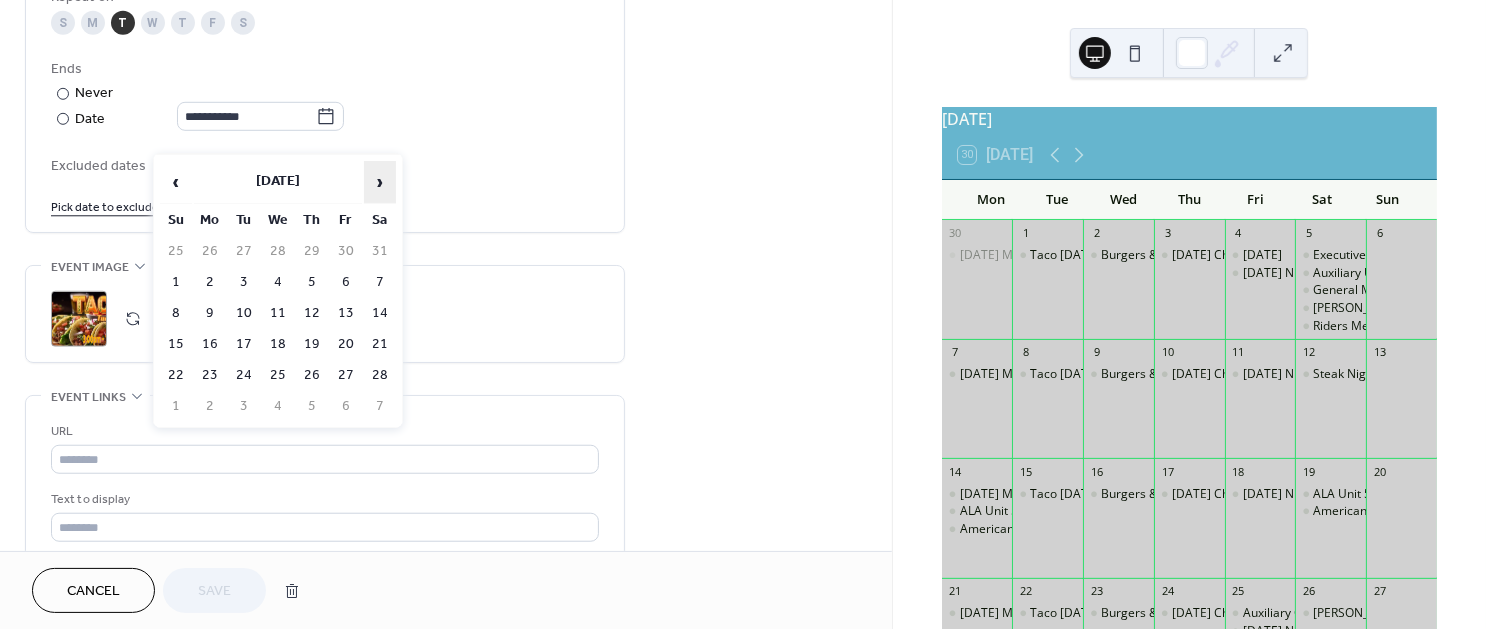 click on "›" at bounding box center [380, 182] 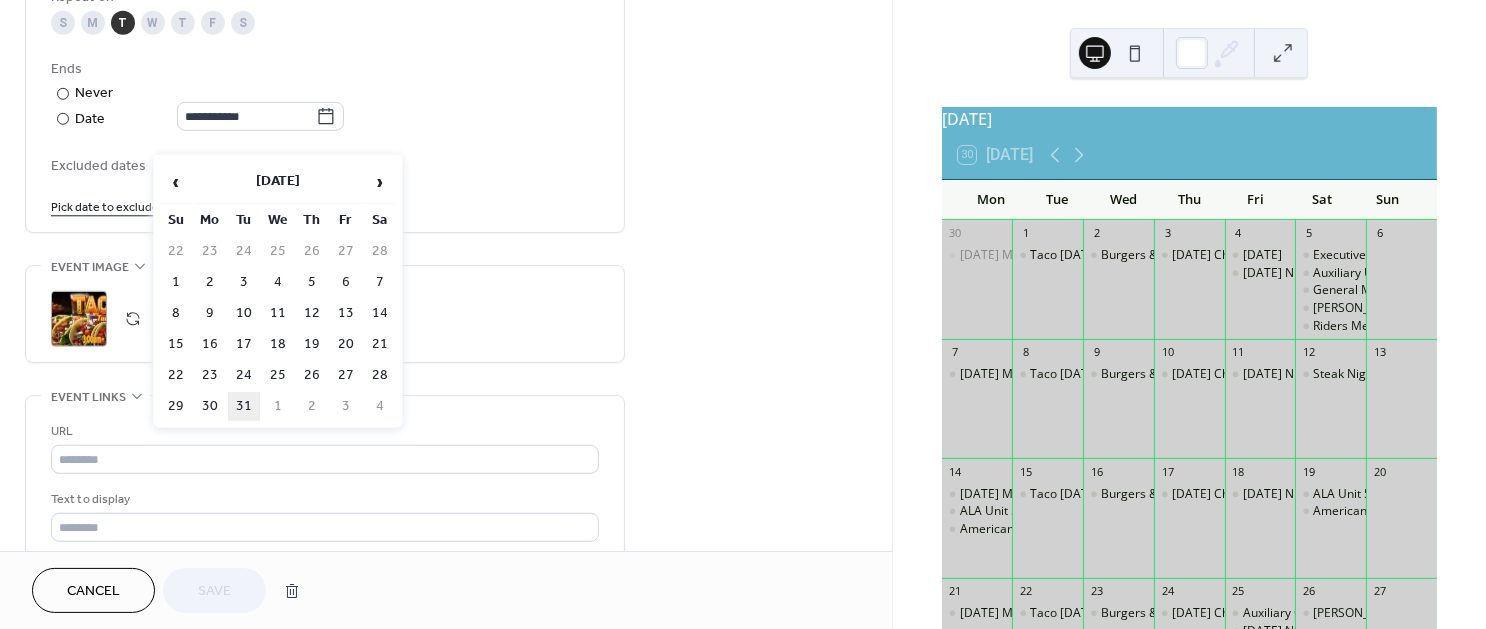 click on "31" at bounding box center [244, 406] 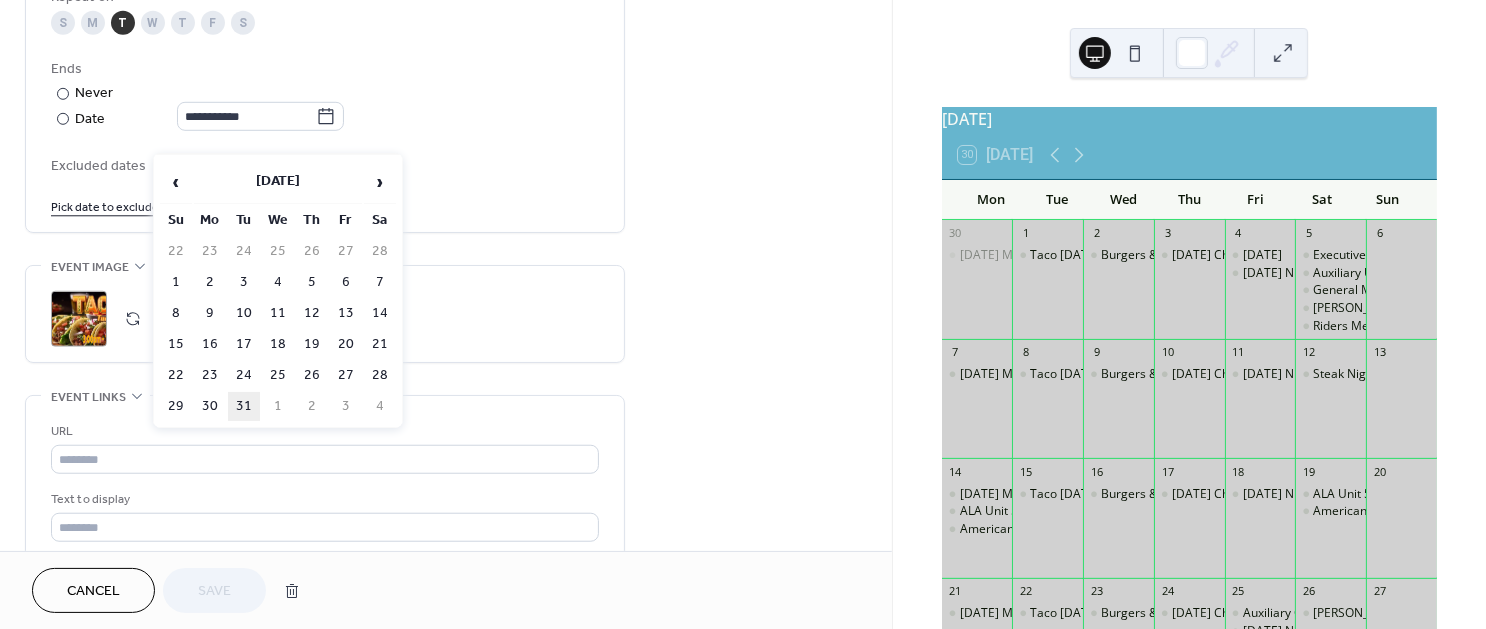 type on "**********" 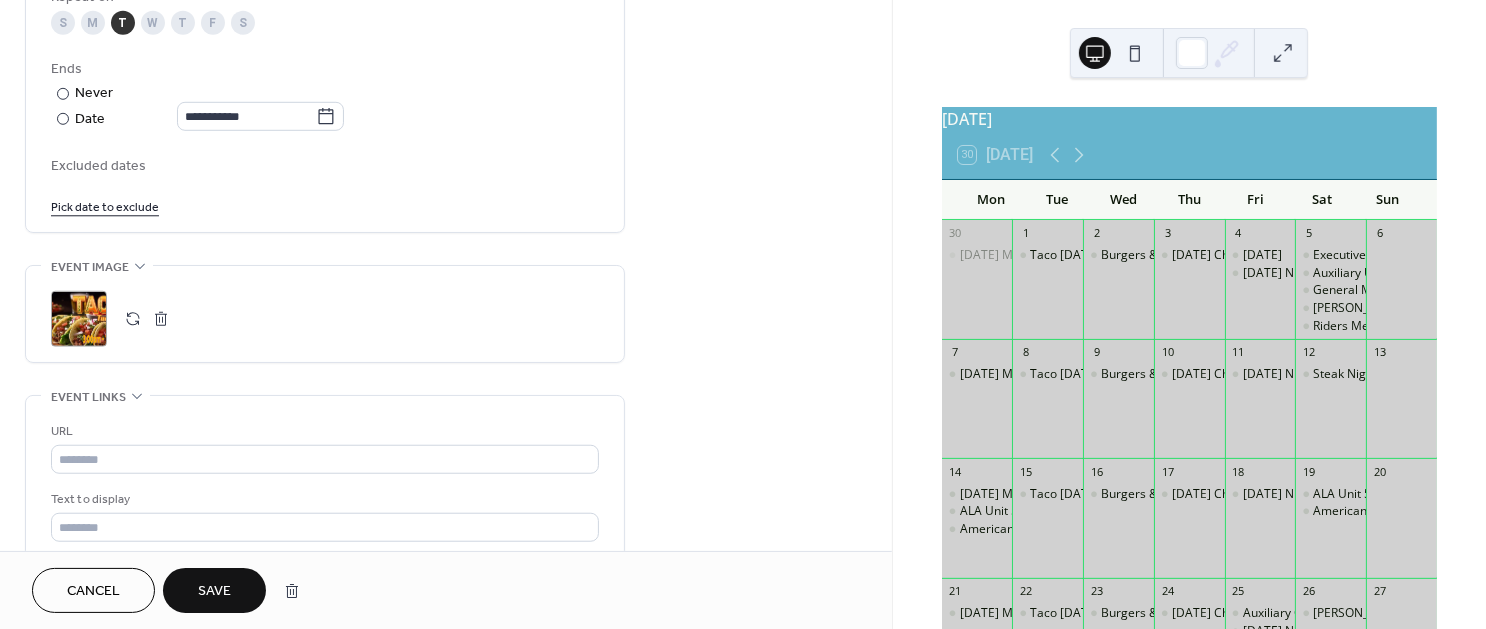 click on "Save" at bounding box center [214, 592] 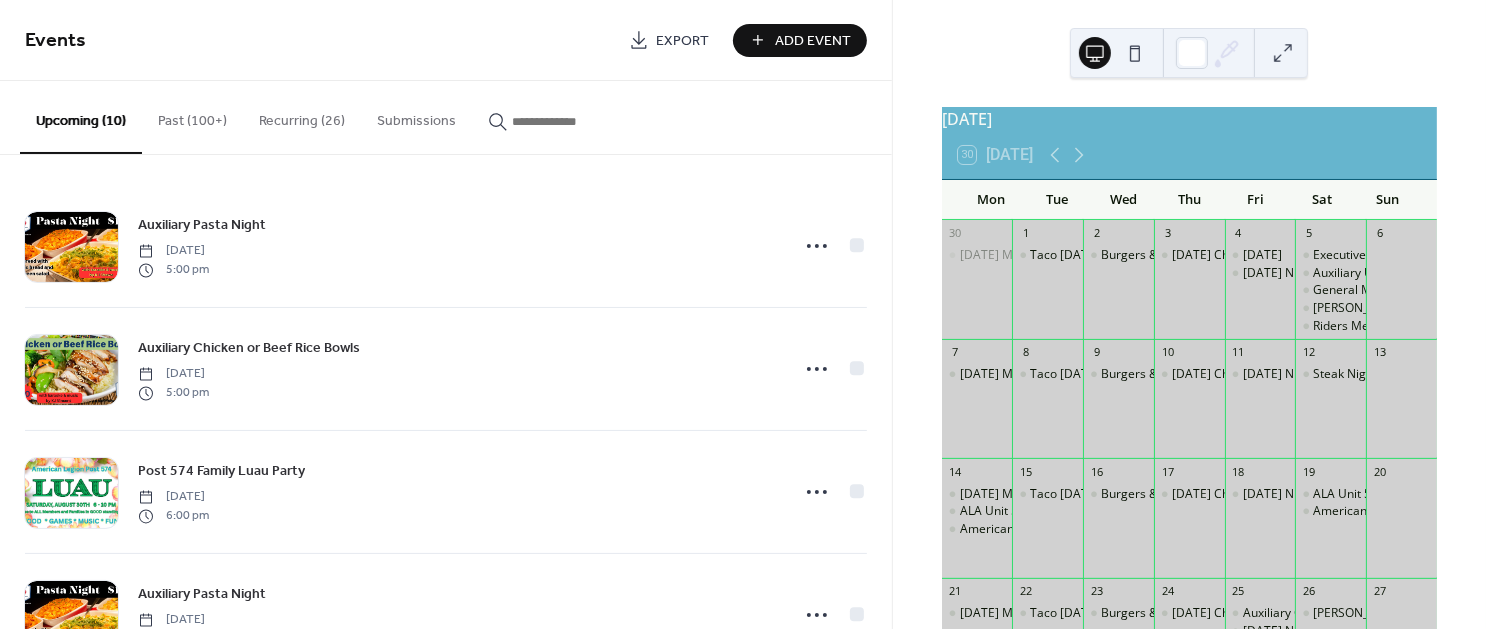 click on "Recurring (26)" at bounding box center (302, 116) 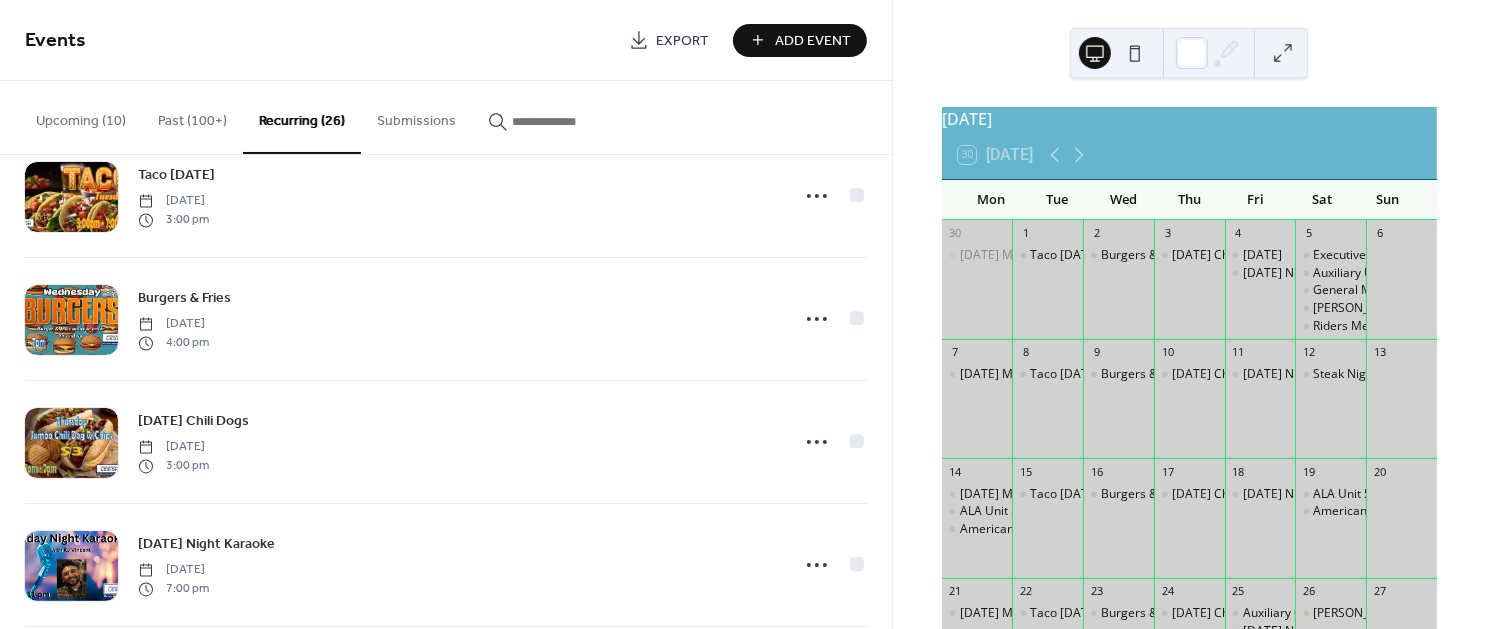scroll, scrollTop: 921, scrollLeft: 0, axis: vertical 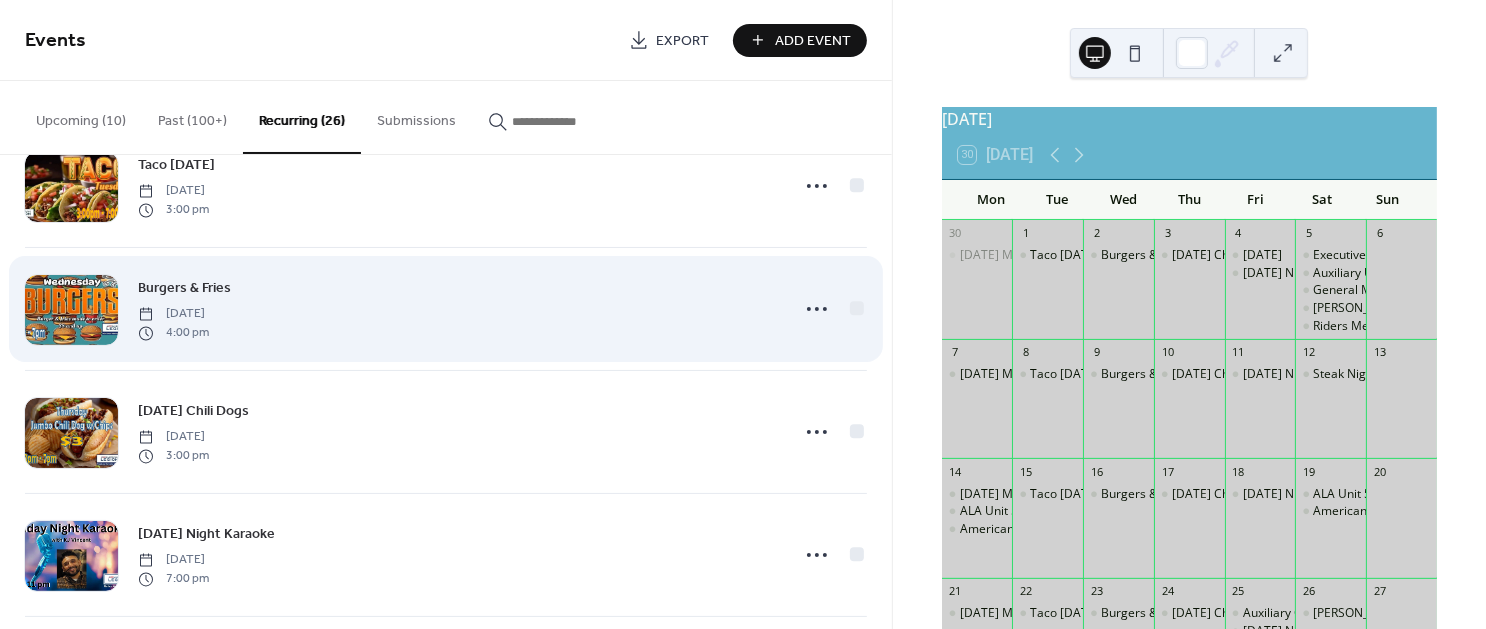 click on "Burgers & Fries" at bounding box center (184, 289) 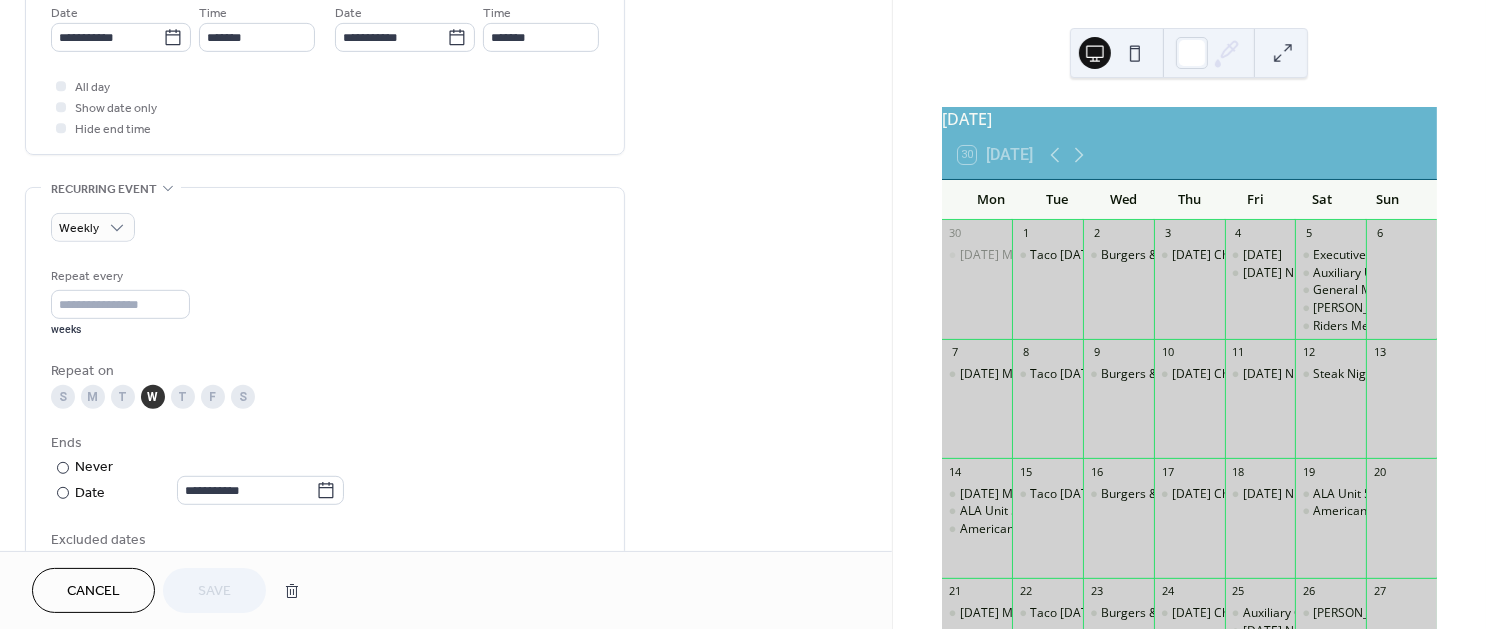 scroll, scrollTop: 789, scrollLeft: 0, axis: vertical 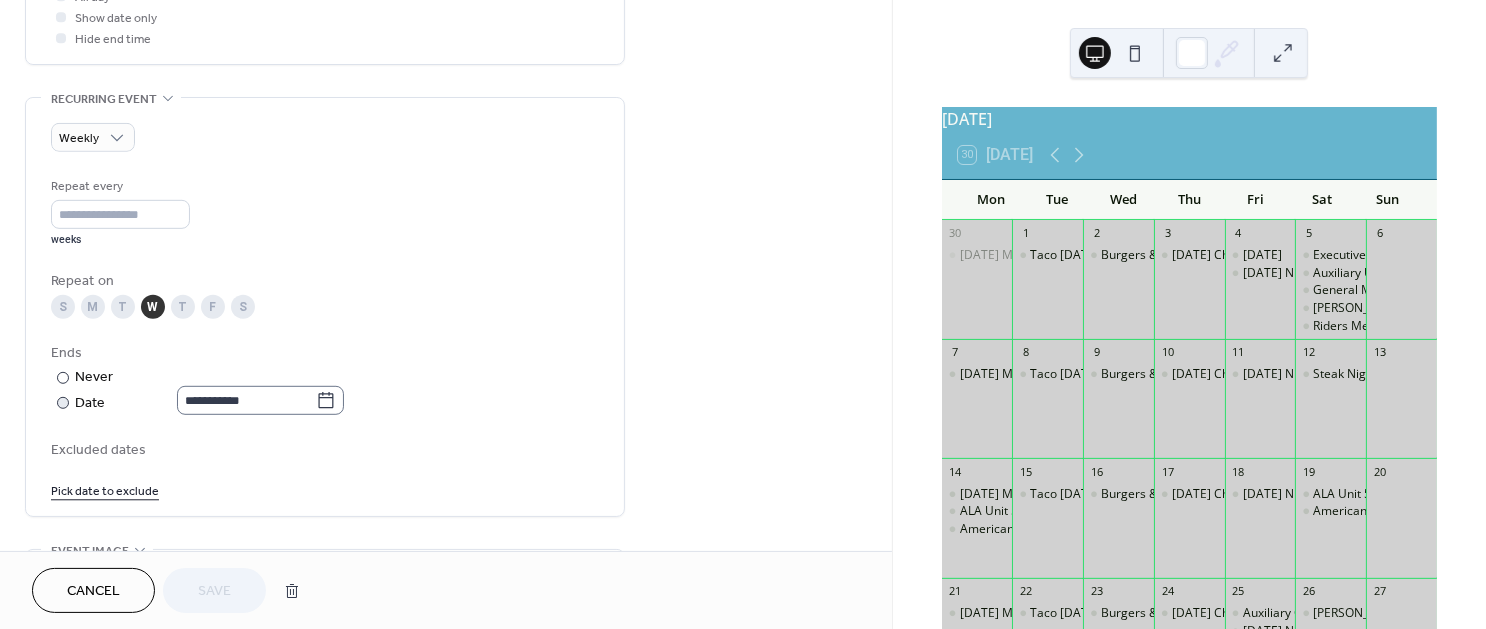 click 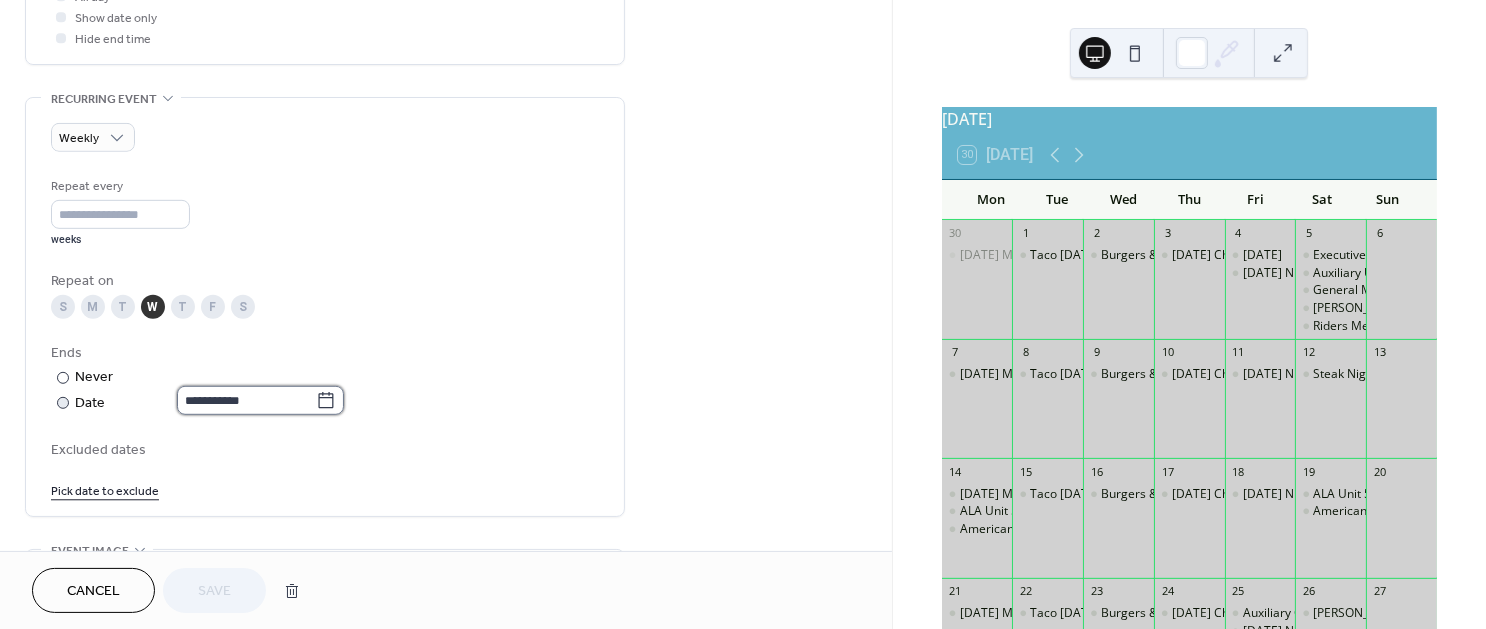 click on "**********" at bounding box center (246, 400) 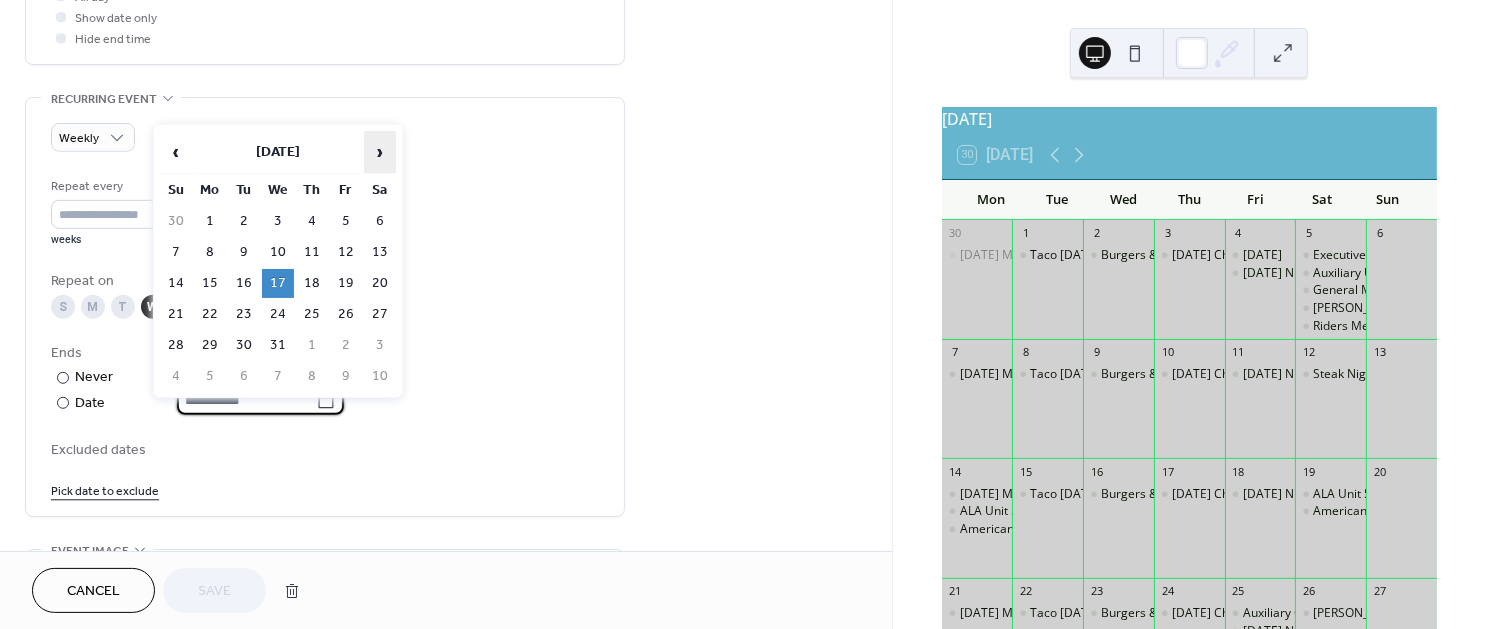 click on "›" at bounding box center (380, 152) 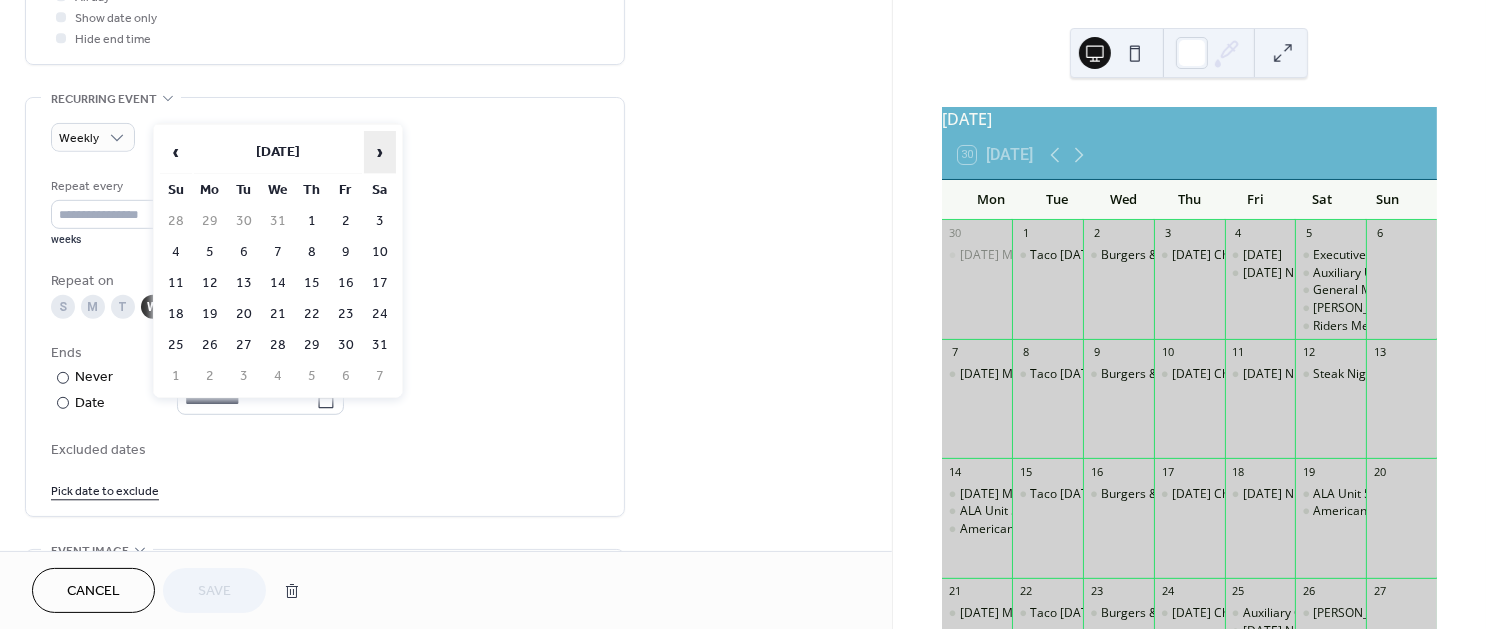 click on "›" at bounding box center (380, 152) 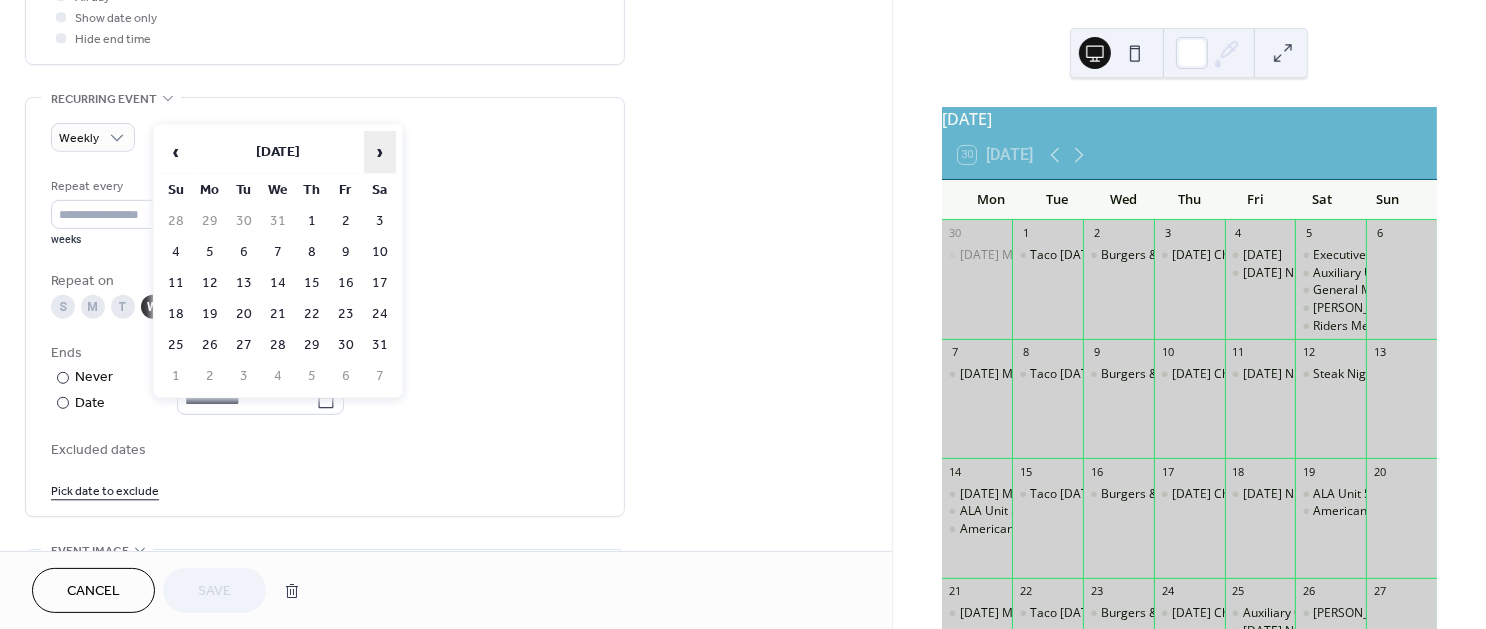 click on "›" at bounding box center (380, 152) 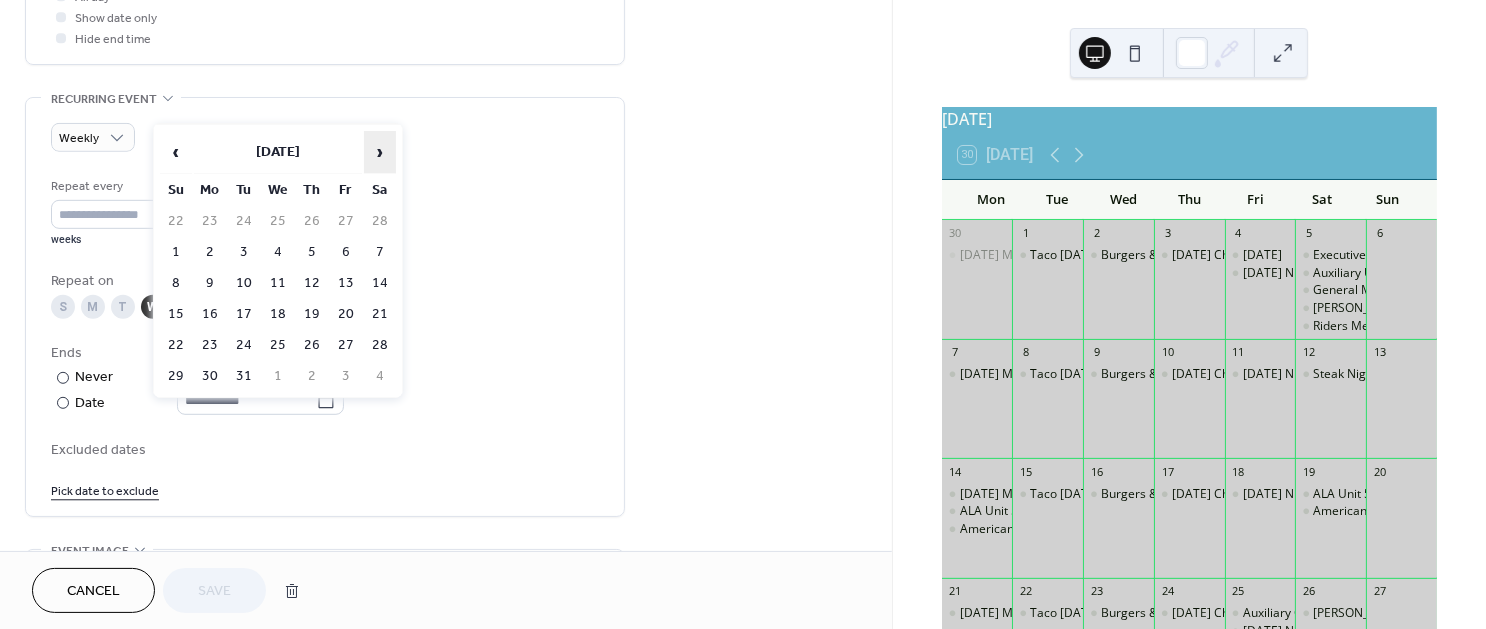 click on "›" at bounding box center (380, 152) 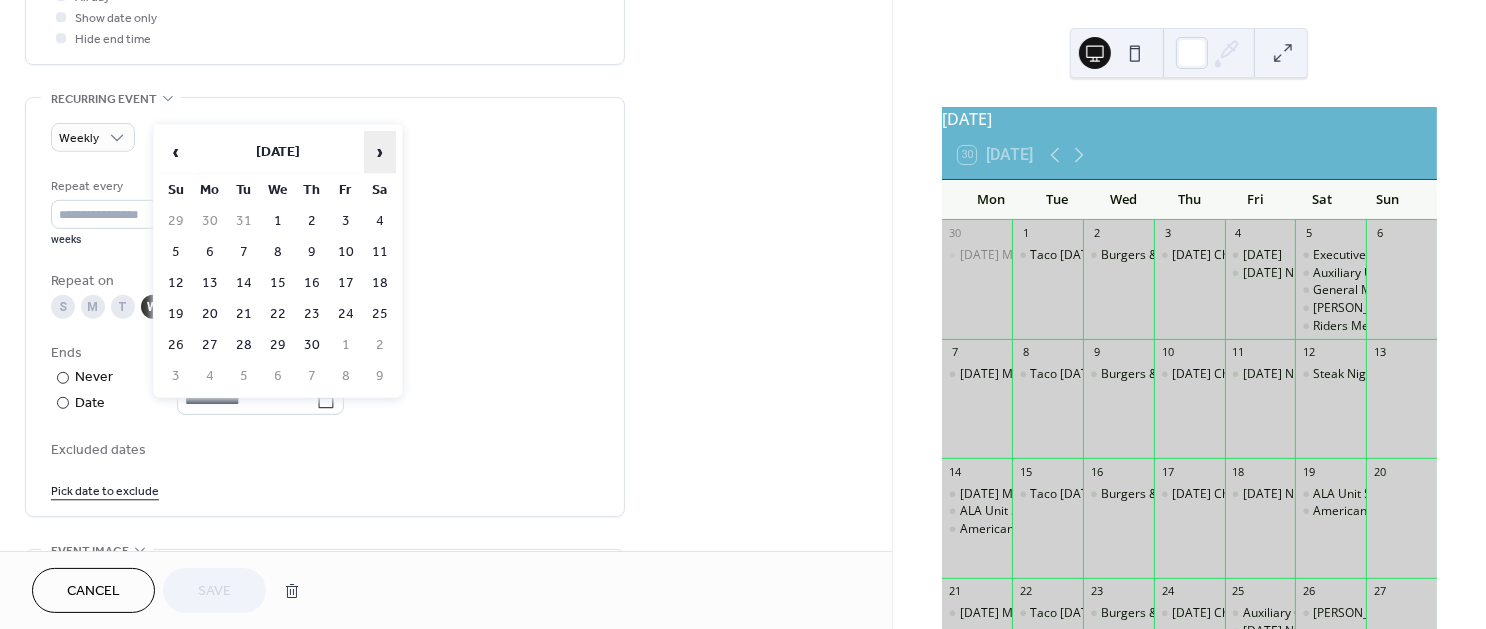 click on "›" at bounding box center [380, 152] 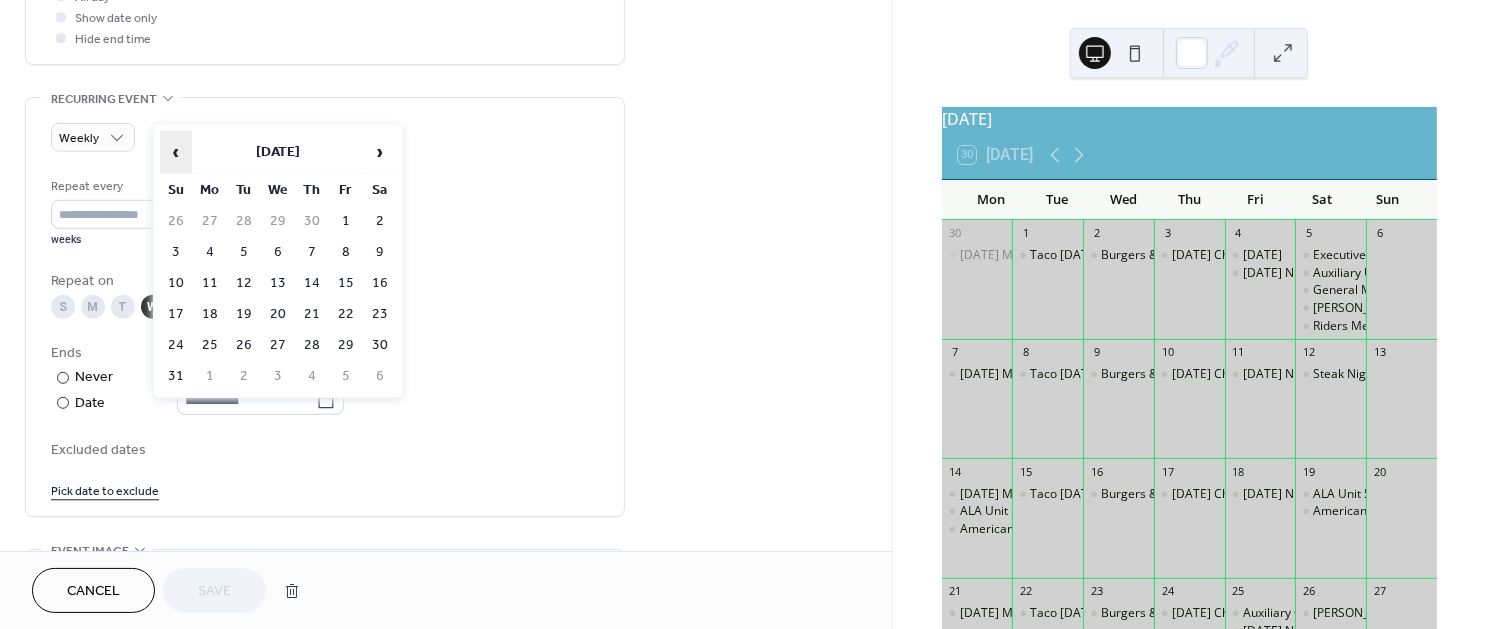 click on "‹" at bounding box center [176, 152] 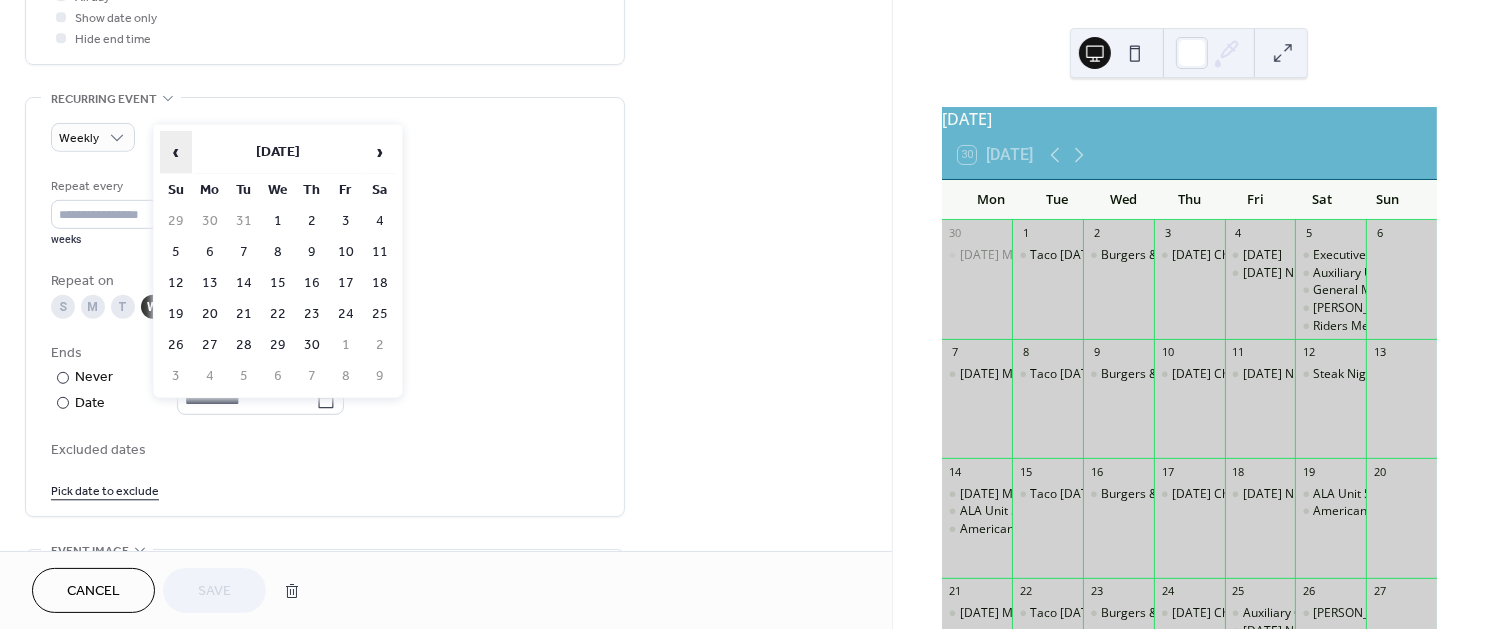 click on "‹" at bounding box center [176, 152] 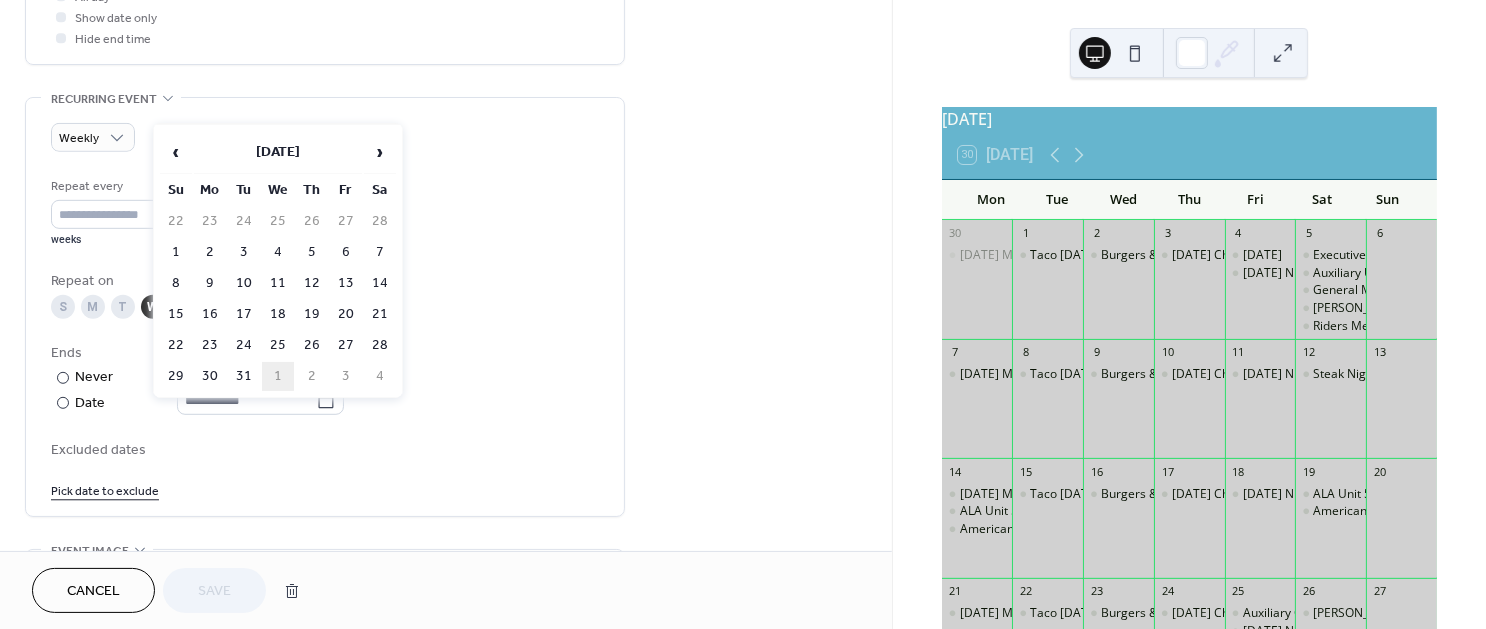 click on "1" at bounding box center (278, 376) 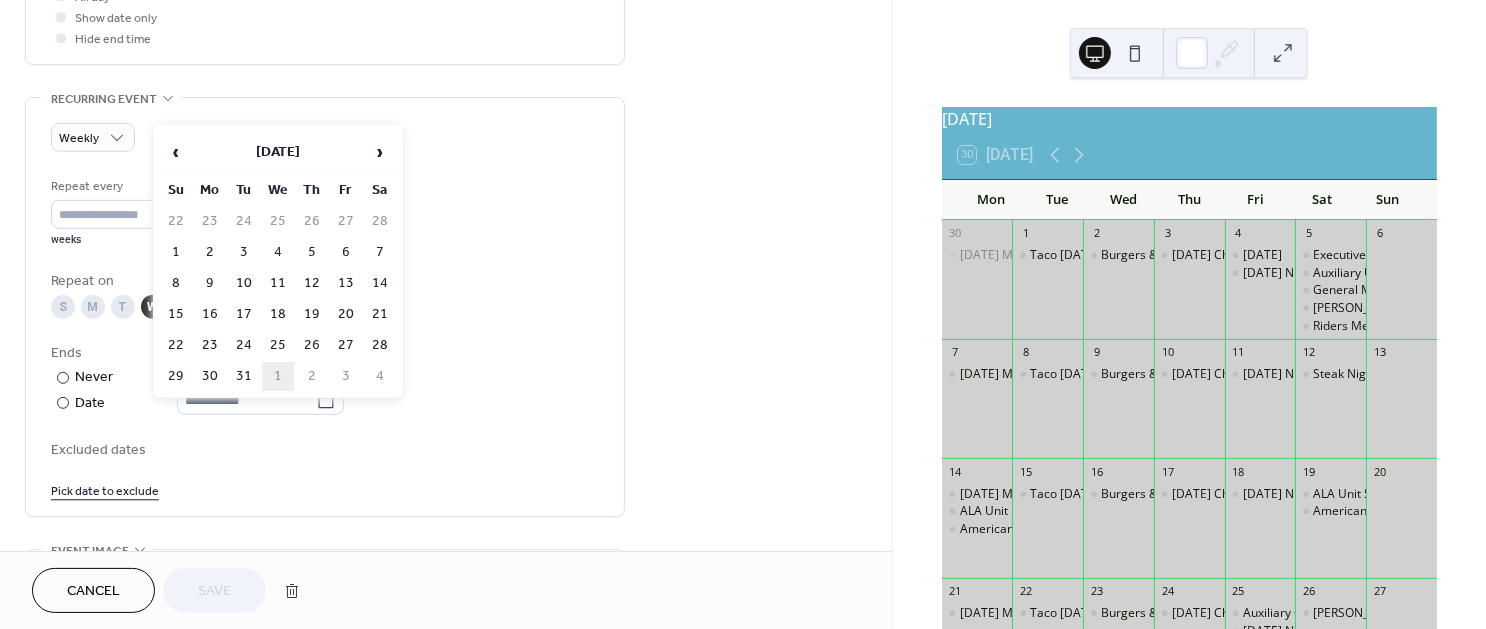type on "**********" 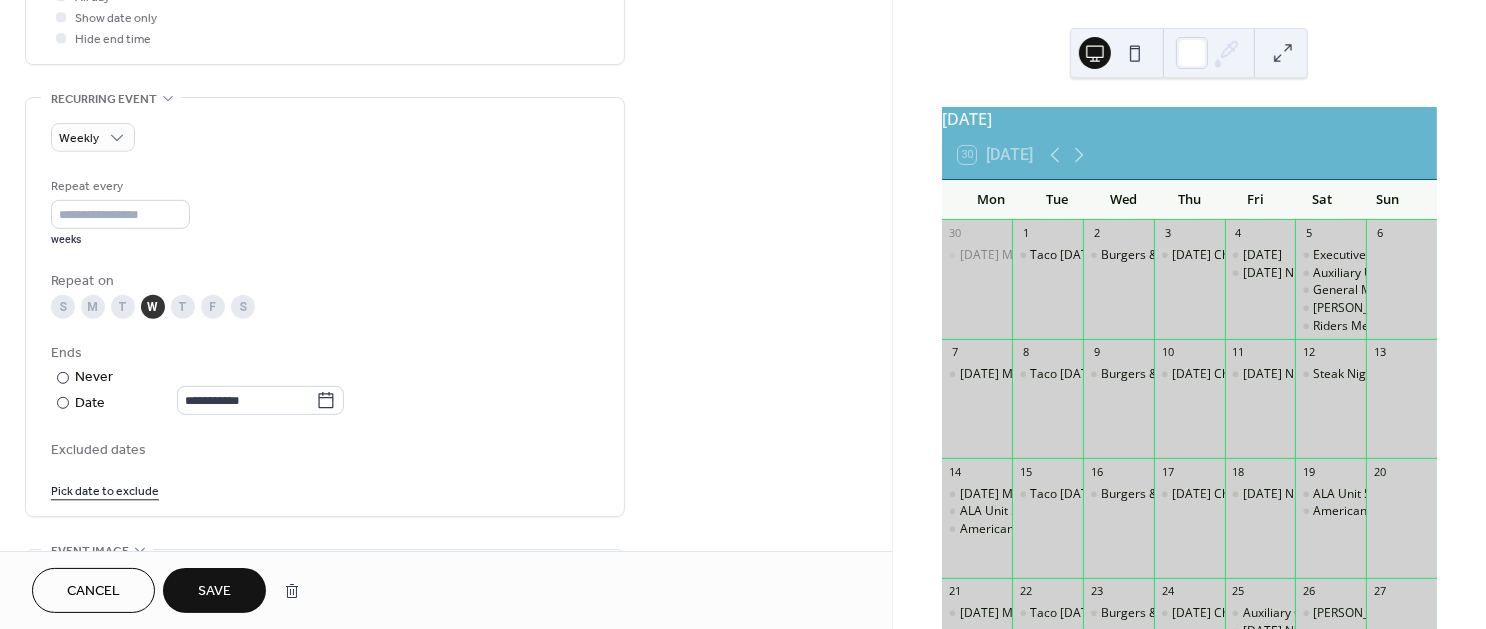 click on "Save" at bounding box center (214, 590) 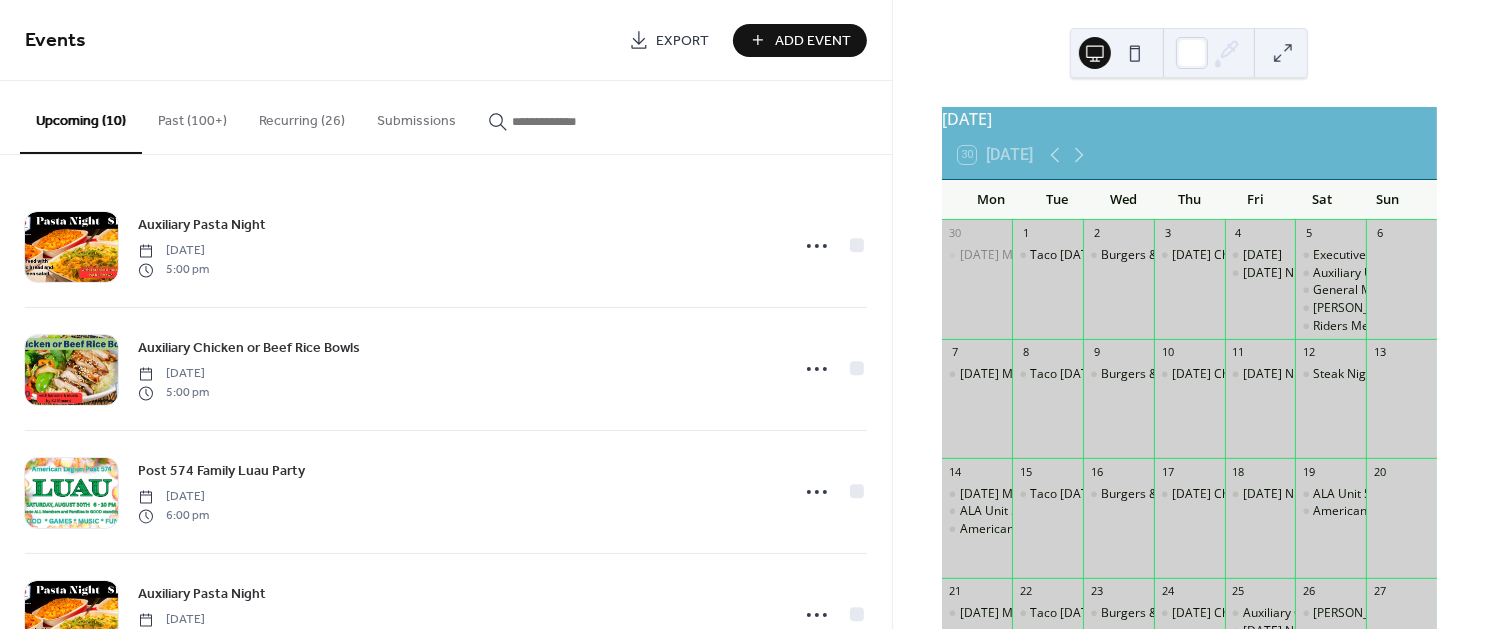 click on "Recurring (26)" at bounding box center [302, 116] 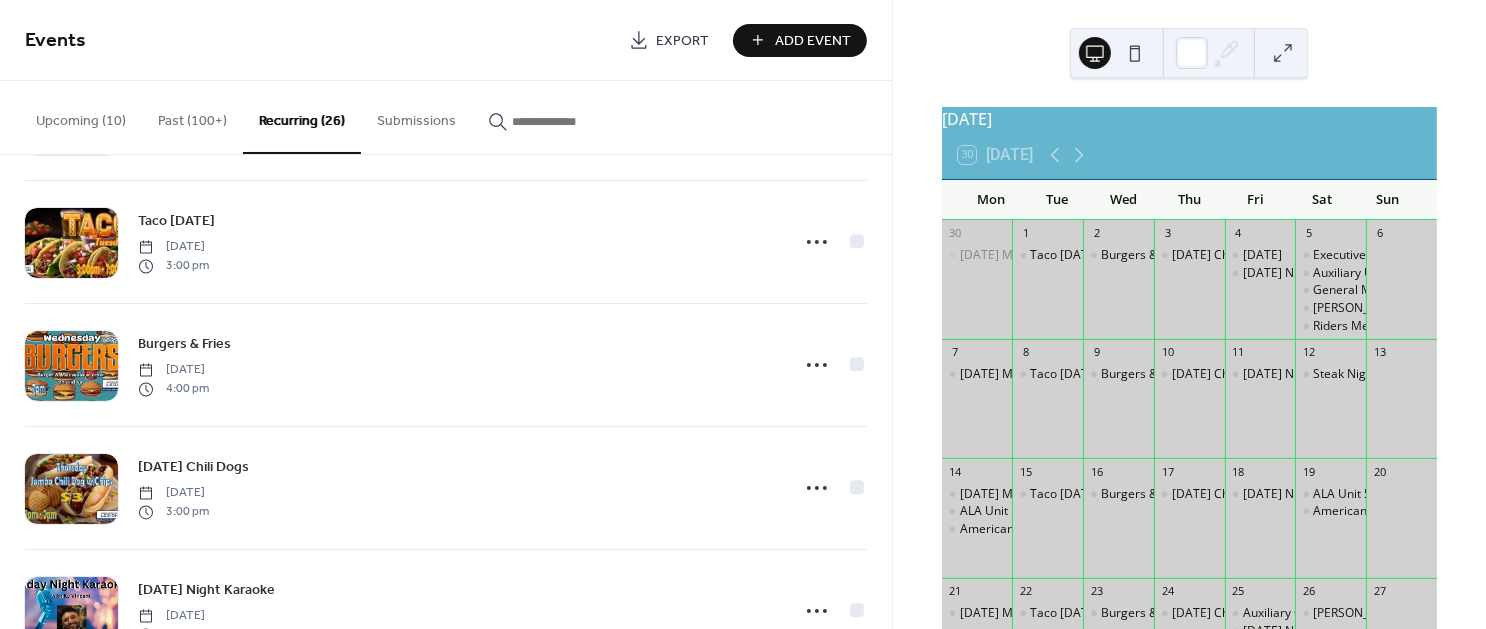 scroll, scrollTop: 884, scrollLeft: 0, axis: vertical 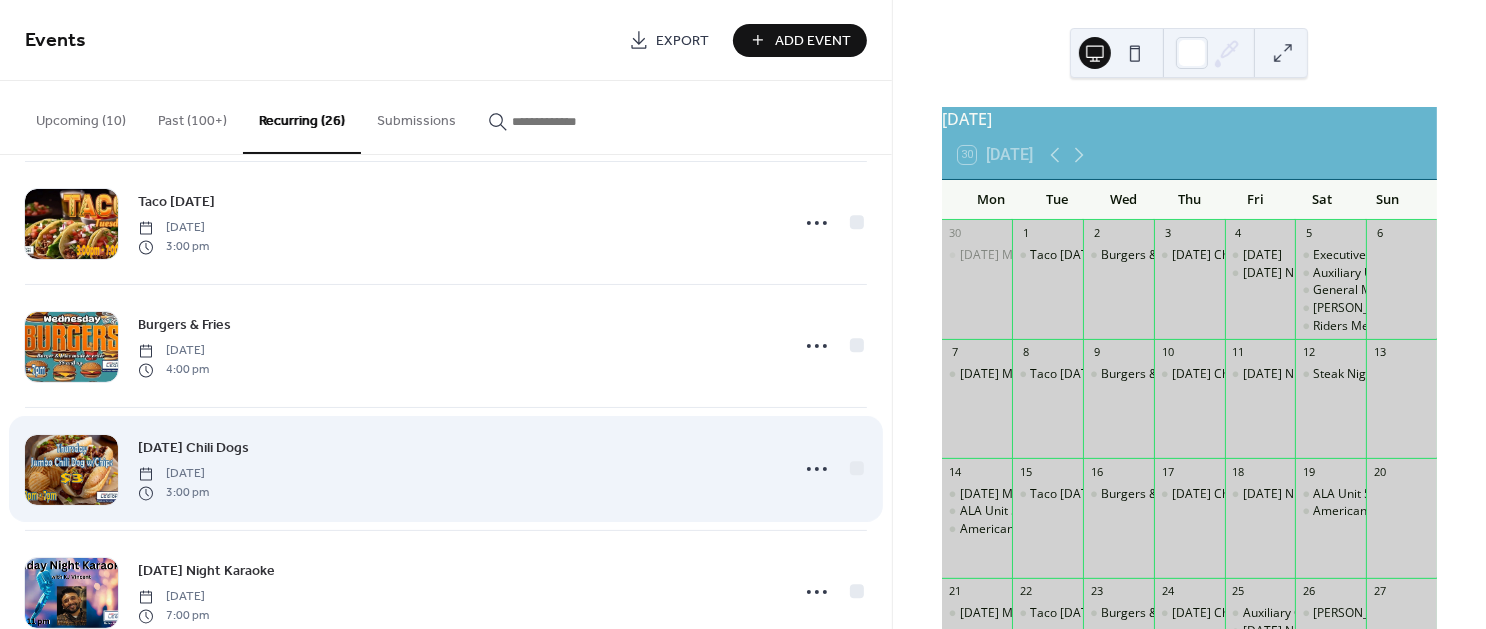 click on "[DATE] Chili Dogs" at bounding box center (193, 449) 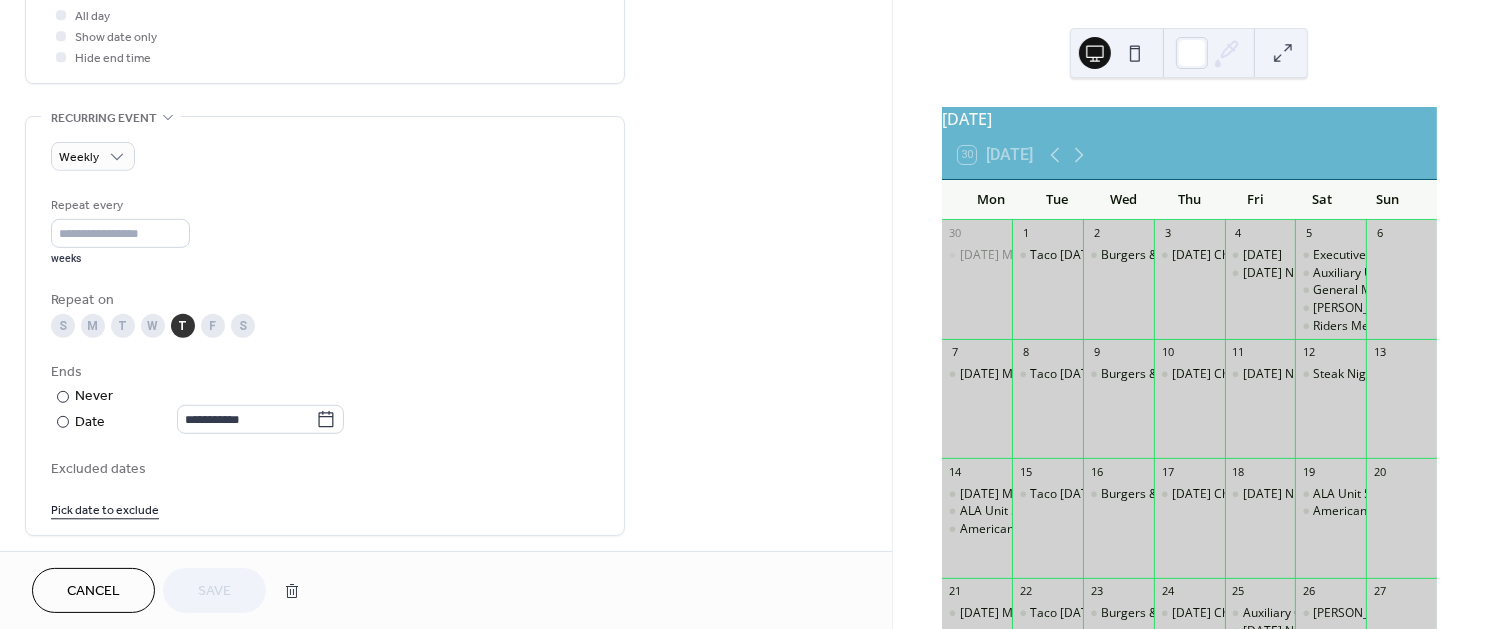scroll, scrollTop: 843, scrollLeft: 0, axis: vertical 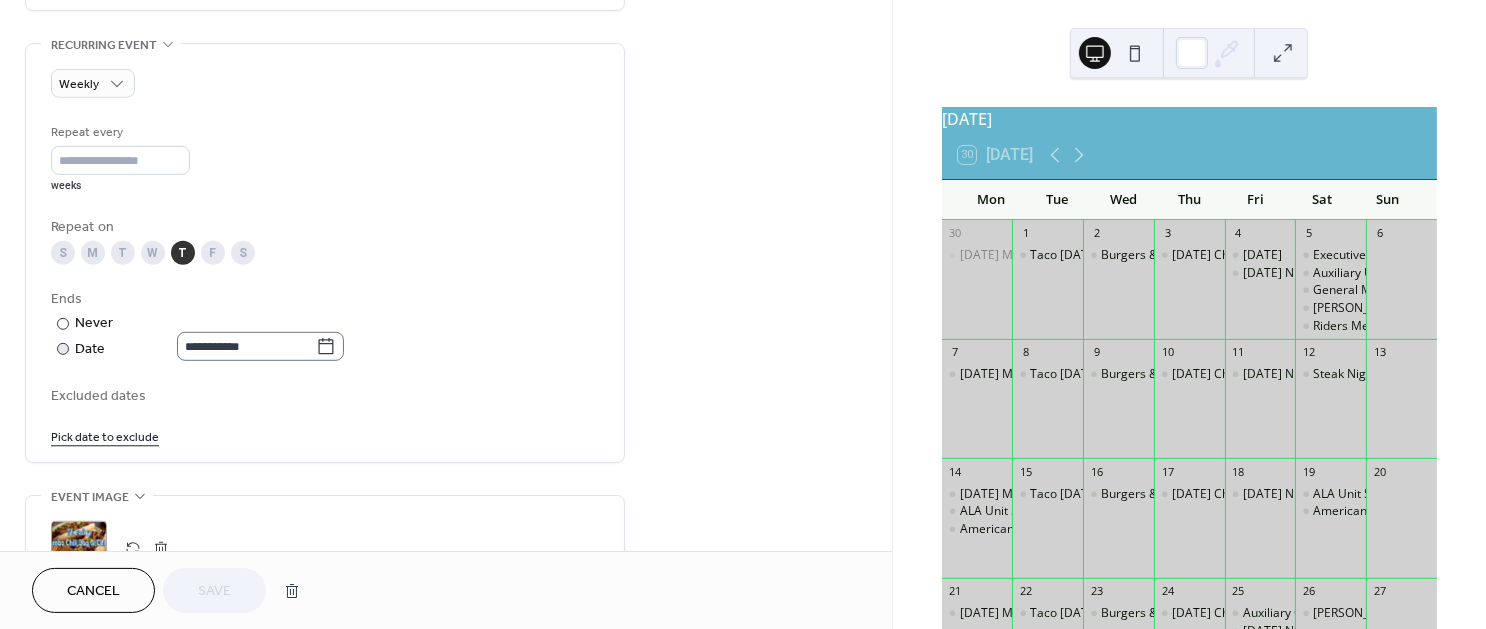 click 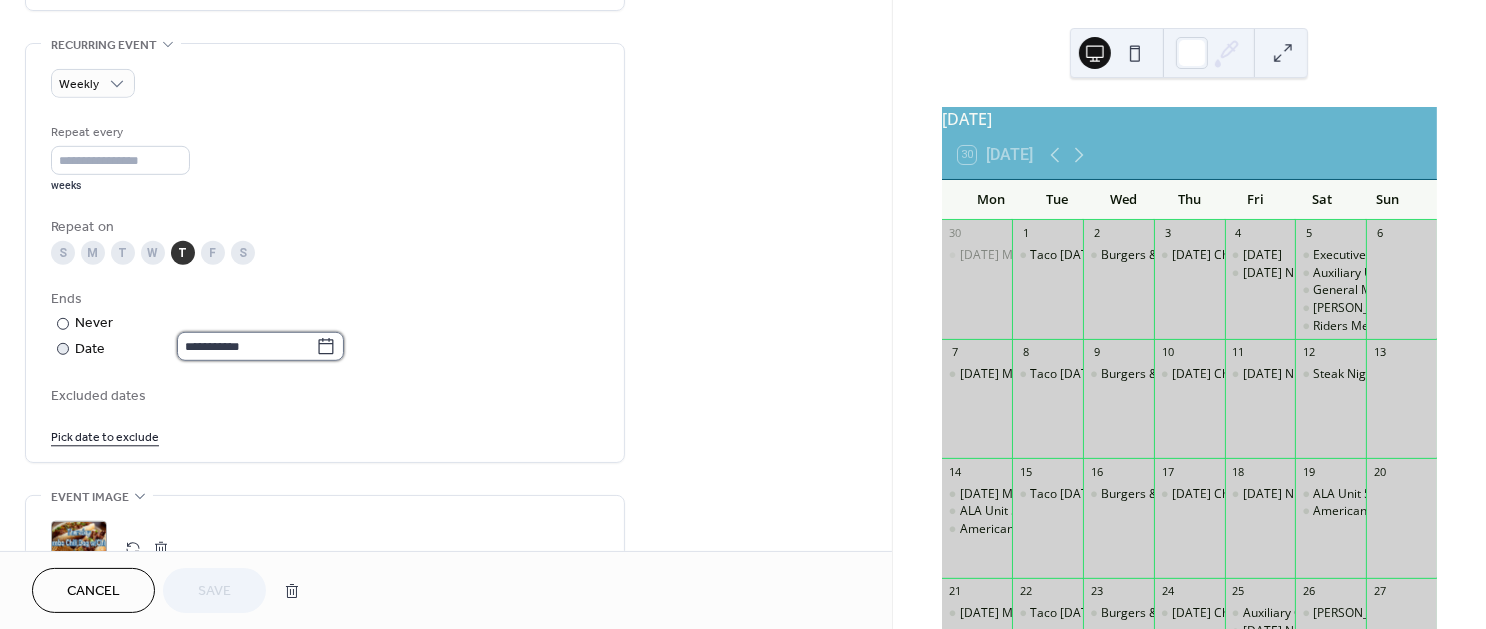 click on "**********" at bounding box center (246, 346) 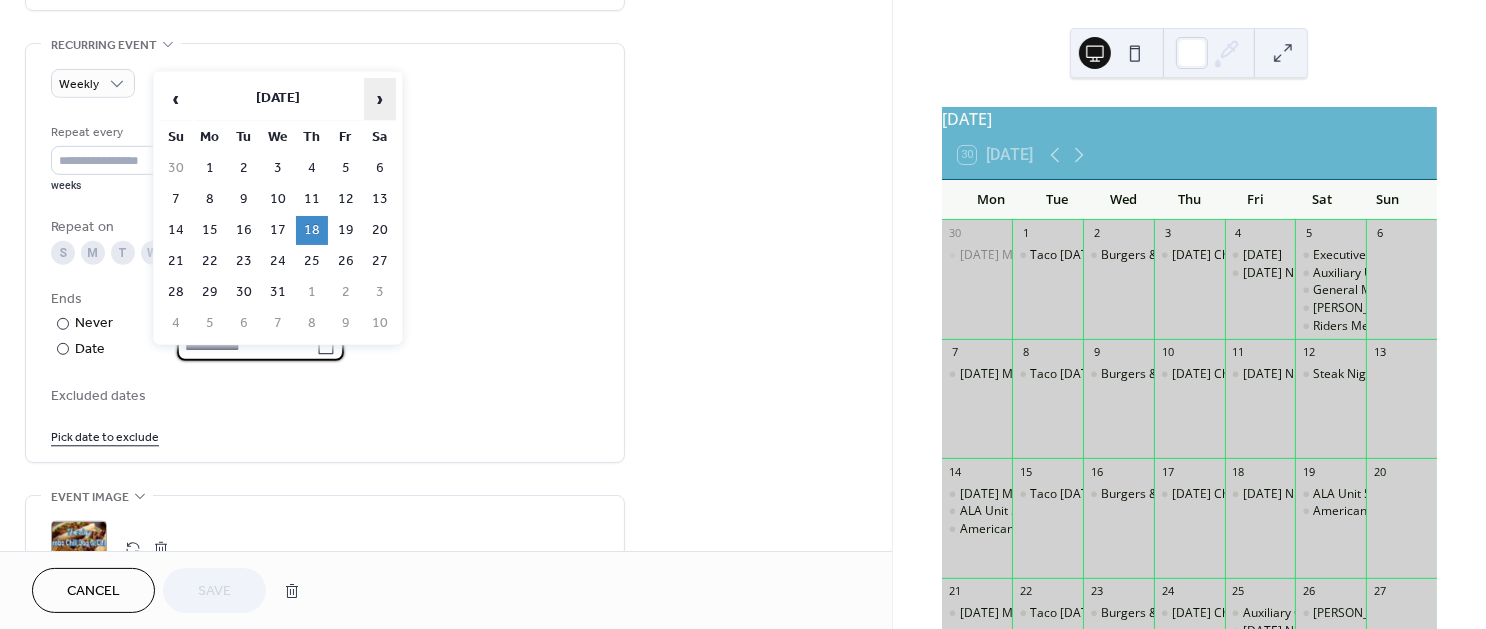 click on "›" at bounding box center [380, 99] 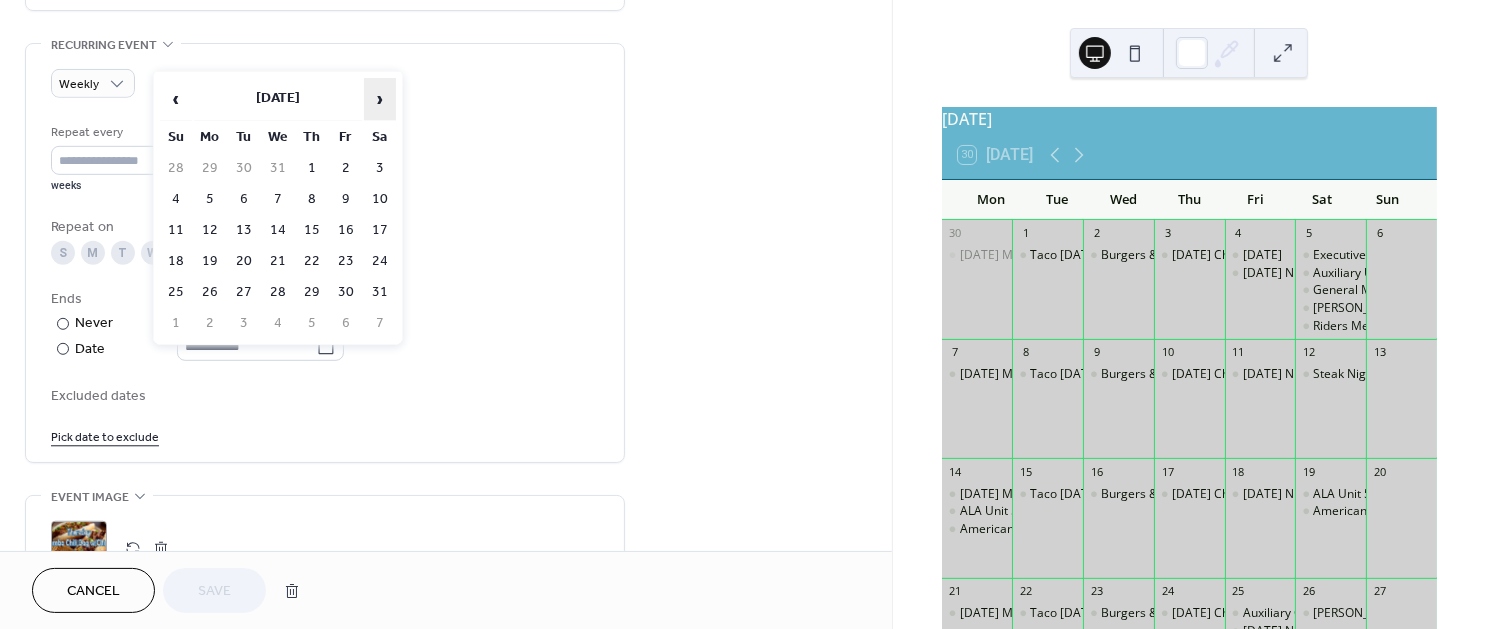 click on "›" at bounding box center [380, 99] 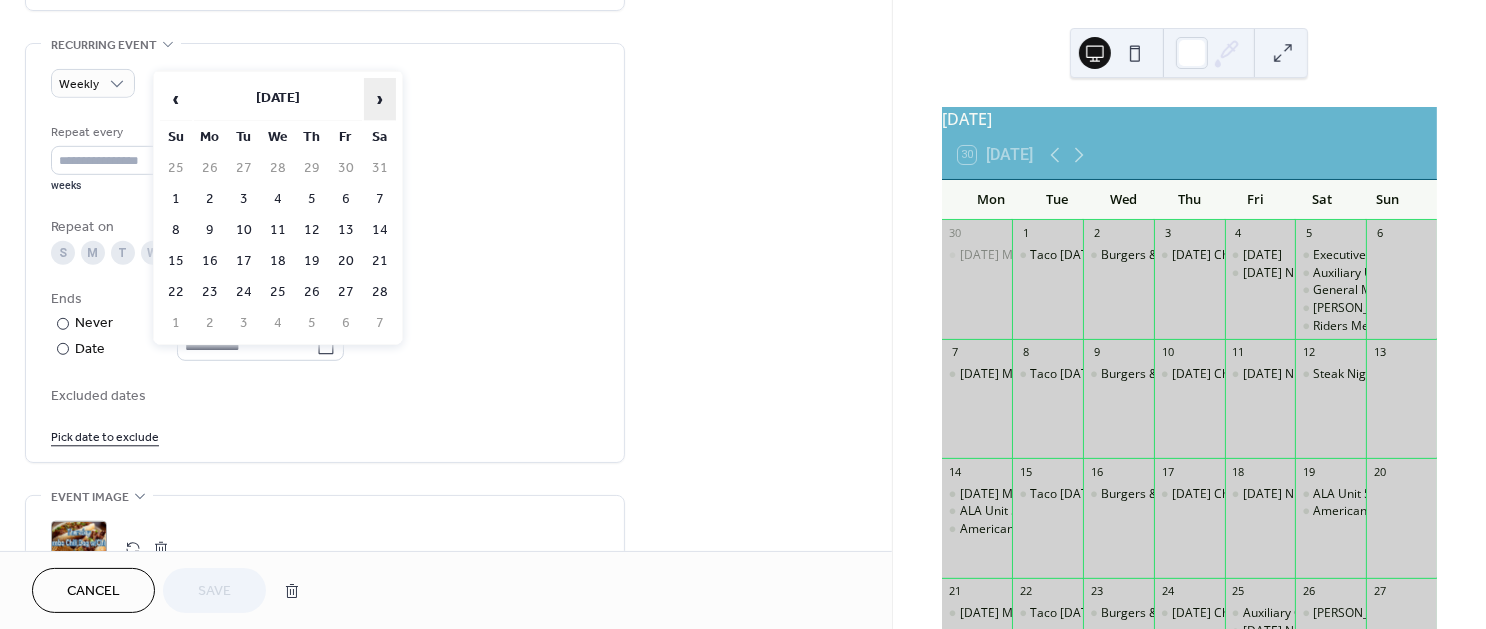 click on "›" at bounding box center [380, 99] 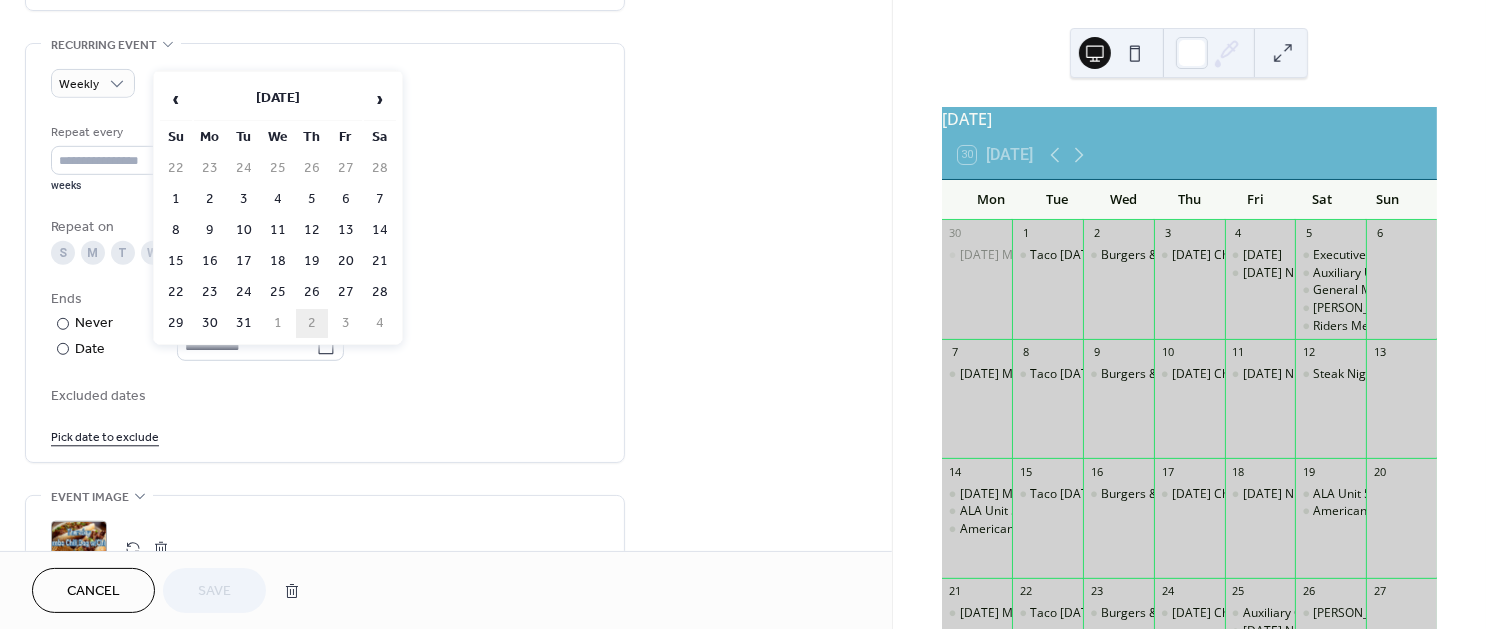 click on "2" at bounding box center [312, 323] 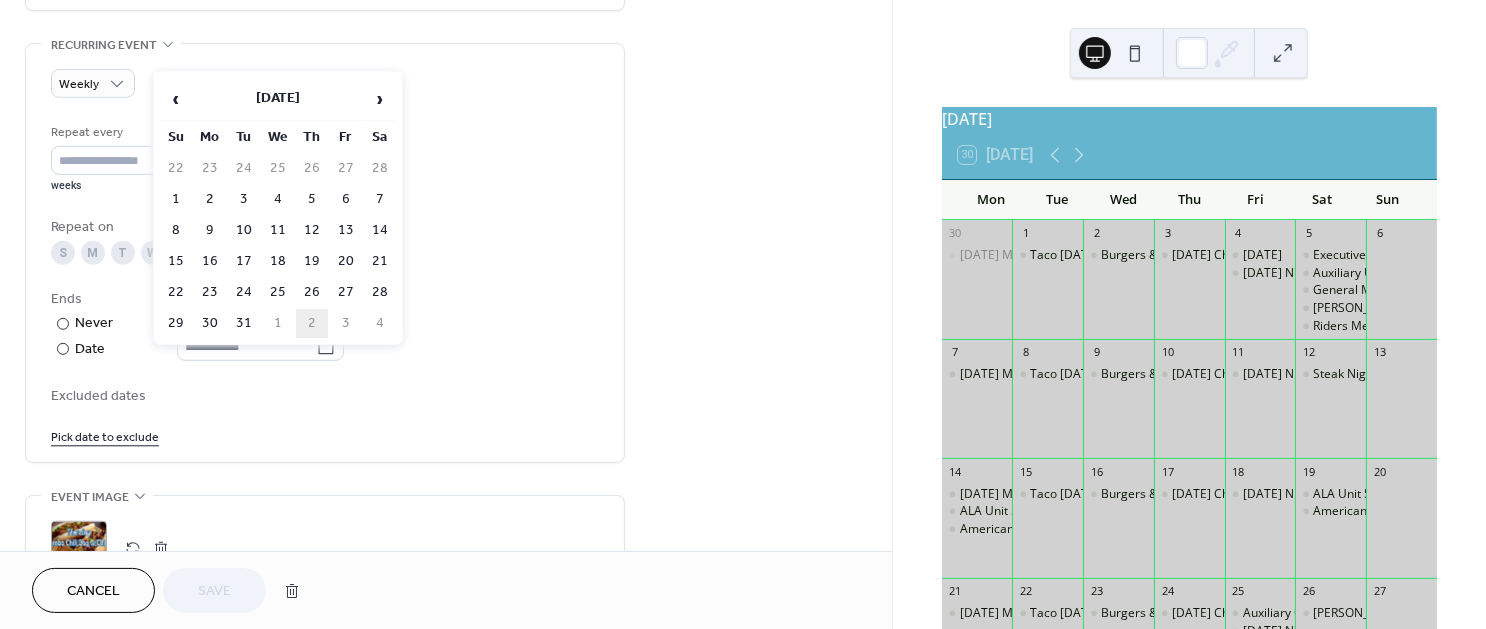 type on "**********" 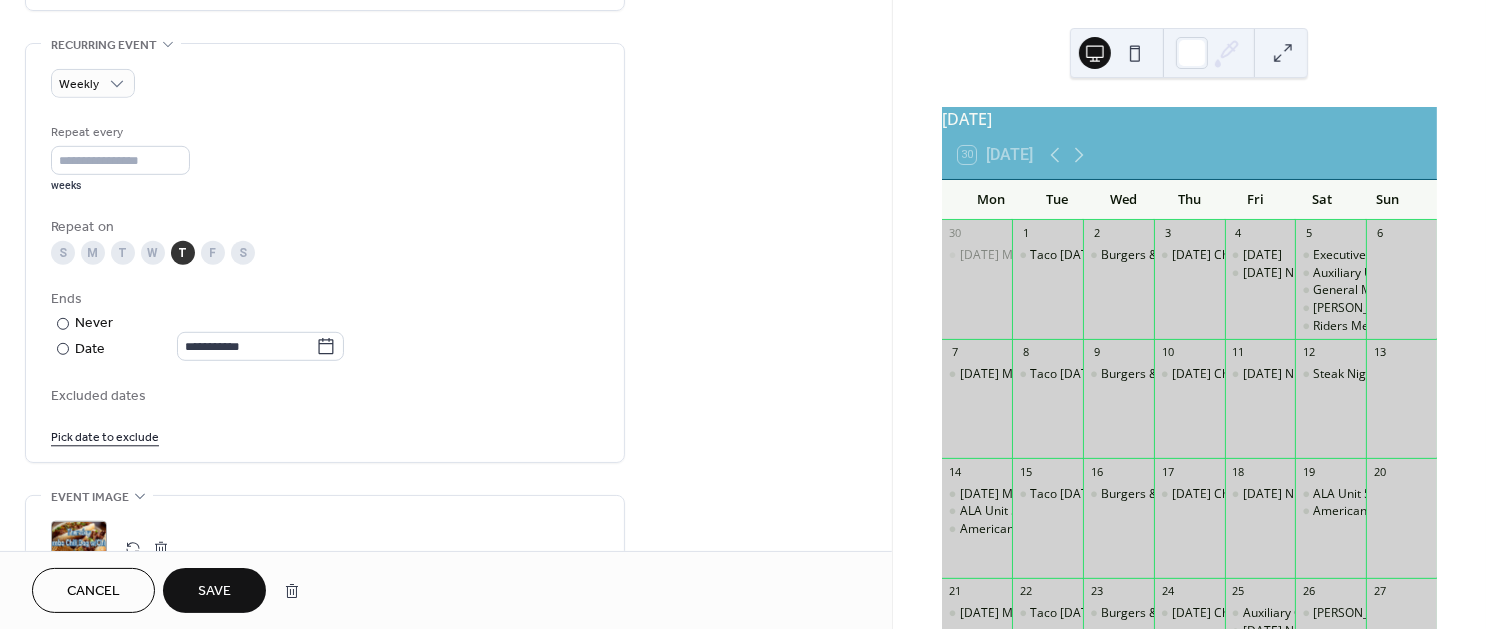 click on "Save" at bounding box center (214, 592) 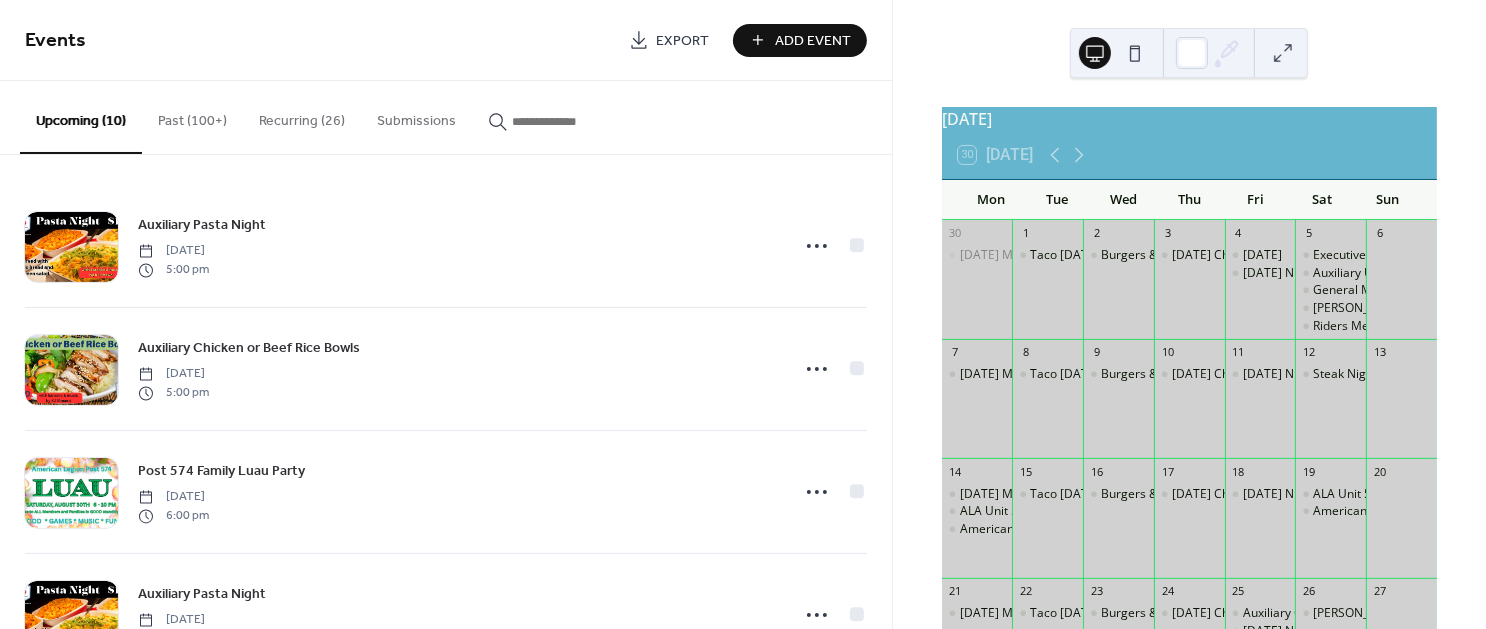 click on "Recurring (26)" at bounding box center [302, 116] 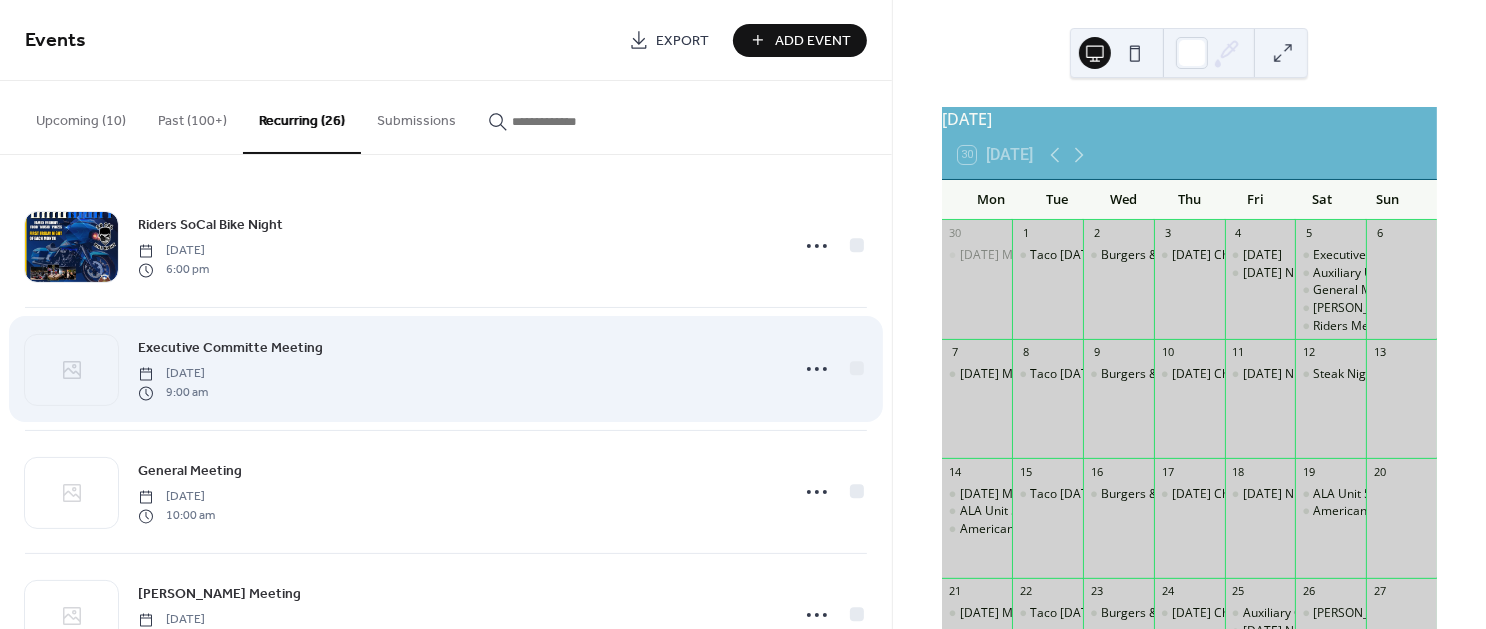 click on "Executive Committe Meeting" at bounding box center [230, 349] 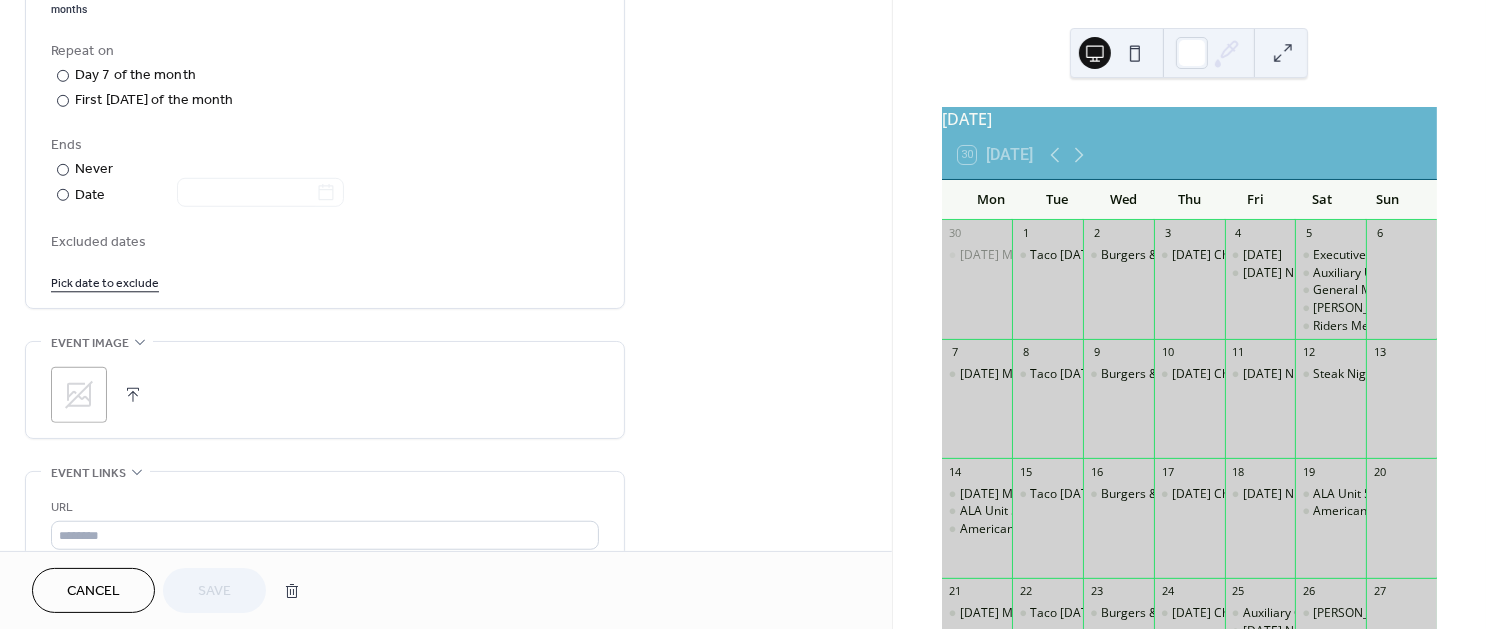 scroll, scrollTop: 1033, scrollLeft: 0, axis: vertical 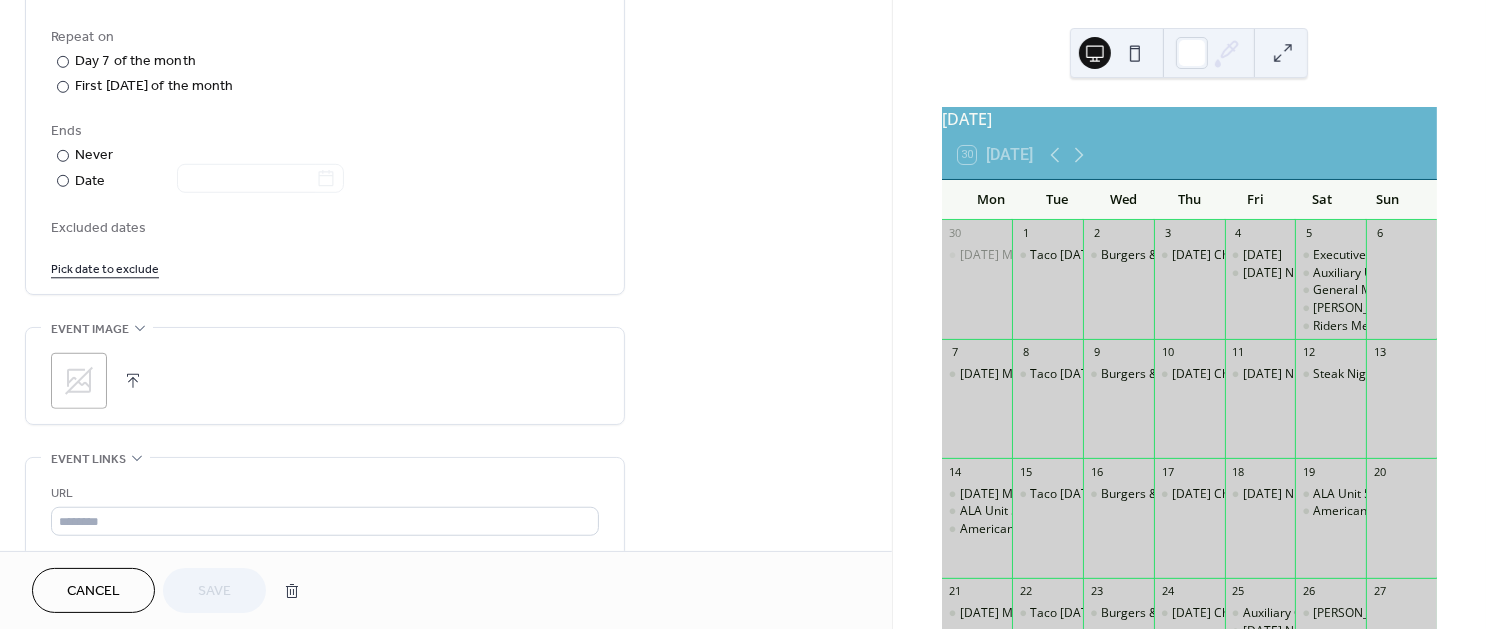 click on "Cancel" at bounding box center (93, 592) 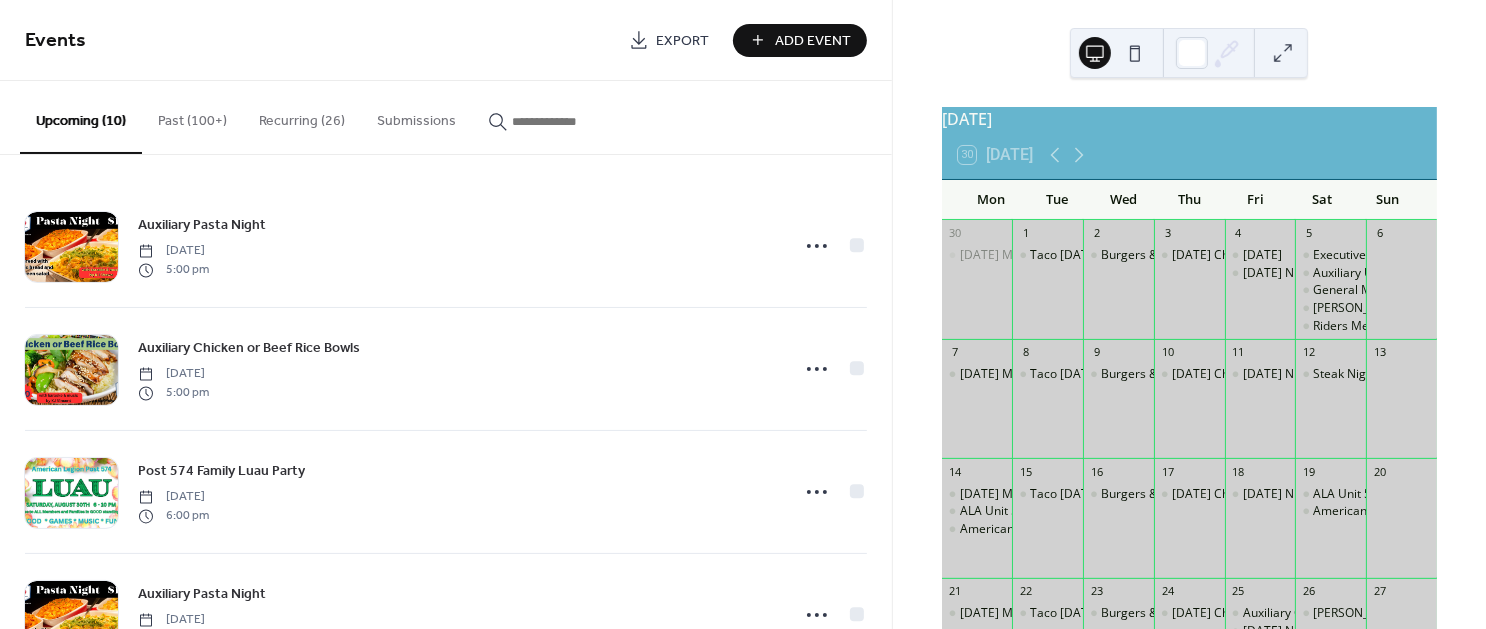 click on "Recurring (26)" at bounding box center (302, 116) 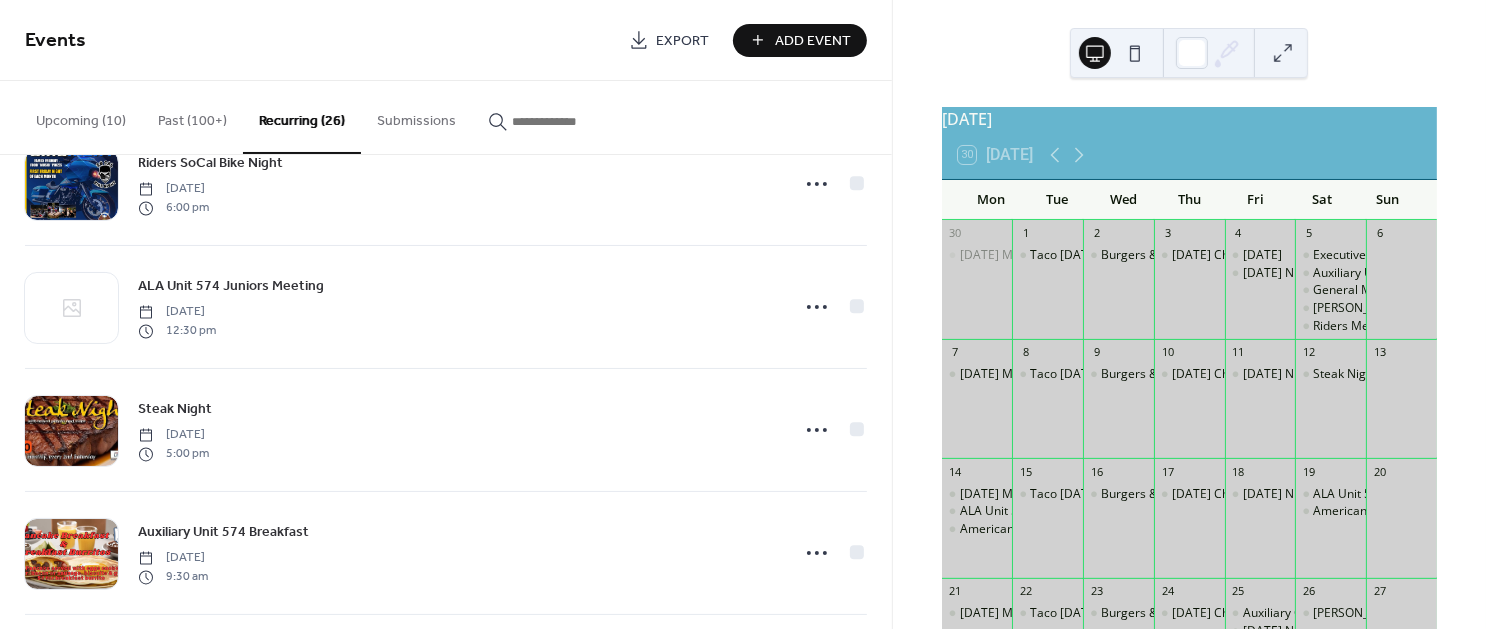 scroll, scrollTop: 2040, scrollLeft: 0, axis: vertical 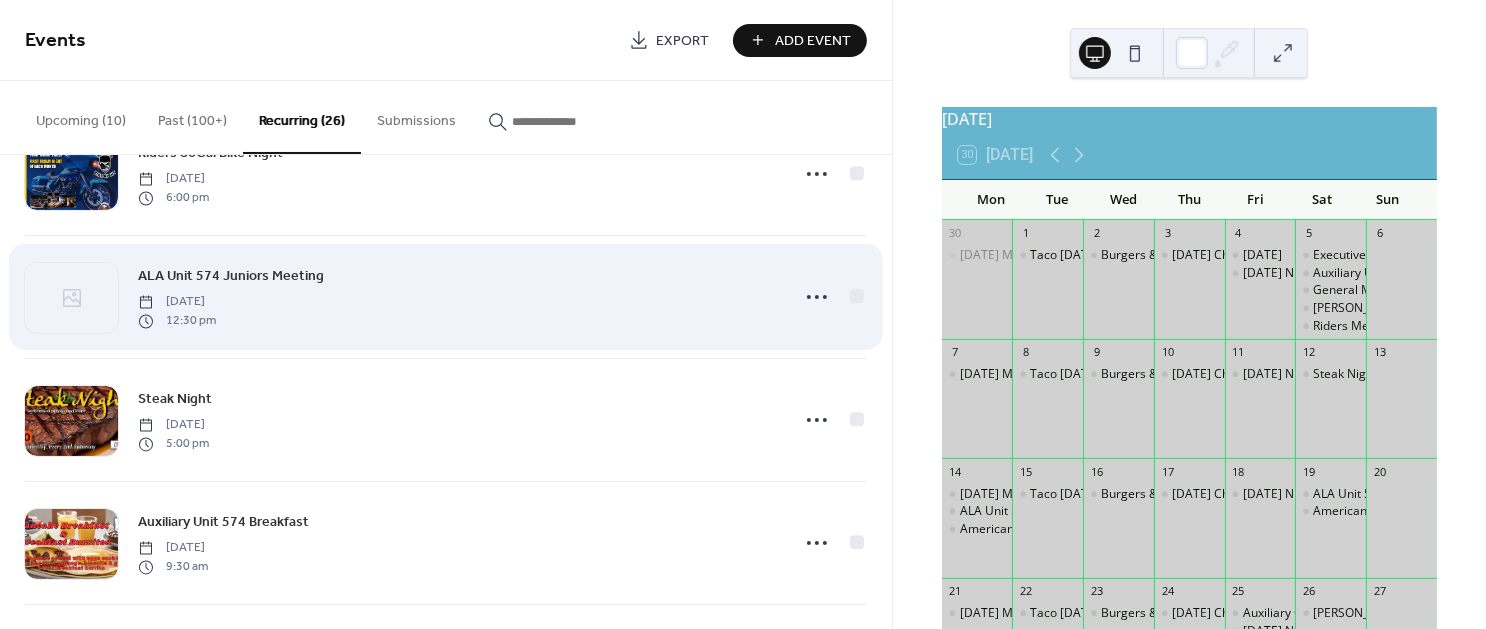 click on "ALA Unit 574 Juniors Meeting" at bounding box center (231, 276) 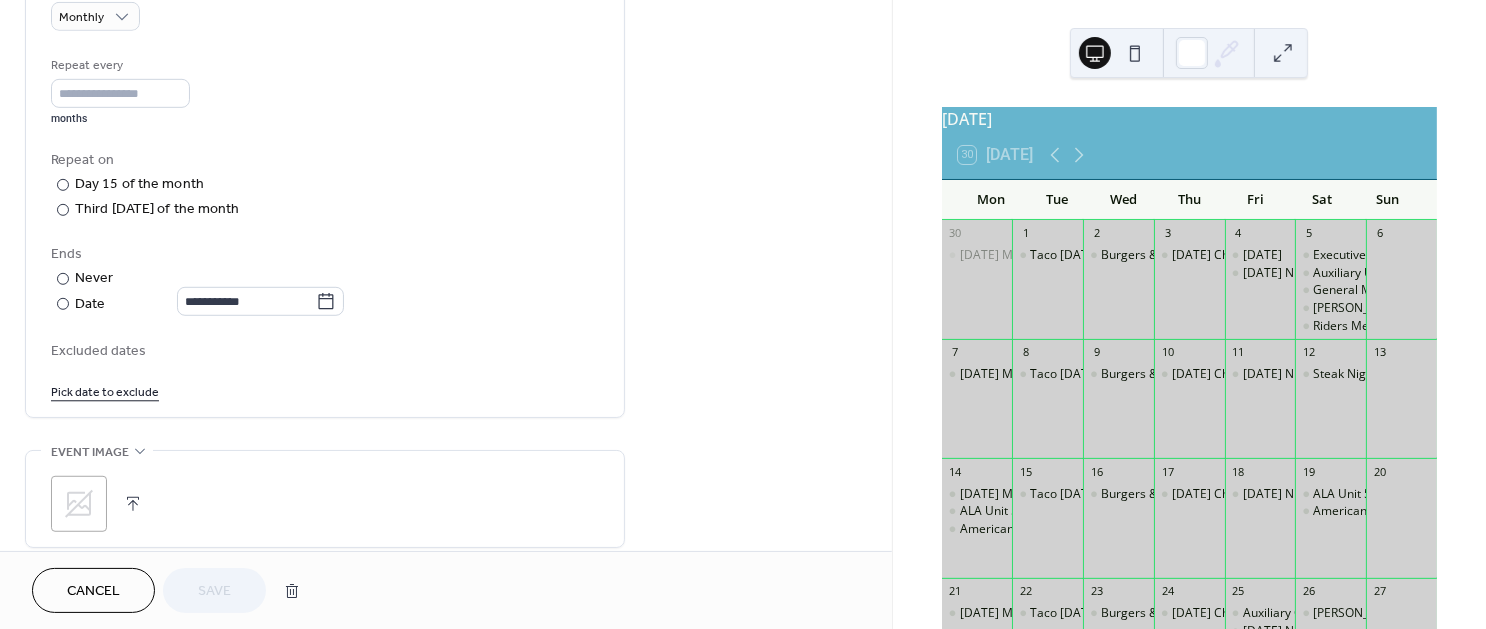 scroll, scrollTop: 924, scrollLeft: 0, axis: vertical 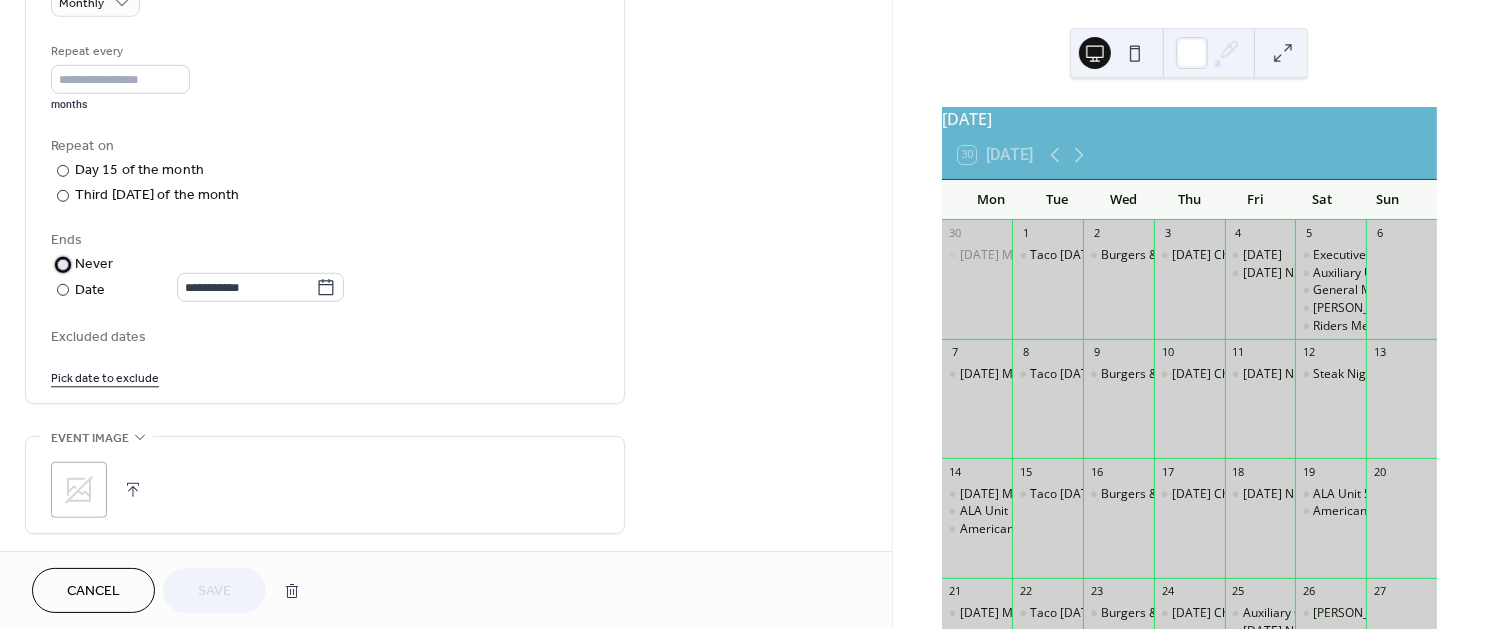 click on "Never" at bounding box center (94, 264) 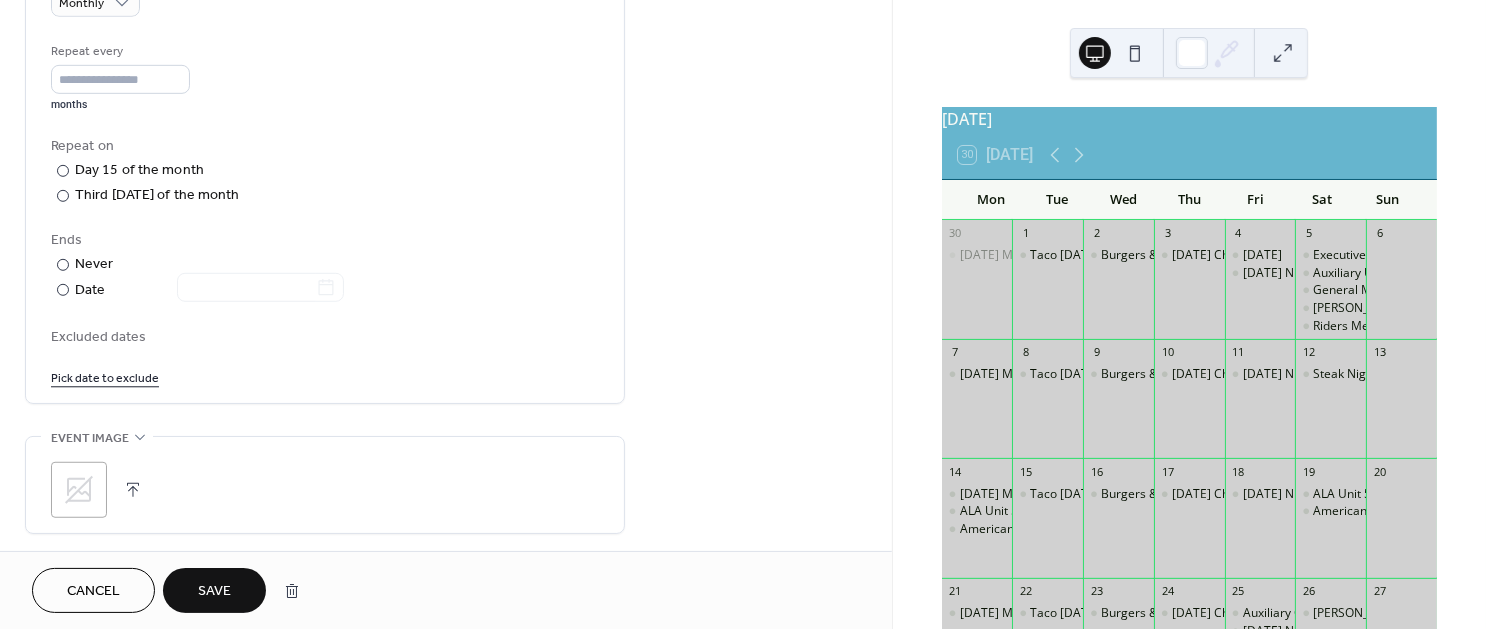 click on "Save" at bounding box center [214, 592] 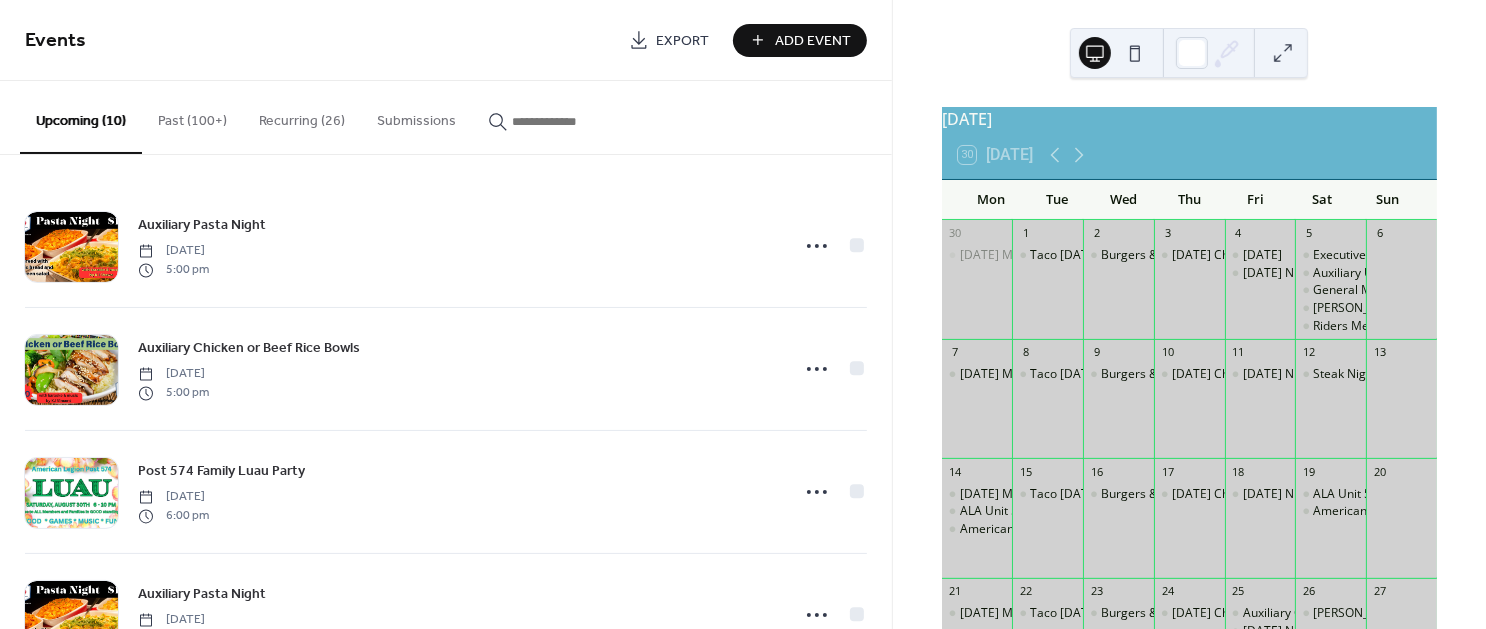 click on "Recurring (26)" at bounding box center (302, 116) 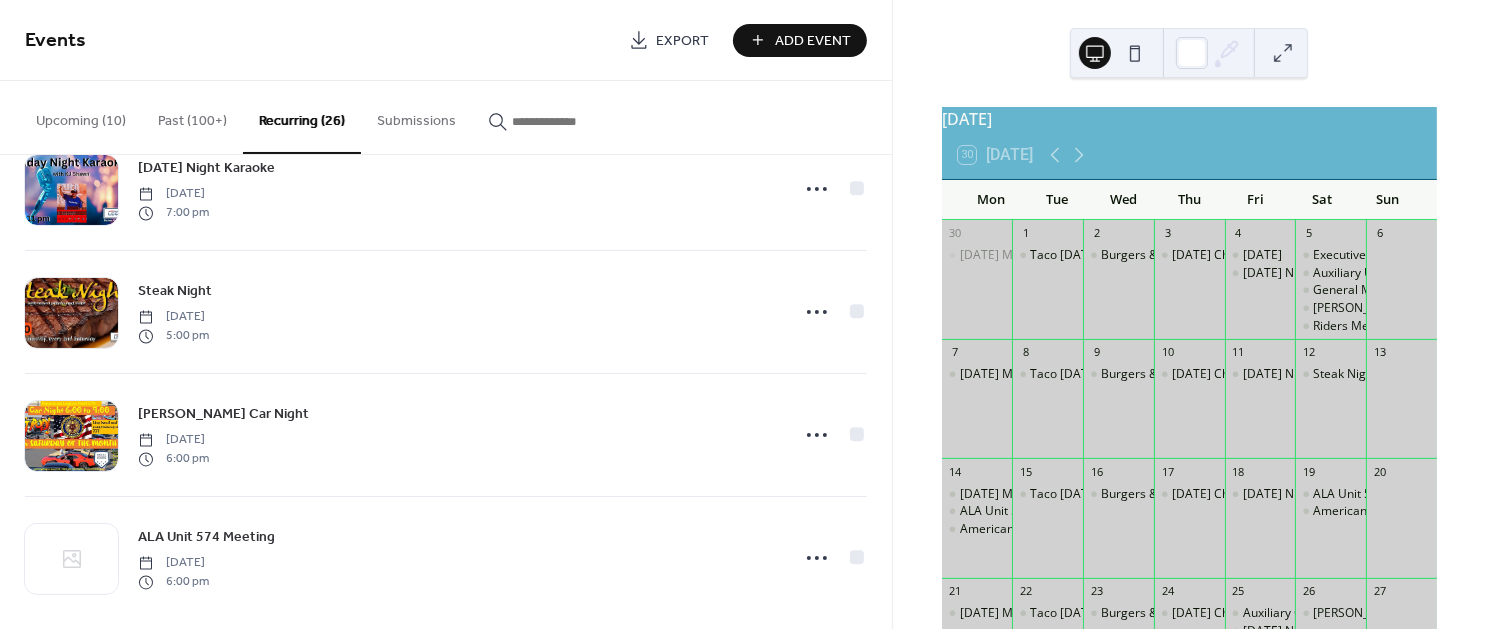 scroll, scrollTop: 2791, scrollLeft: 0, axis: vertical 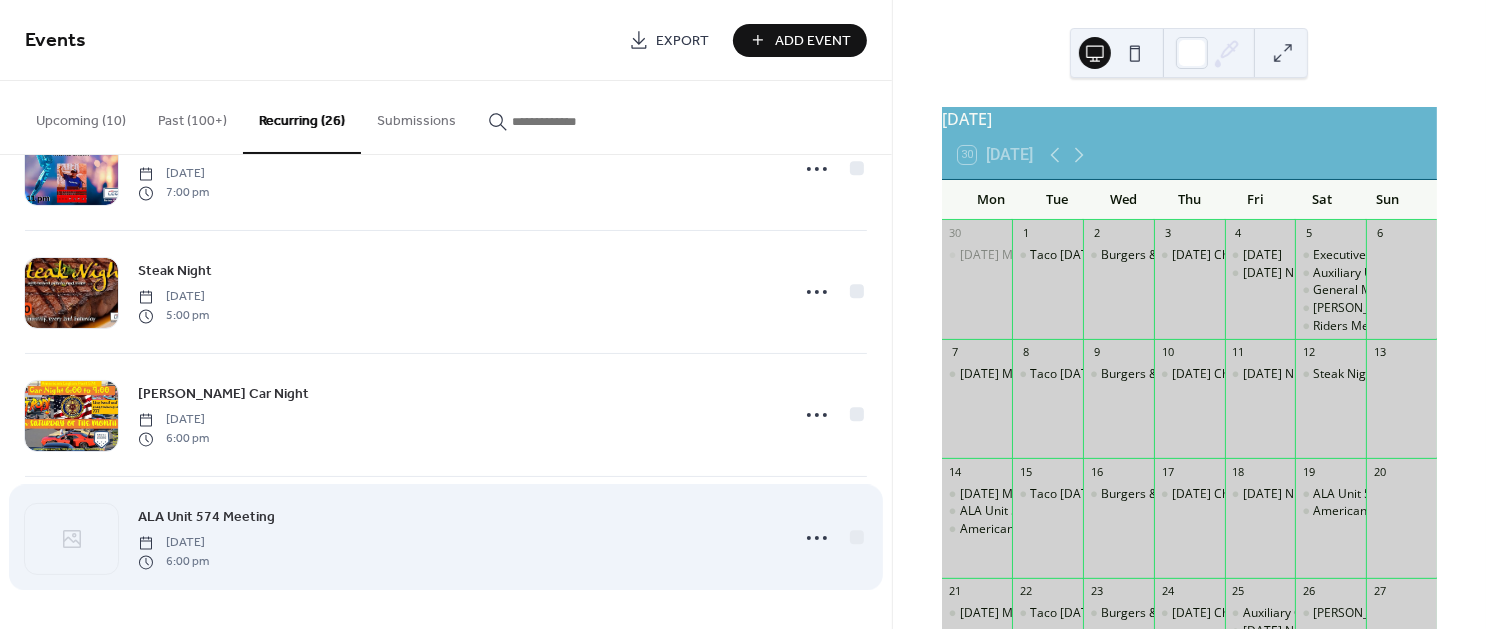 click on "ALA Unit 574 Meeting" at bounding box center (206, 518) 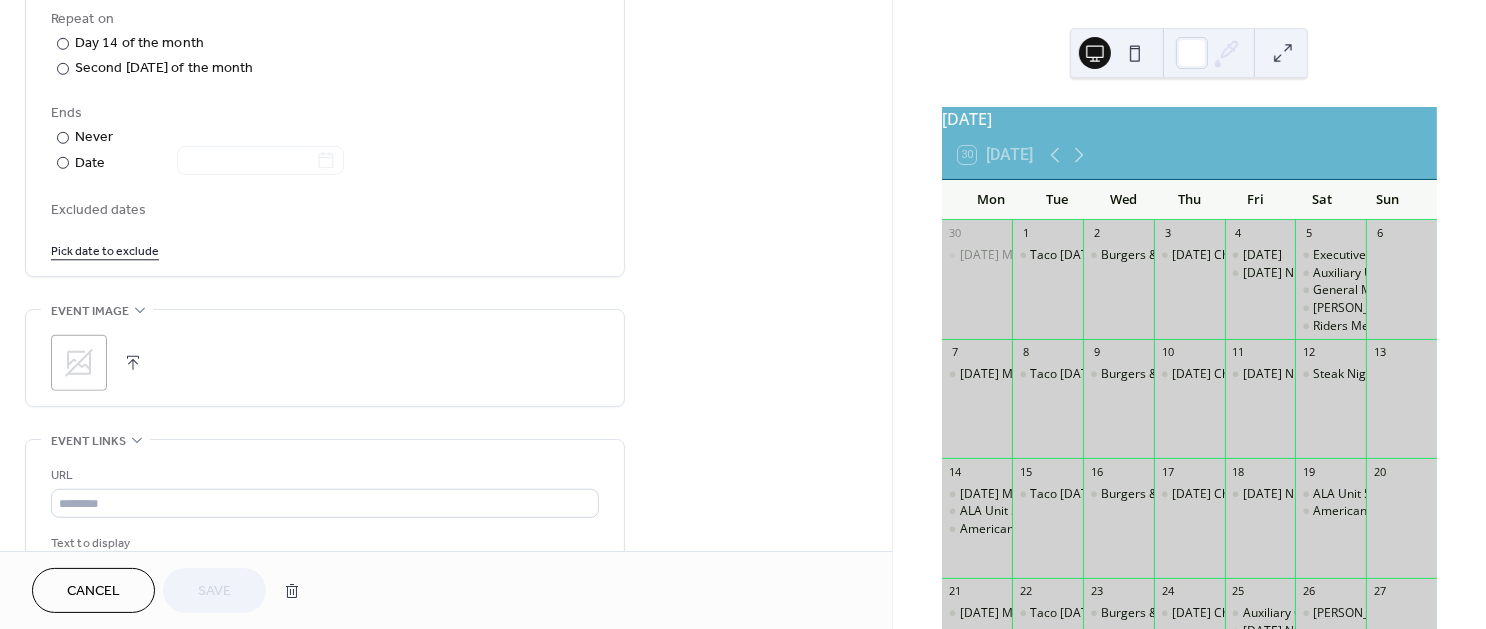 scroll, scrollTop: 1055, scrollLeft: 0, axis: vertical 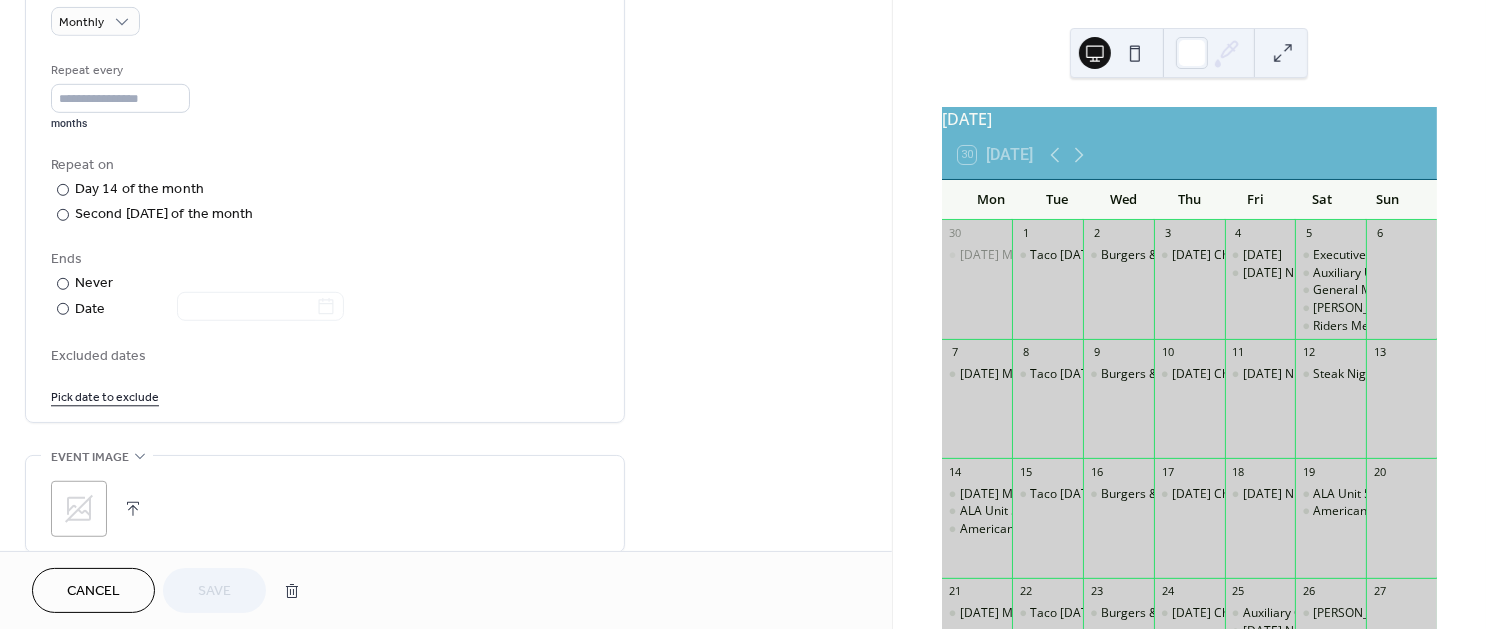 click on "Cancel" at bounding box center (93, 592) 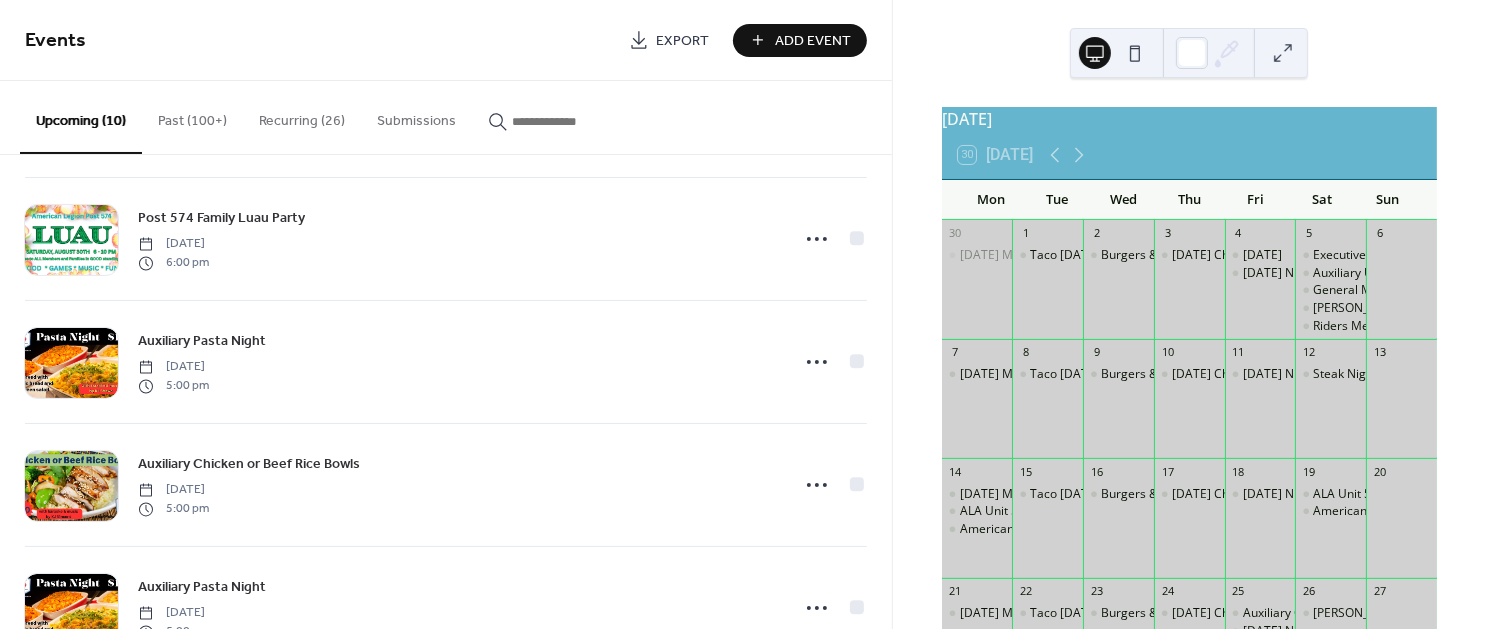 scroll, scrollTop: 245, scrollLeft: 0, axis: vertical 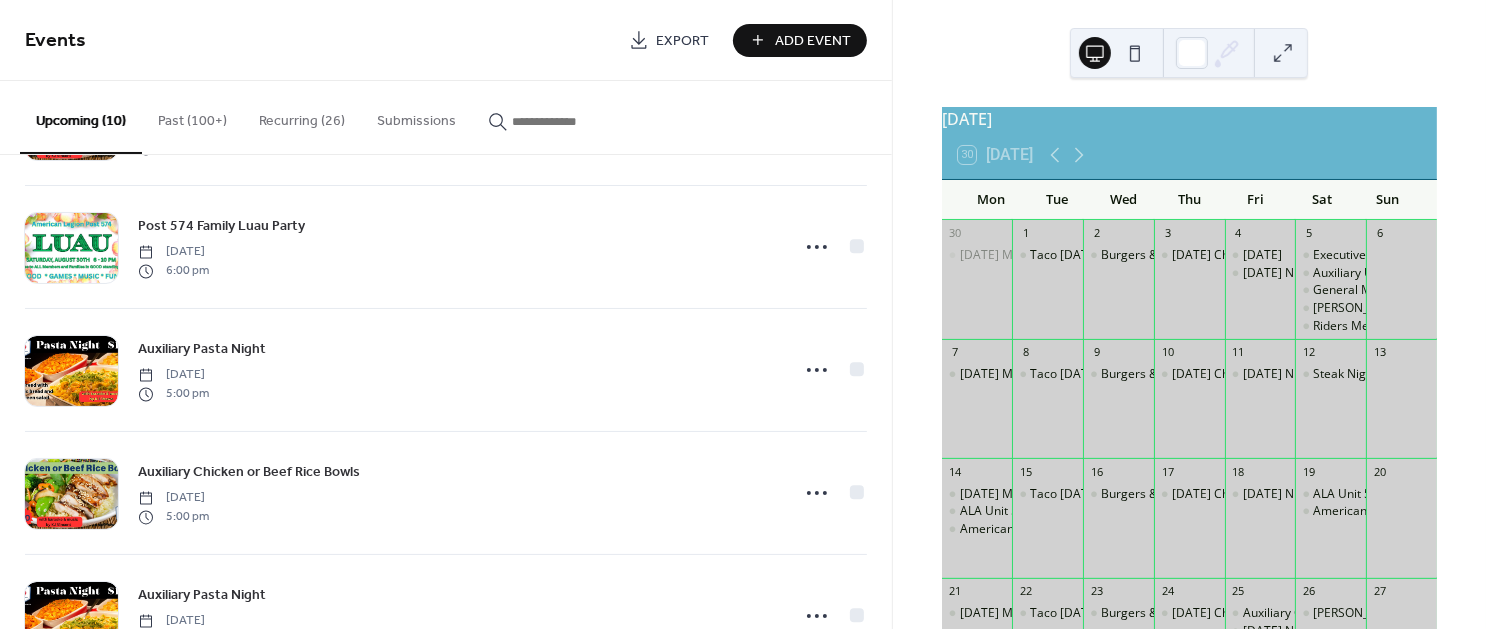 click on "Past (100+)" at bounding box center (192, 116) 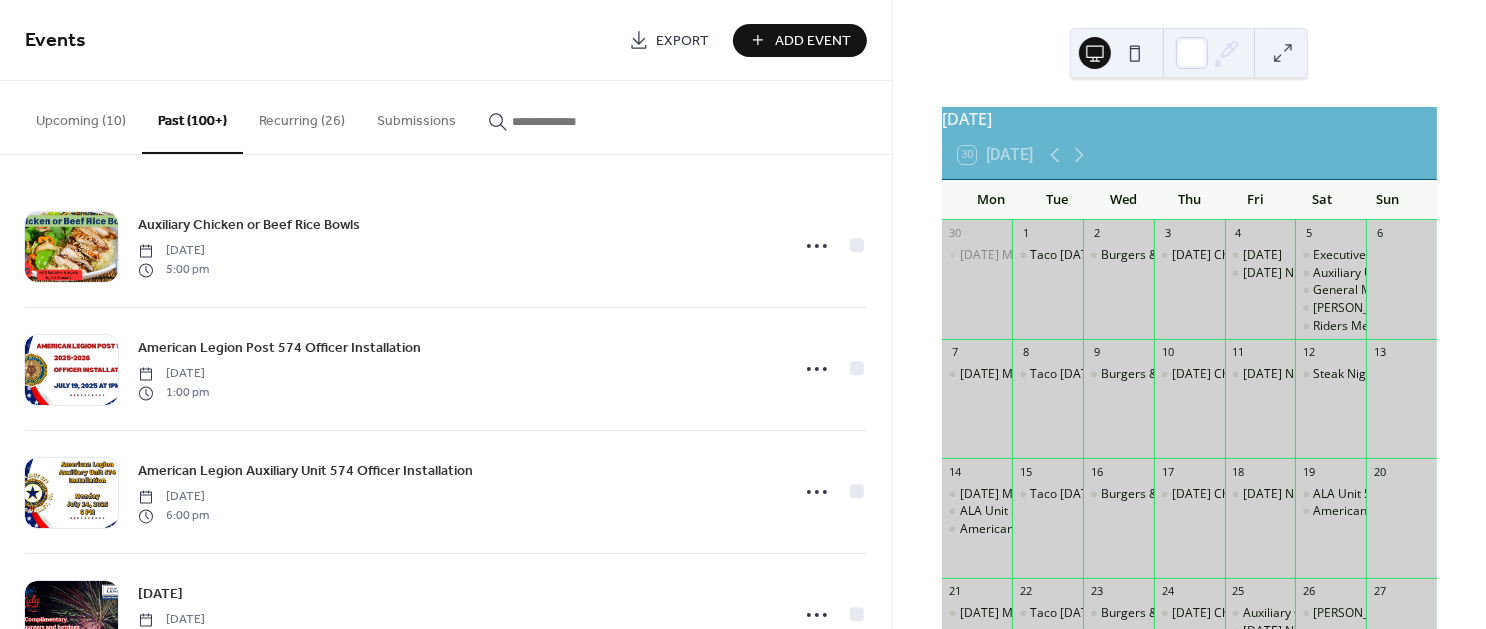 click on "Recurring (26)" at bounding box center [302, 116] 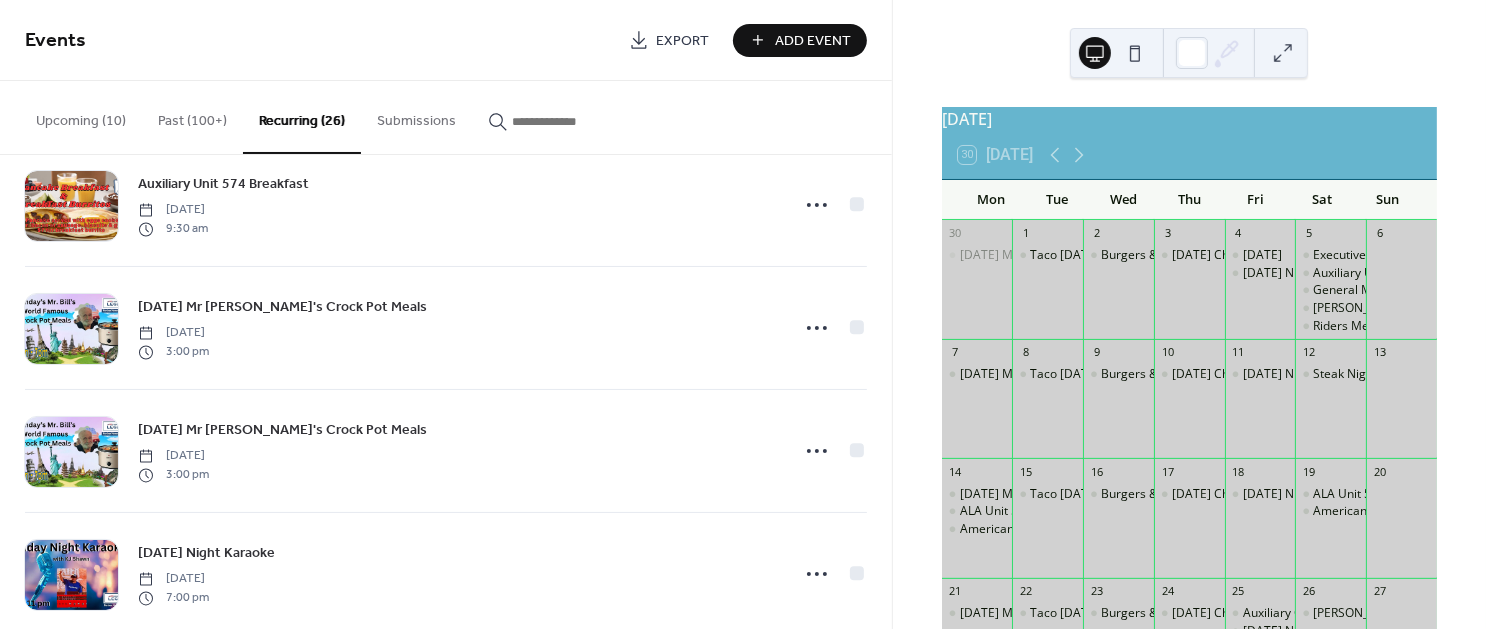 scroll, scrollTop: 2388, scrollLeft: 0, axis: vertical 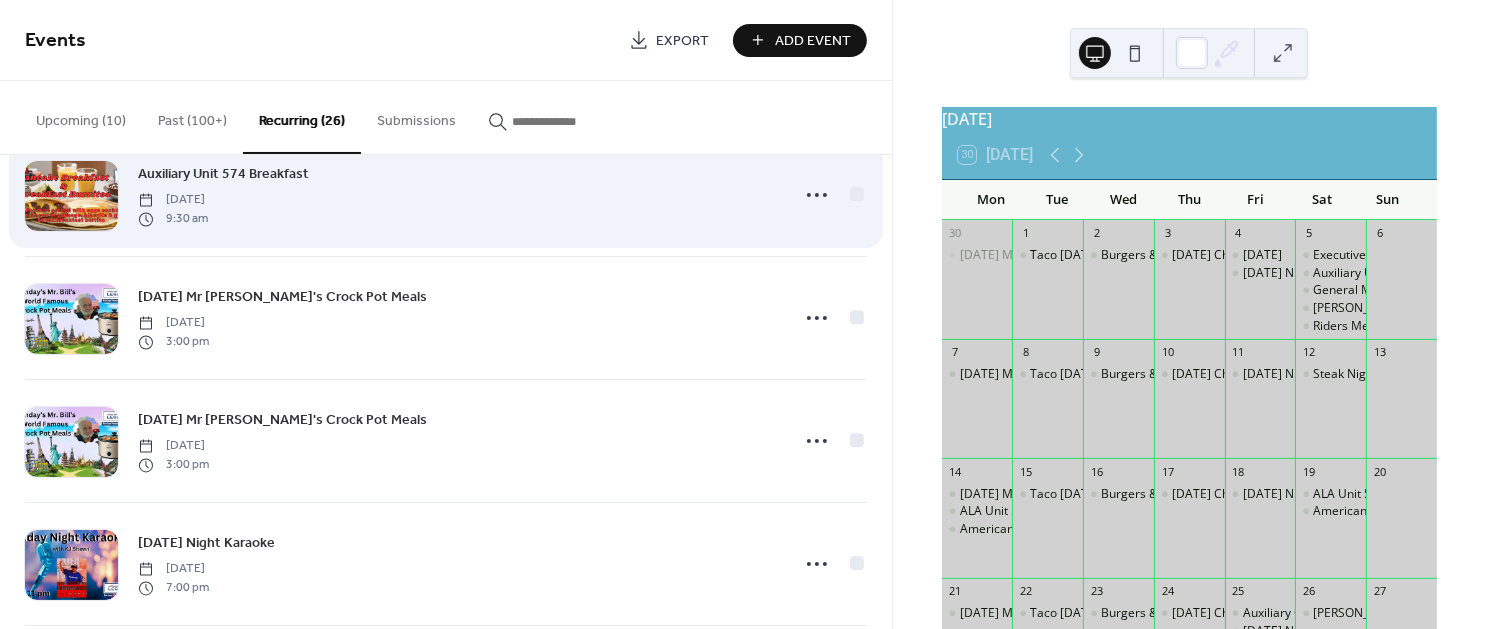click on "Auxiliary Unit 574 Breakfast" at bounding box center [223, 175] 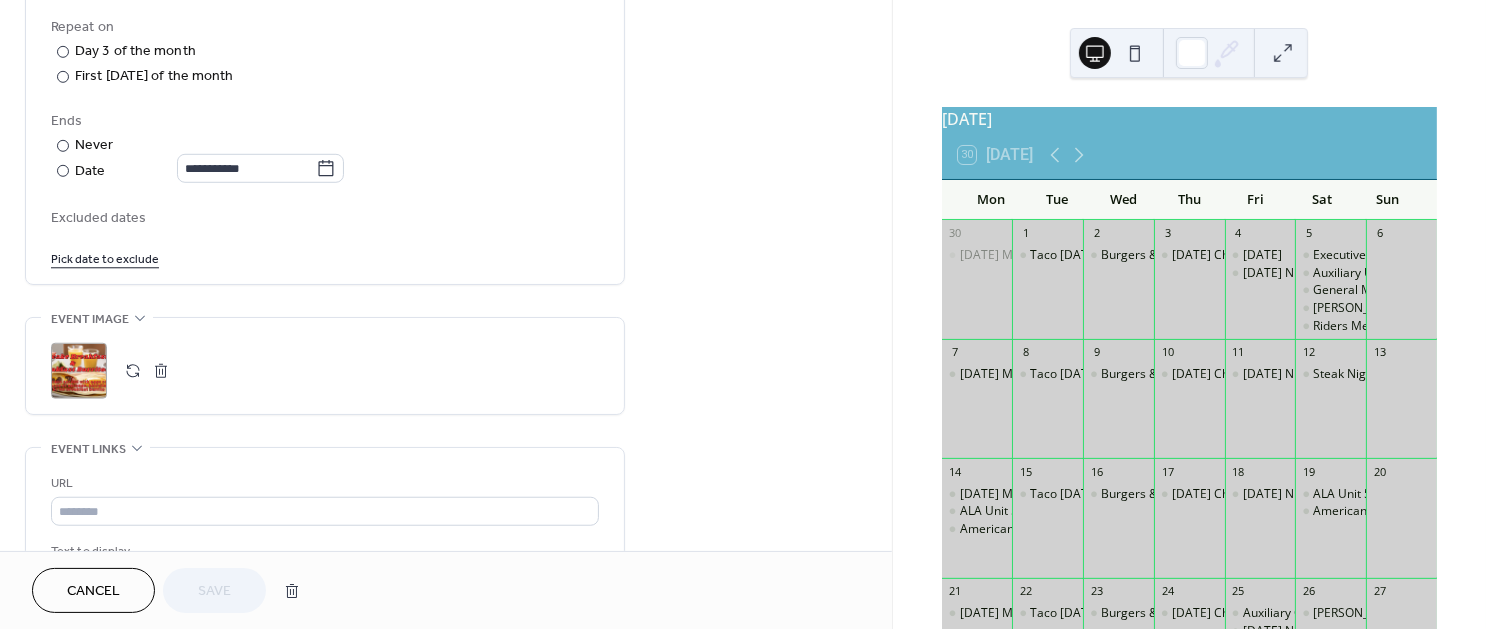 scroll, scrollTop: 1074, scrollLeft: 0, axis: vertical 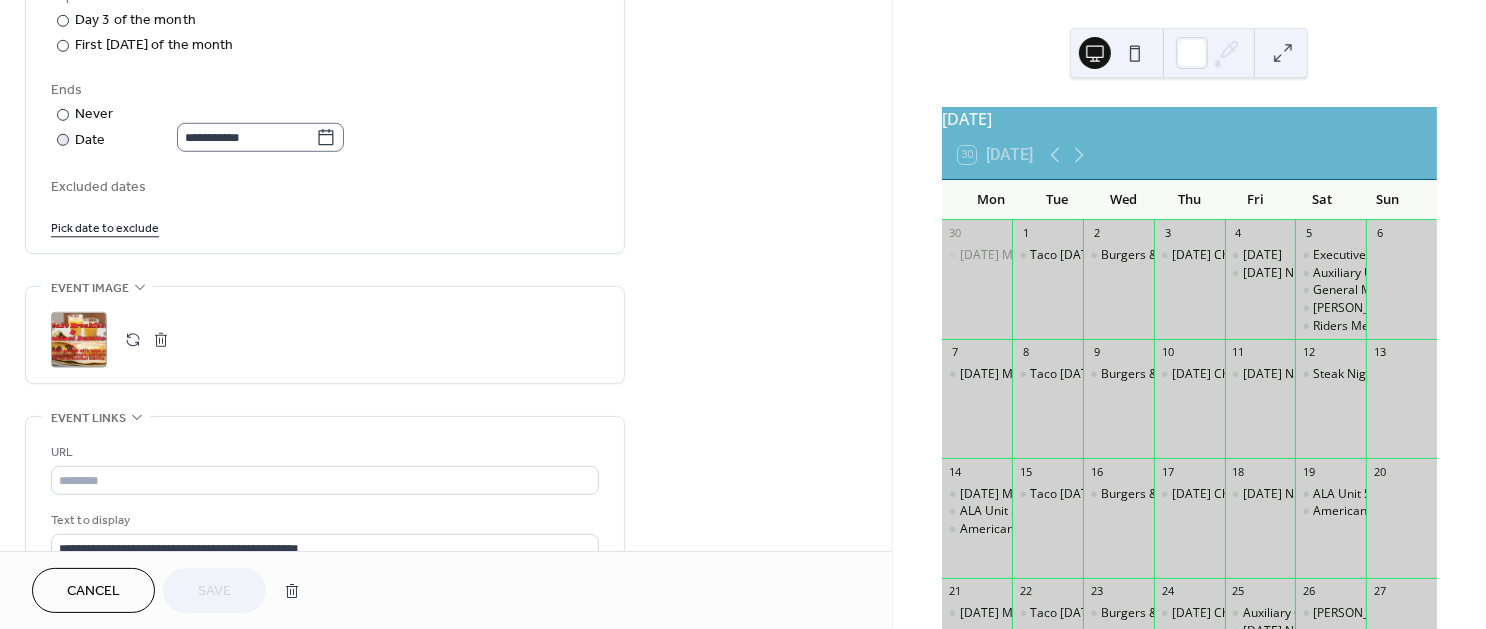 click 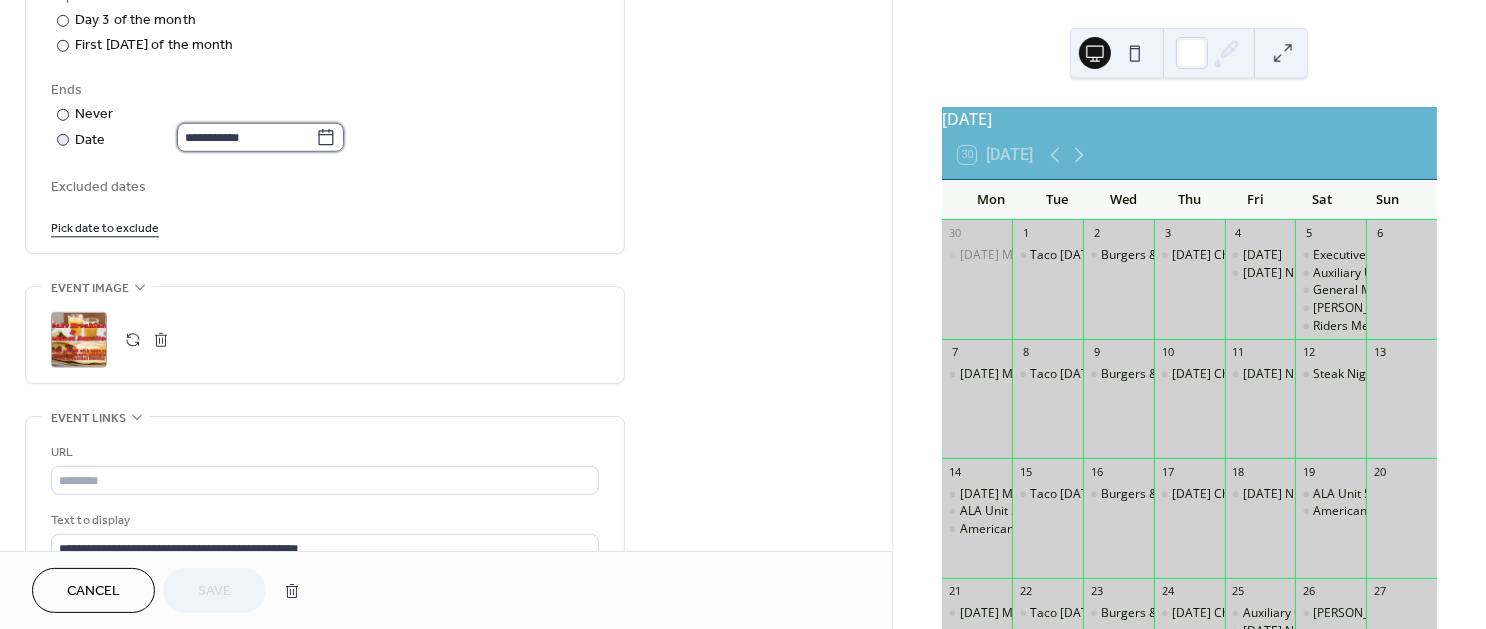 click on "**********" at bounding box center [246, 137] 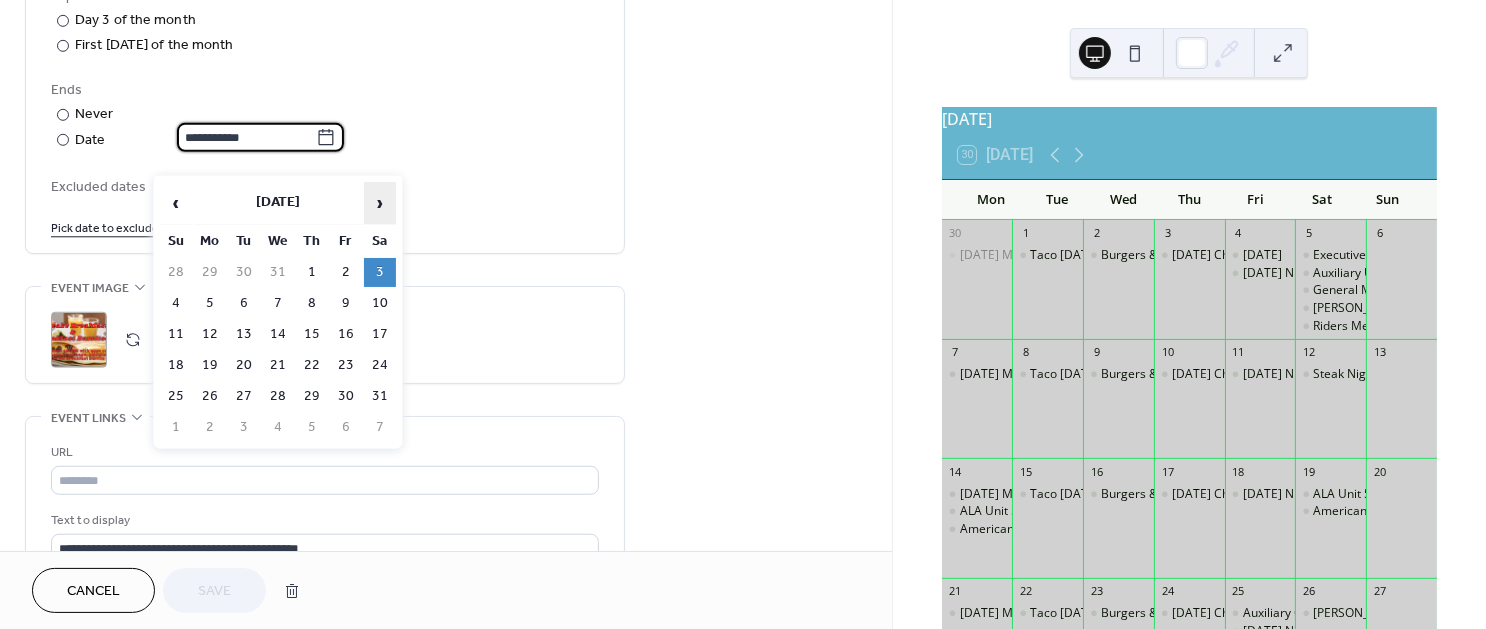 click on "›" at bounding box center (380, 203) 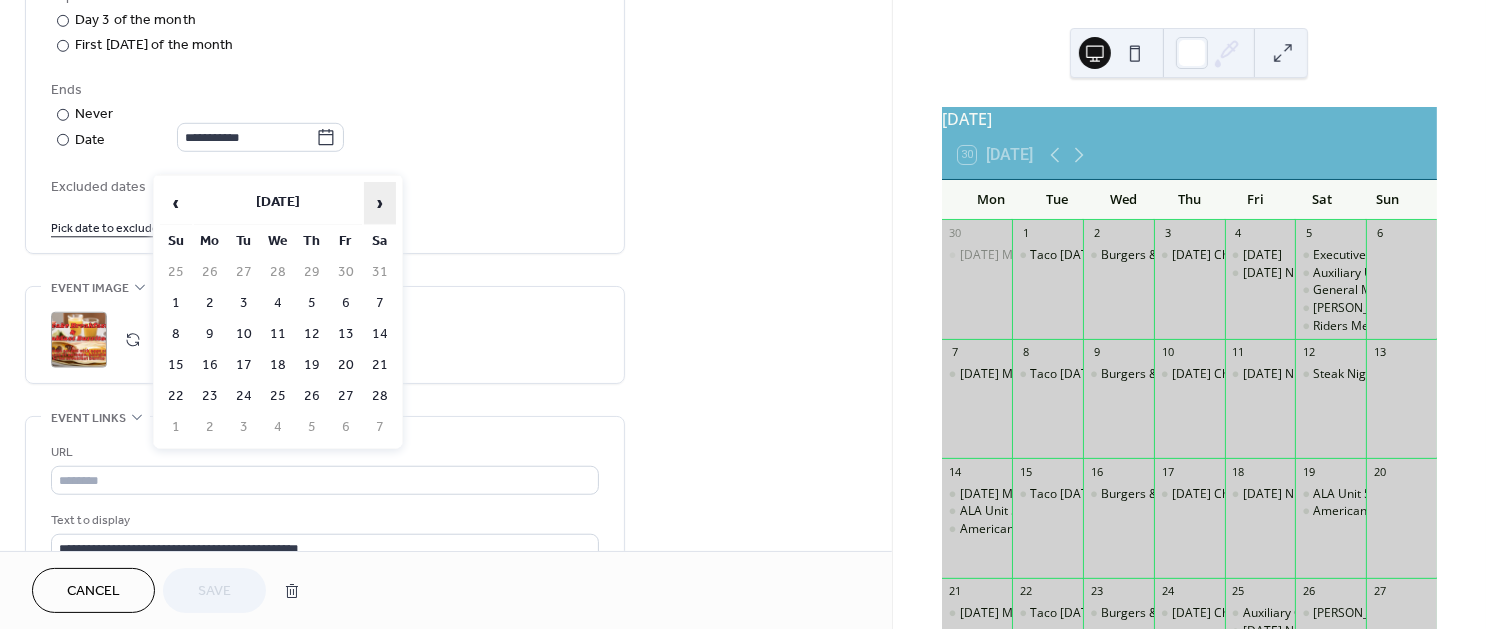 click on "›" at bounding box center [380, 203] 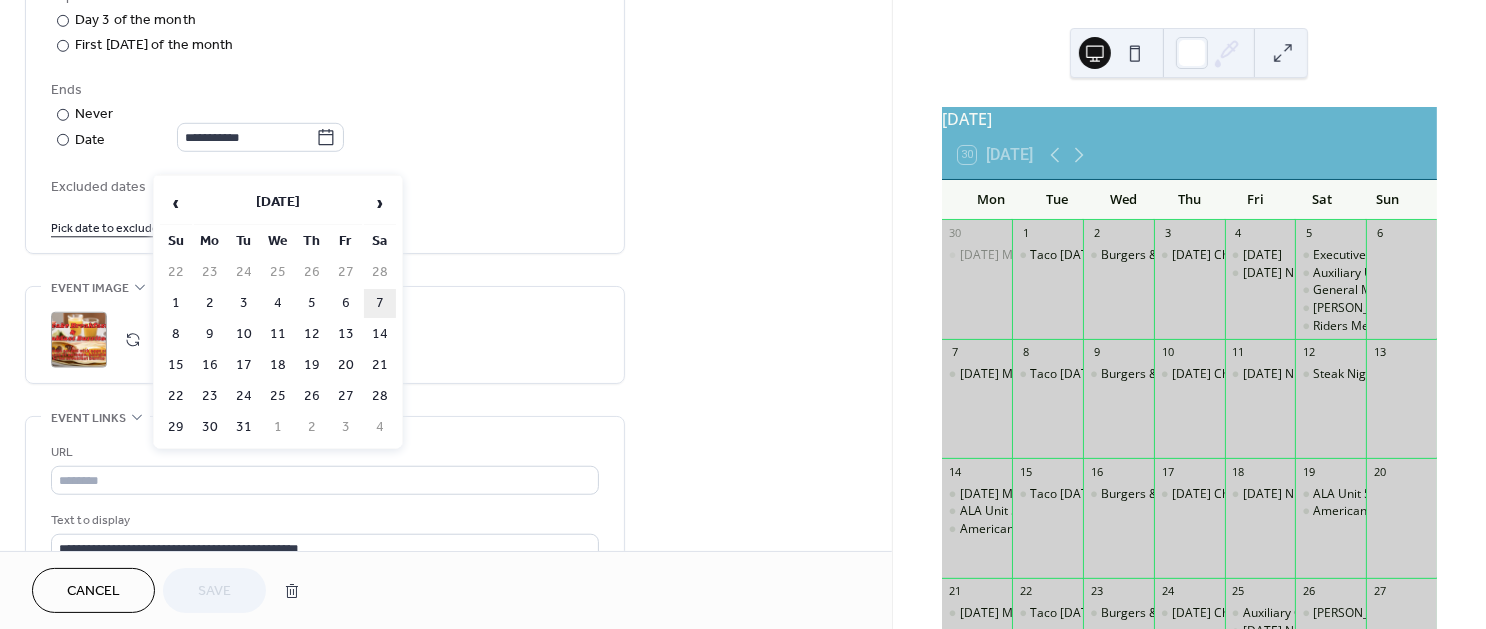 click on "7" at bounding box center [380, 303] 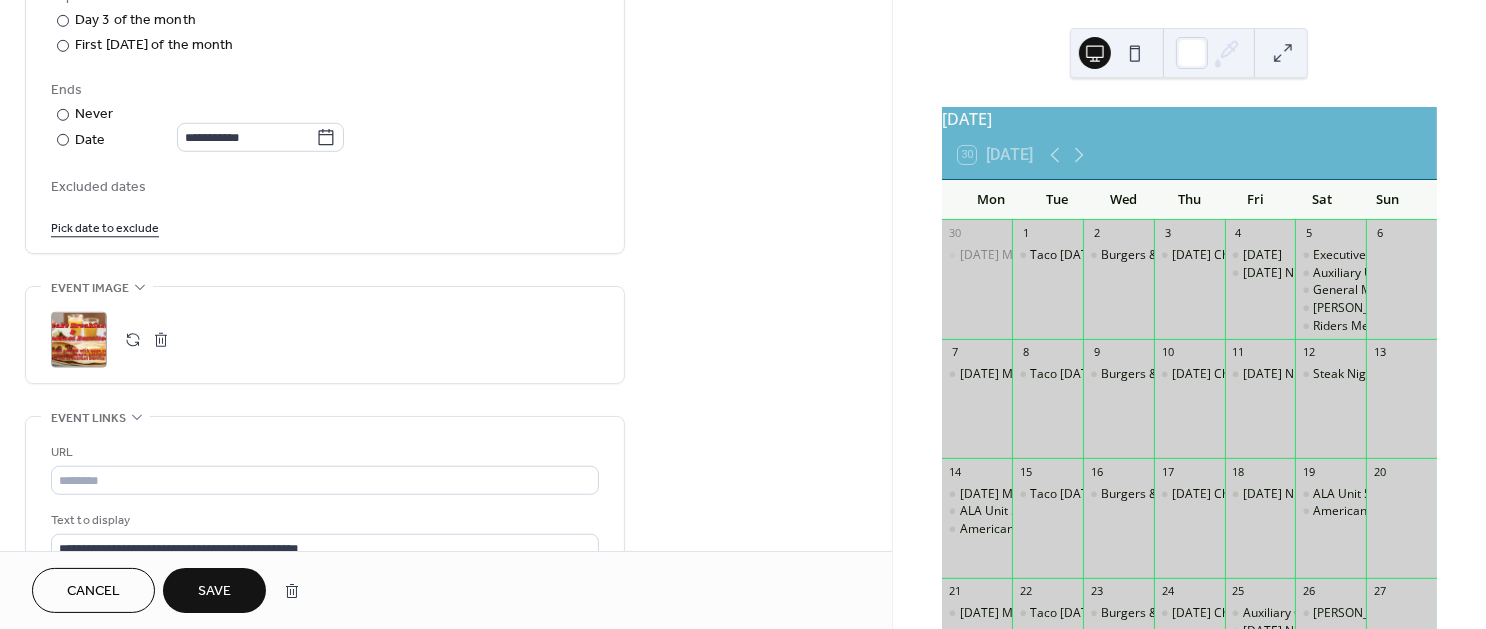 click on "Save" at bounding box center [214, 592] 